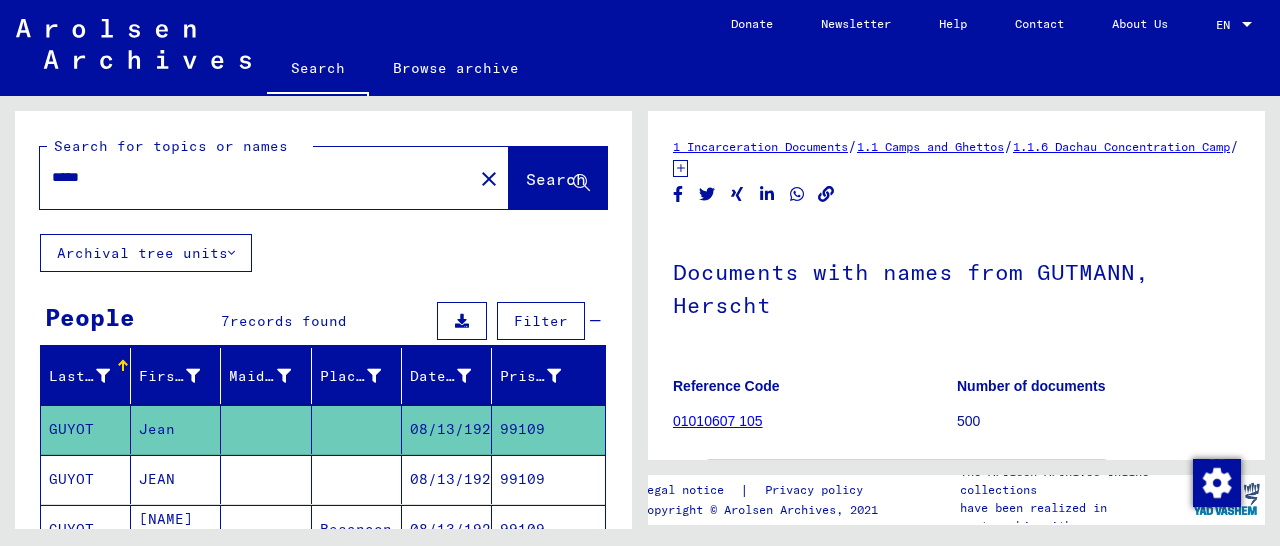 scroll, scrollTop: 0, scrollLeft: 0, axis: both 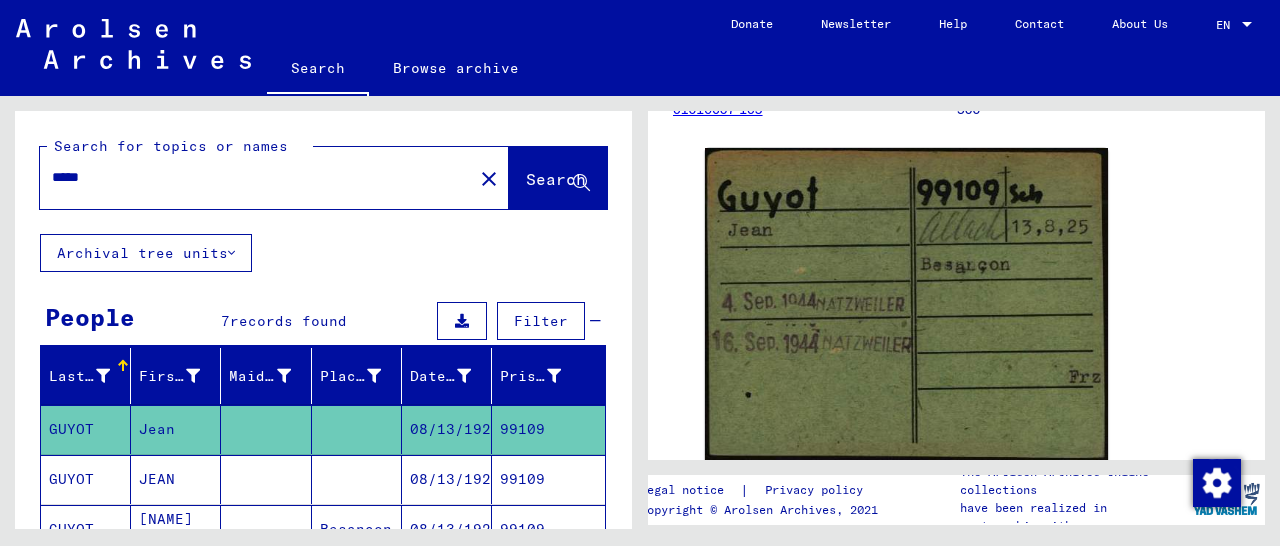 drag, startPoint x: 109, startPoint y: 178, endPoint x: 5, endPoint y: 184, distance: 104.172935 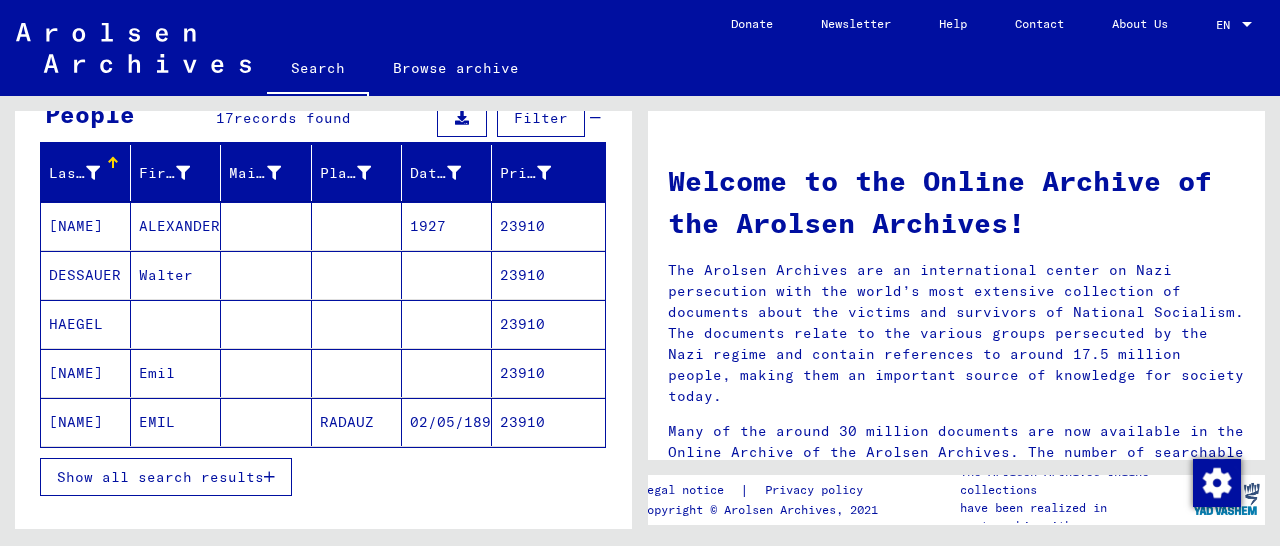 scroll, scrollTop: 312, scrollLeft: 0, axis: vertical 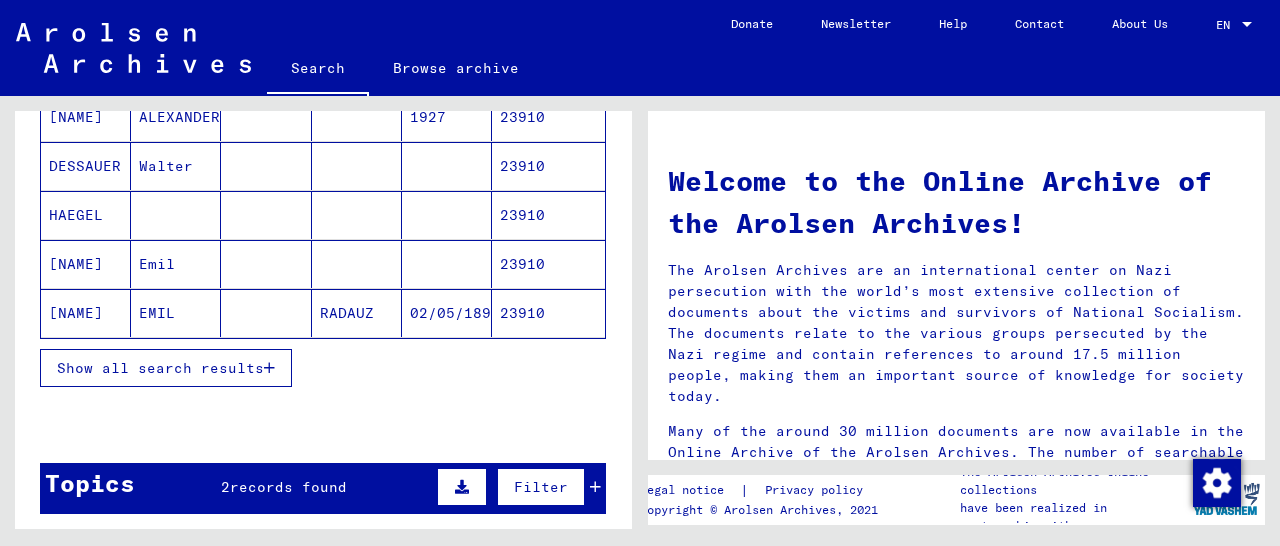 click on "23910" at bounding box center (548, 264) 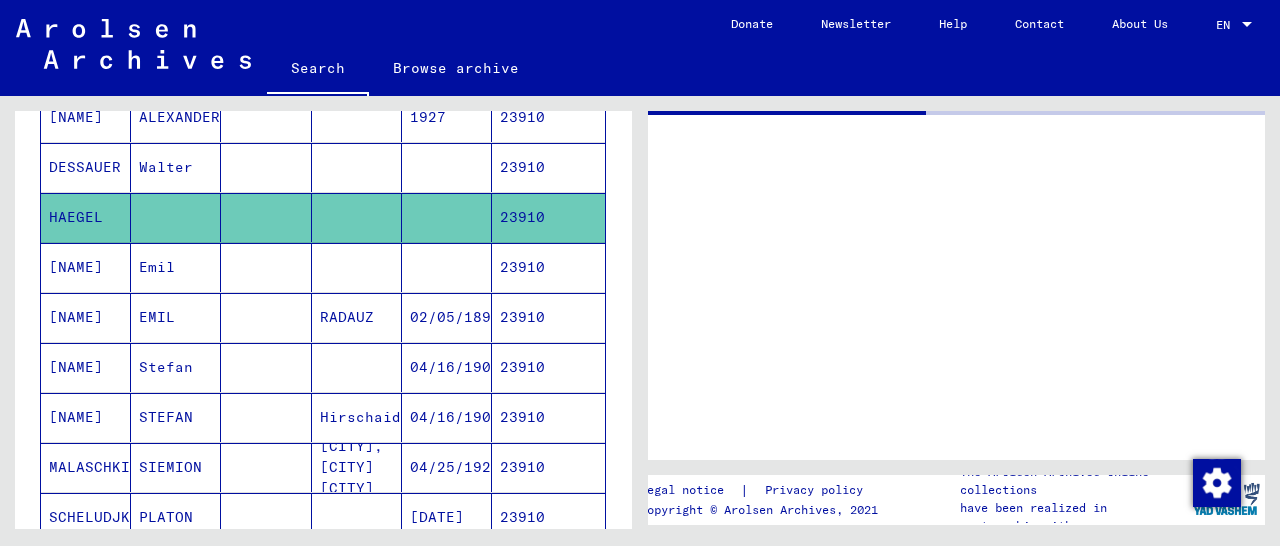scroll, scrollTop: 312, scrollLeft: 0, axis: vertical 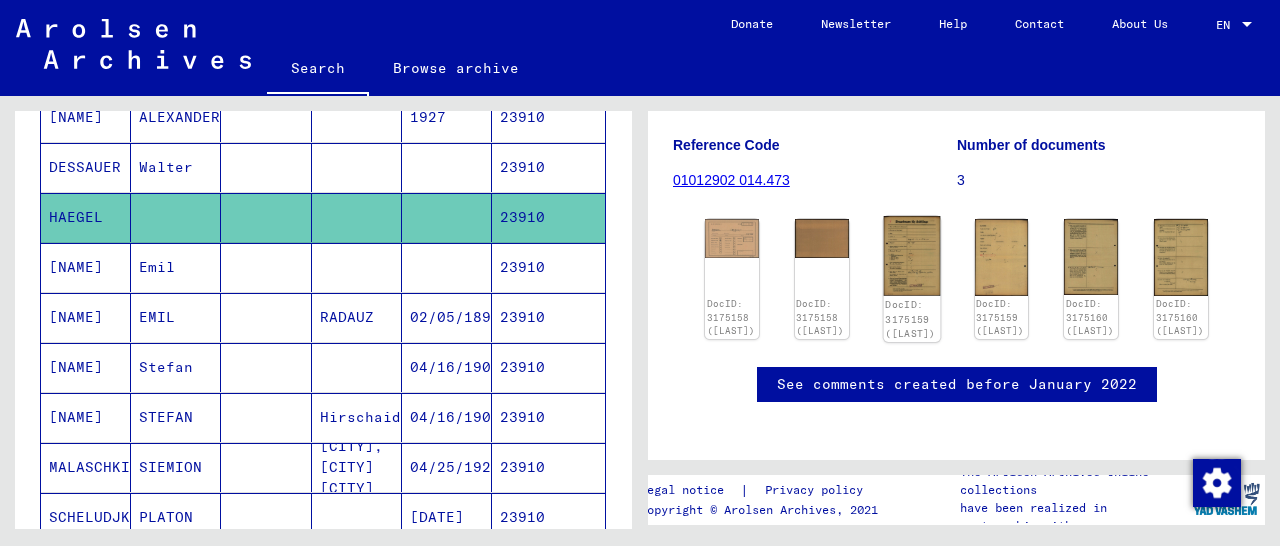 click 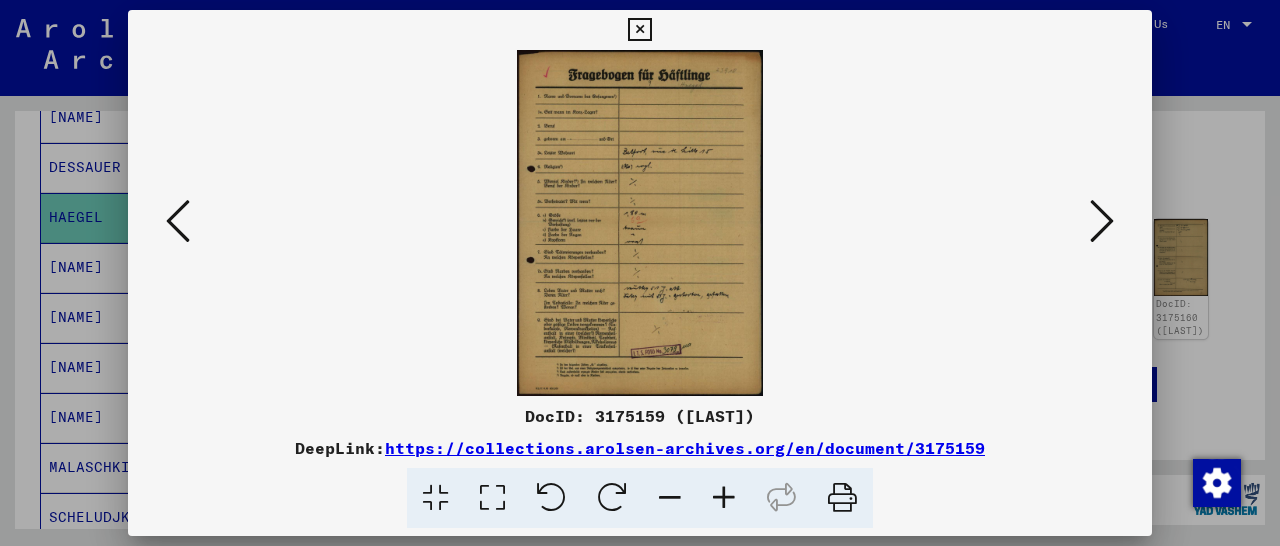 click at bounding box center (724, 498) 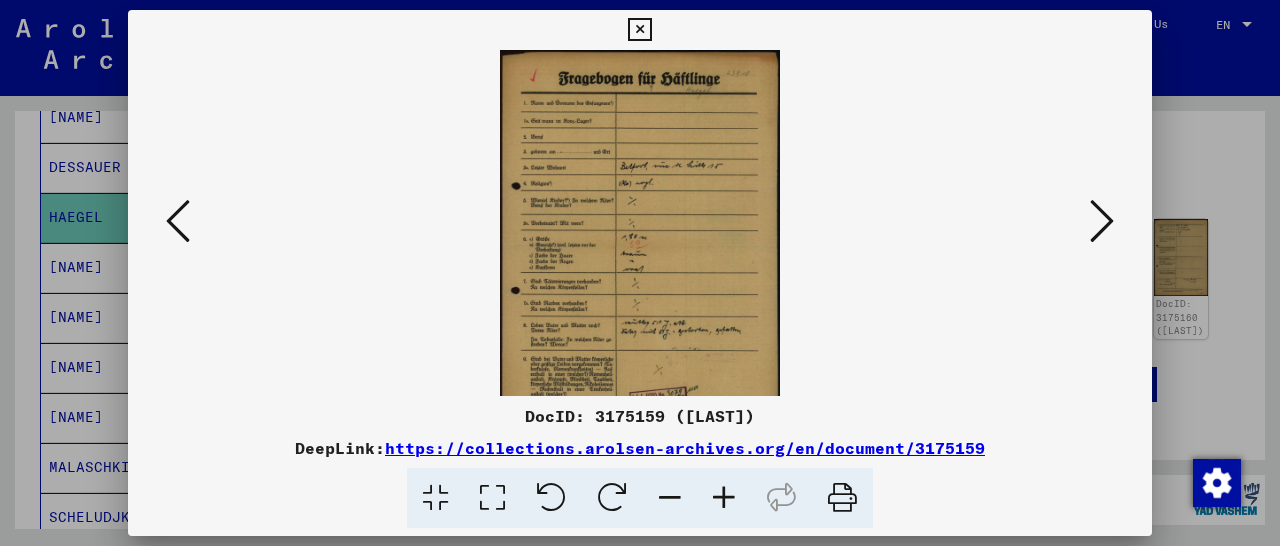click at bounding box center (724, 498) 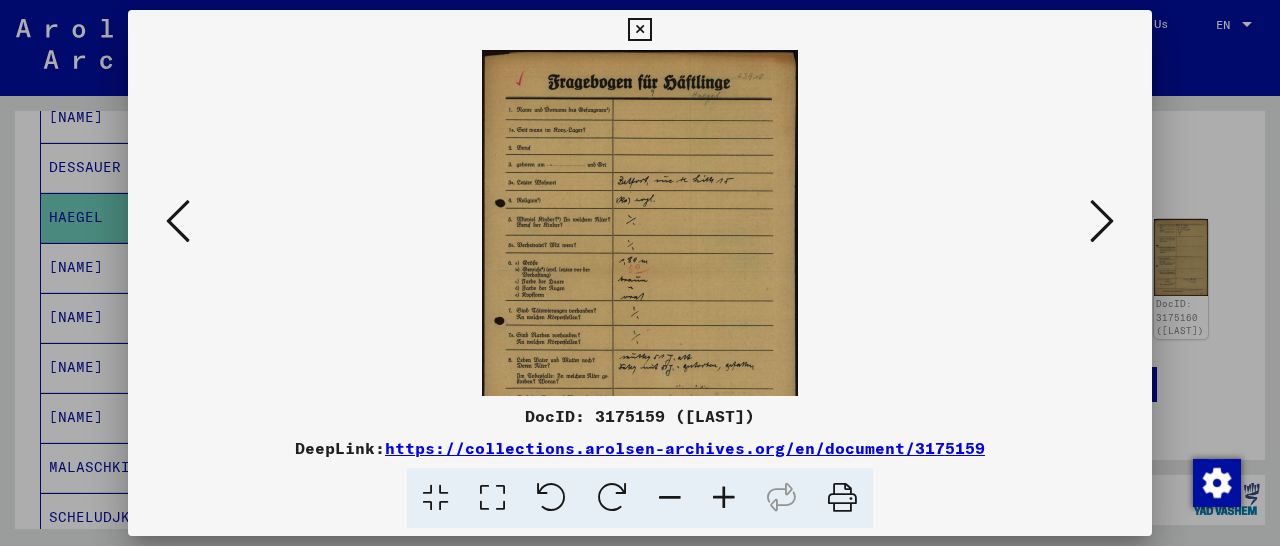 click at bounding box center [724, 498] 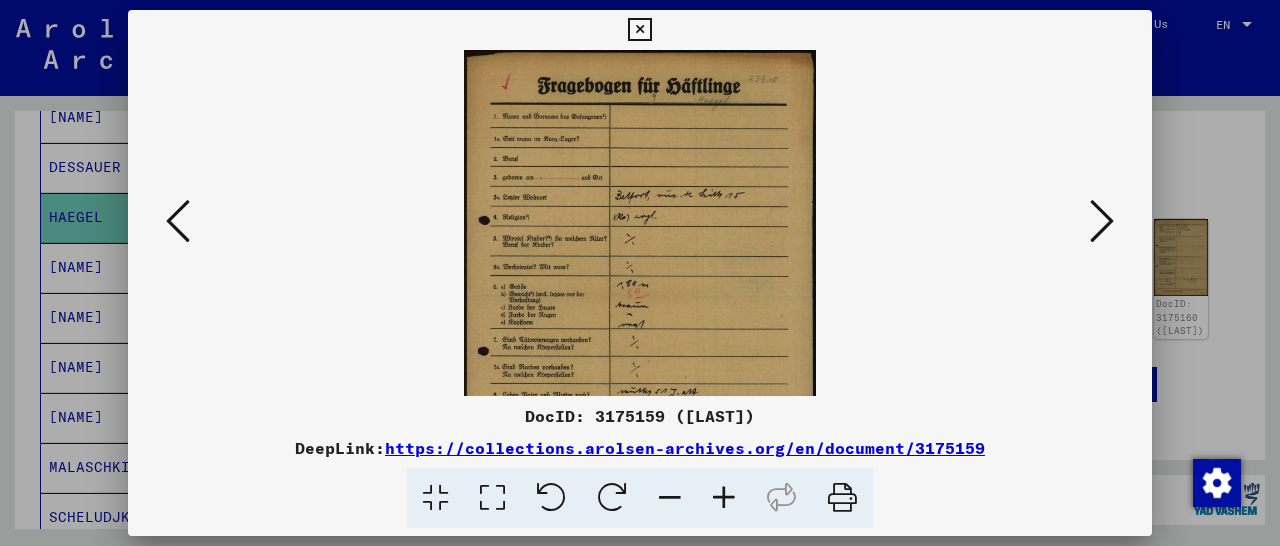 click at bounding box center [724, 498] 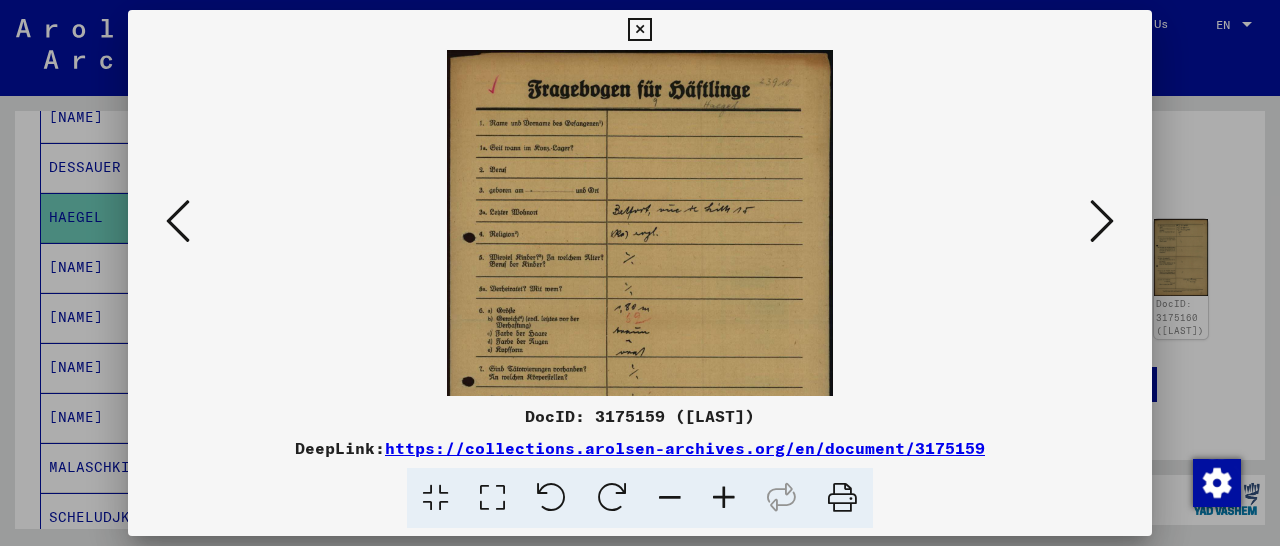 click at bounding box center (724, 498) 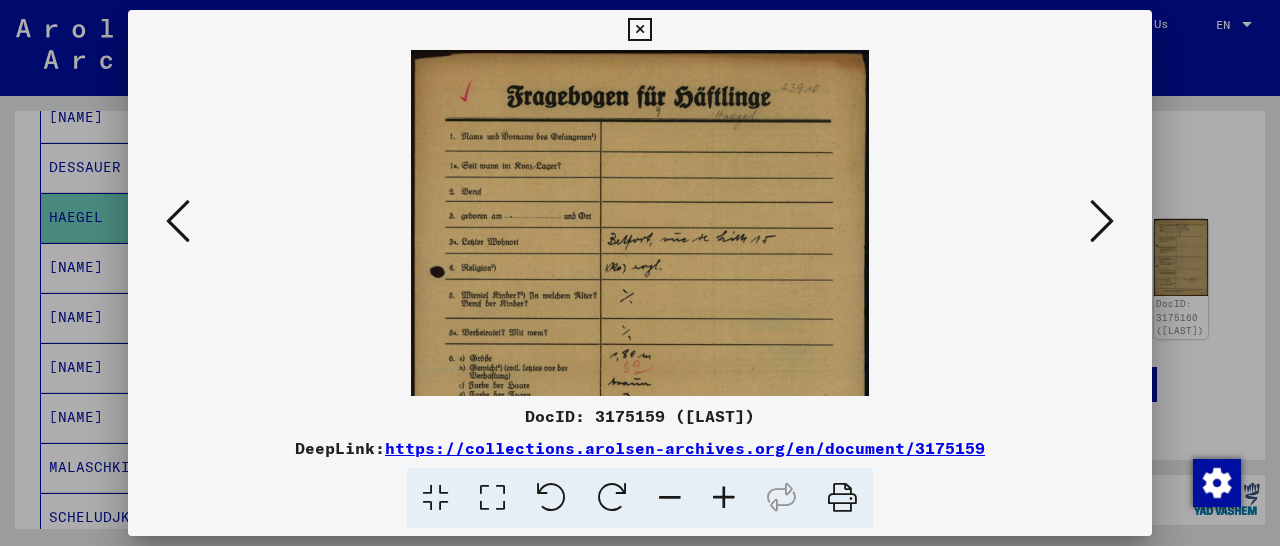 click at bounding box center [724, 498] 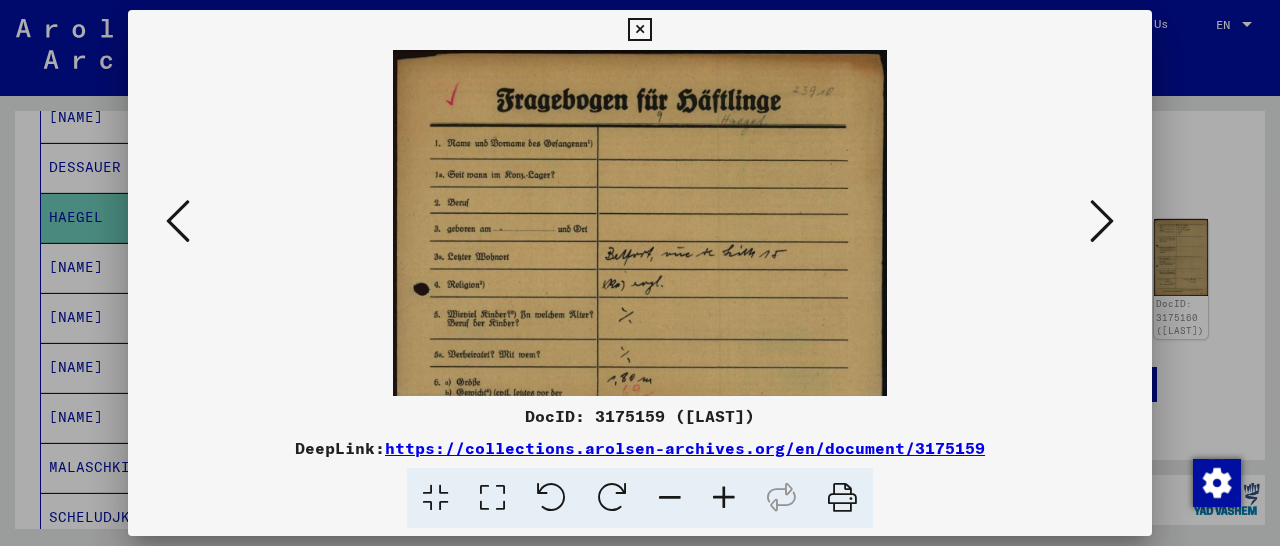 click at bounding box center [724, 498] 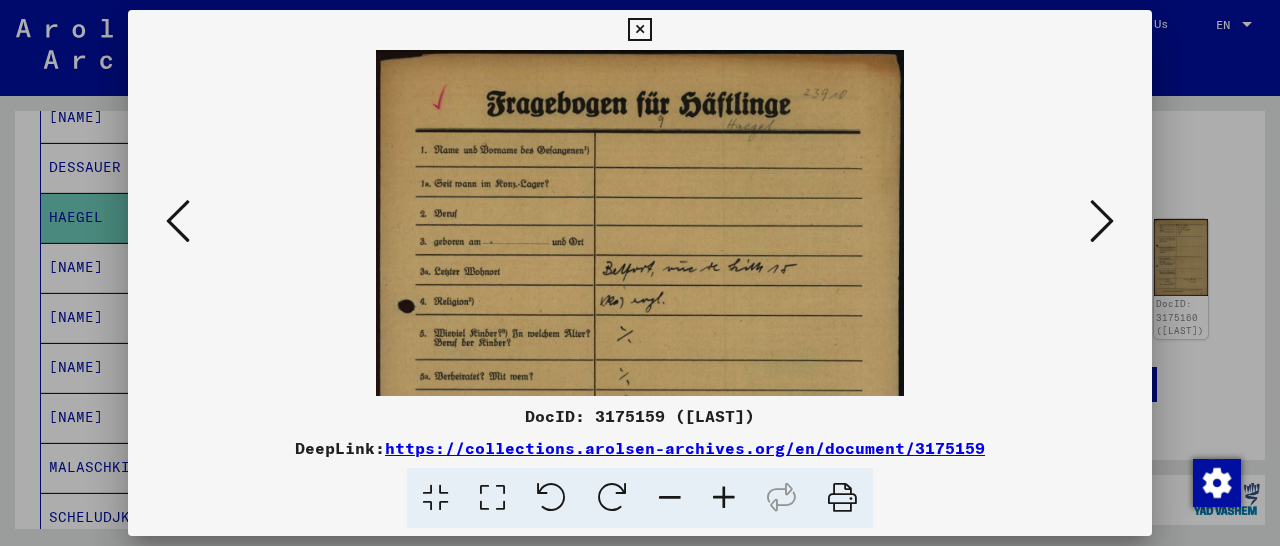 click at bounding box center [724, 498] 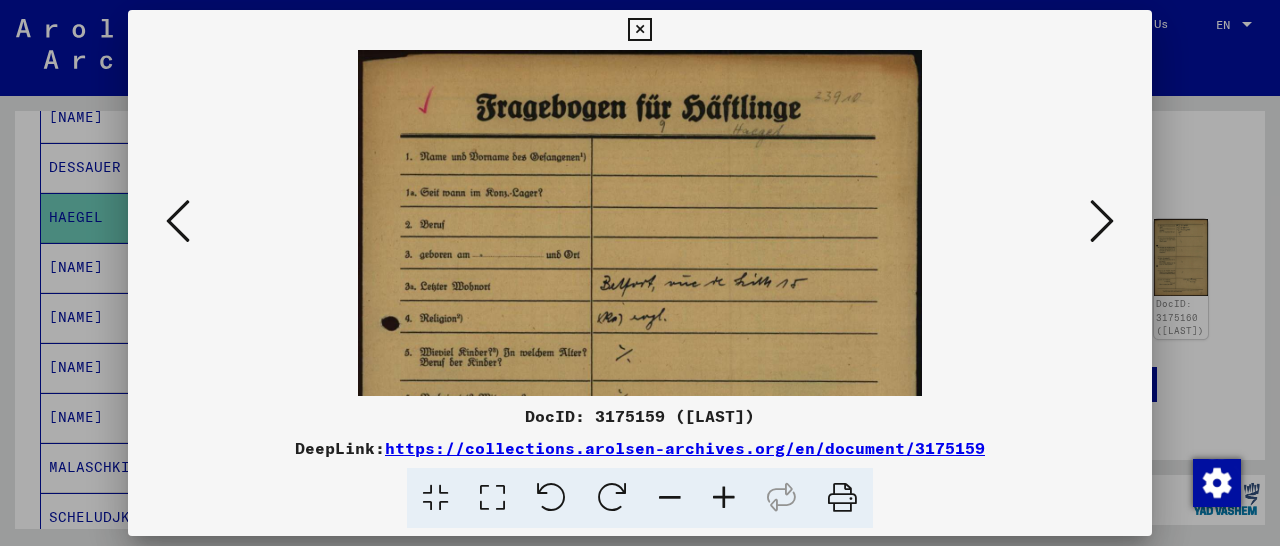 click at bounding box center [724, 498] 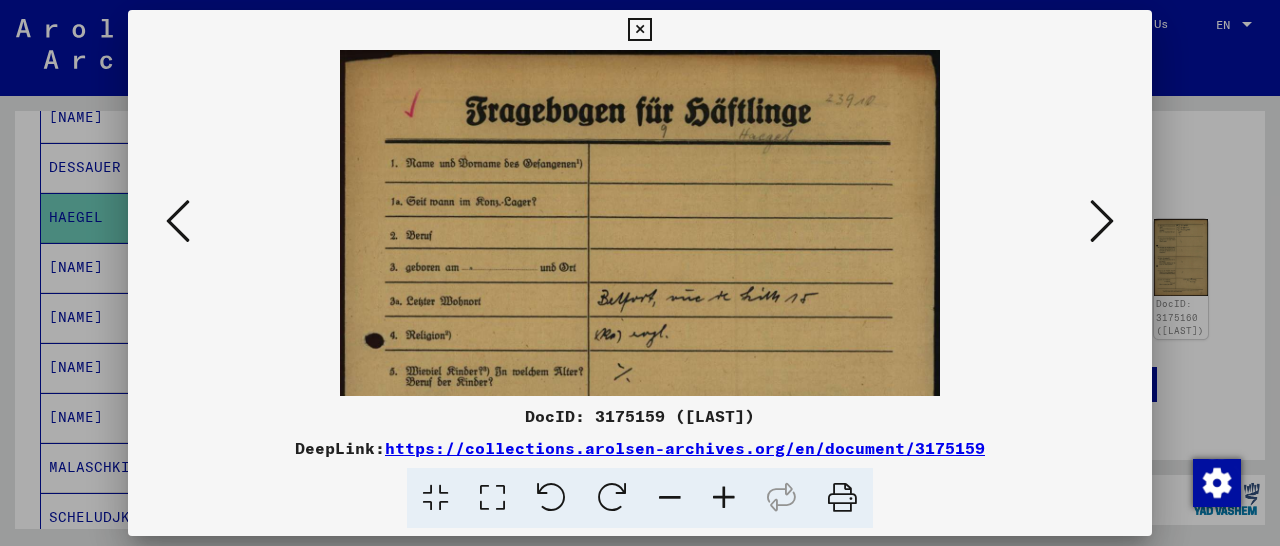 click at bounding box center [724, 498] 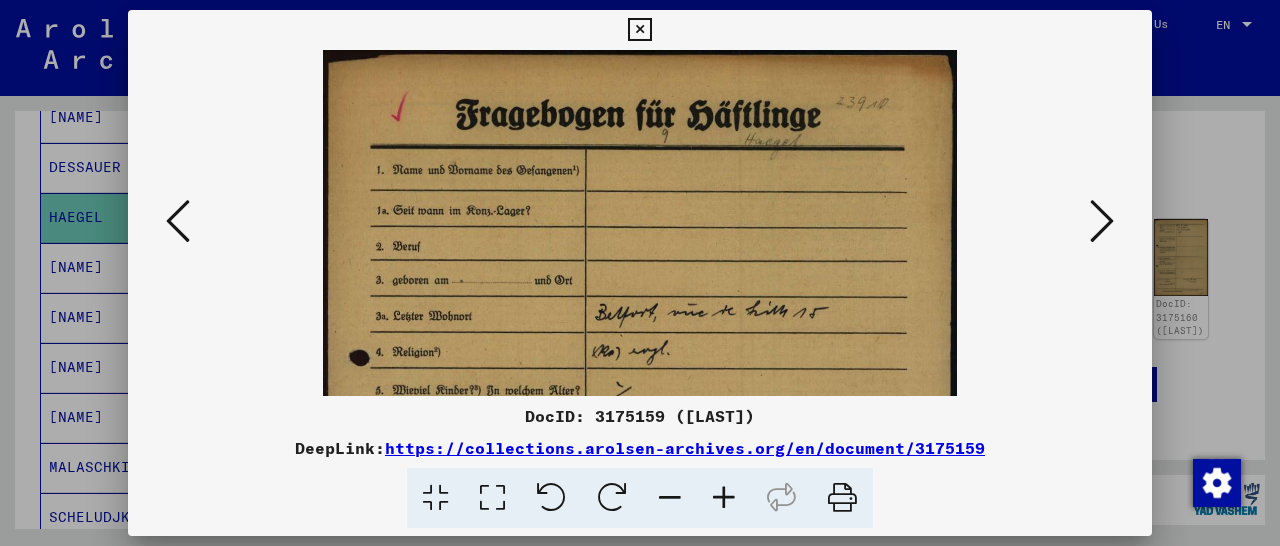 click at bounding box center [724, 498] 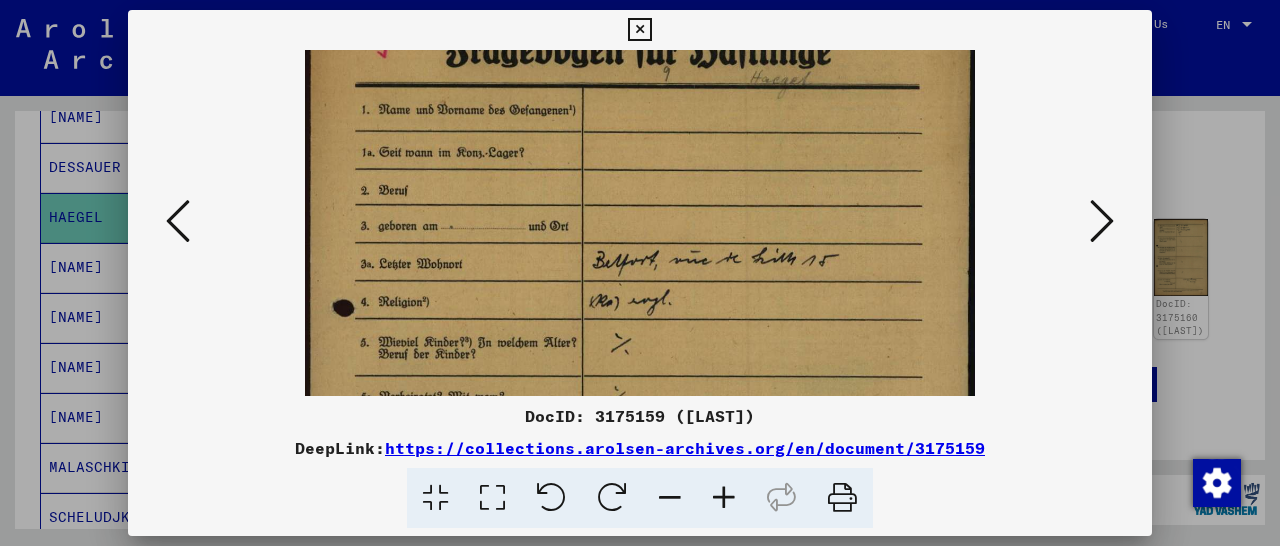 scroll, scrollTop: 94, scrollLeft: 0, axis: vertical 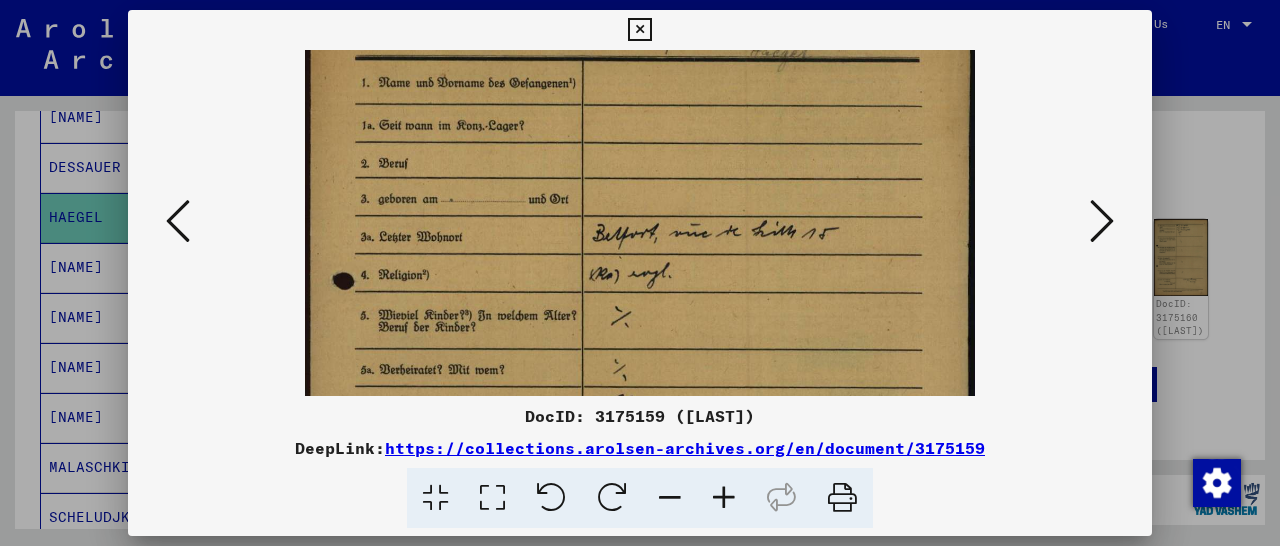 drag, startPoint x: 709, startPoint y: 339, endPoint x: 720, endPoint y: 245, distance: 94.641426 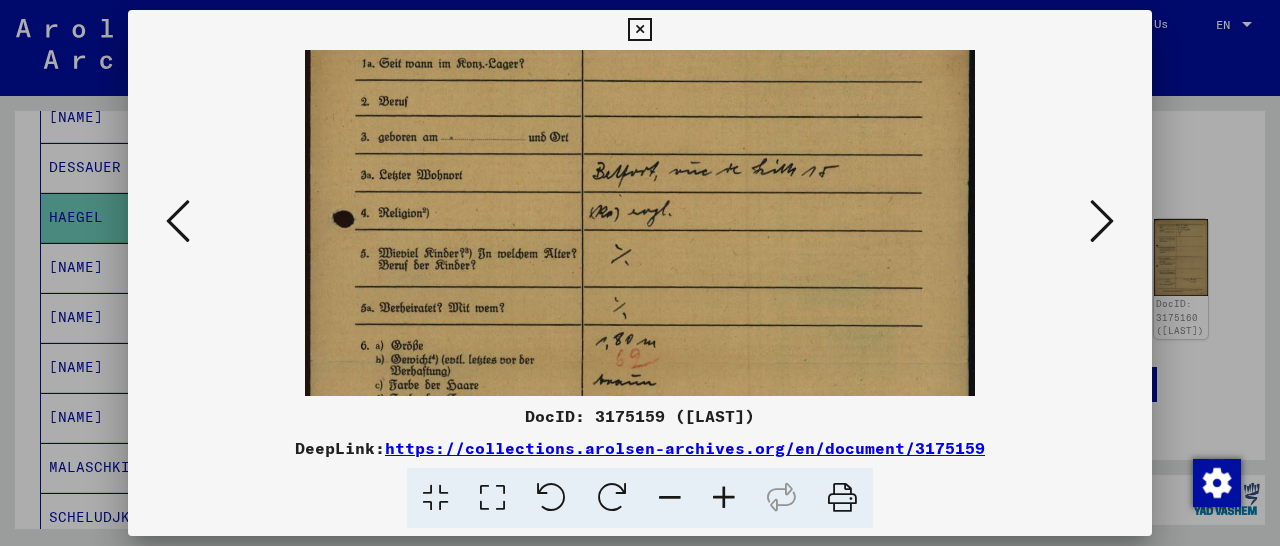 scroll, scrollTop: 176, scrollLeft: 0, axis: vertical 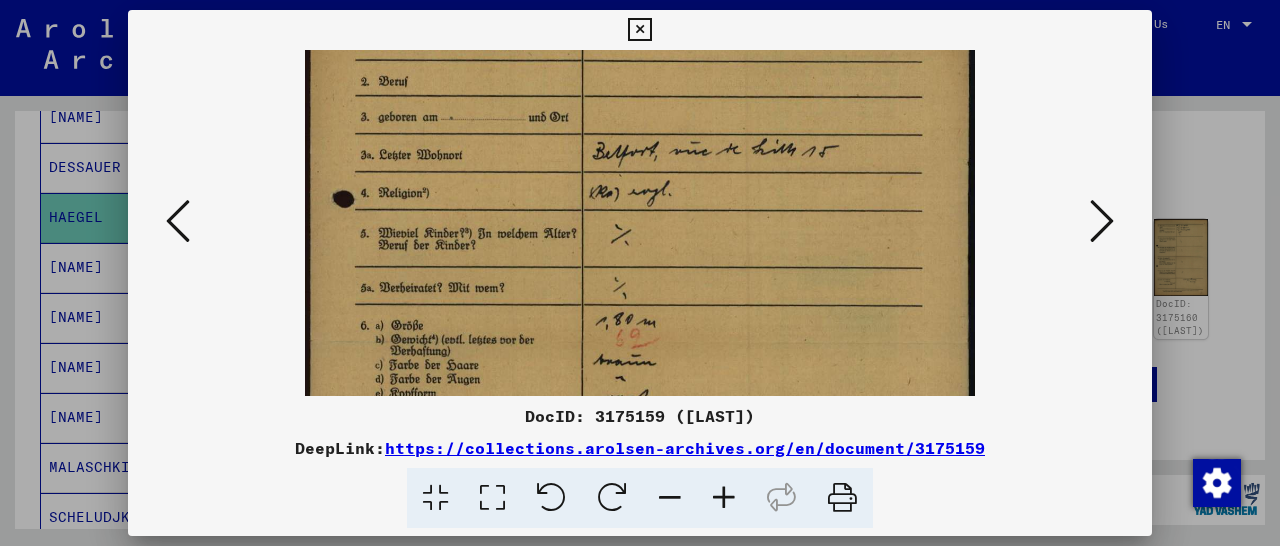 drag, startPoint x: 619, startPoint y: 316, endPoint x: 627, endPoint y: 234, distance: 82.38932 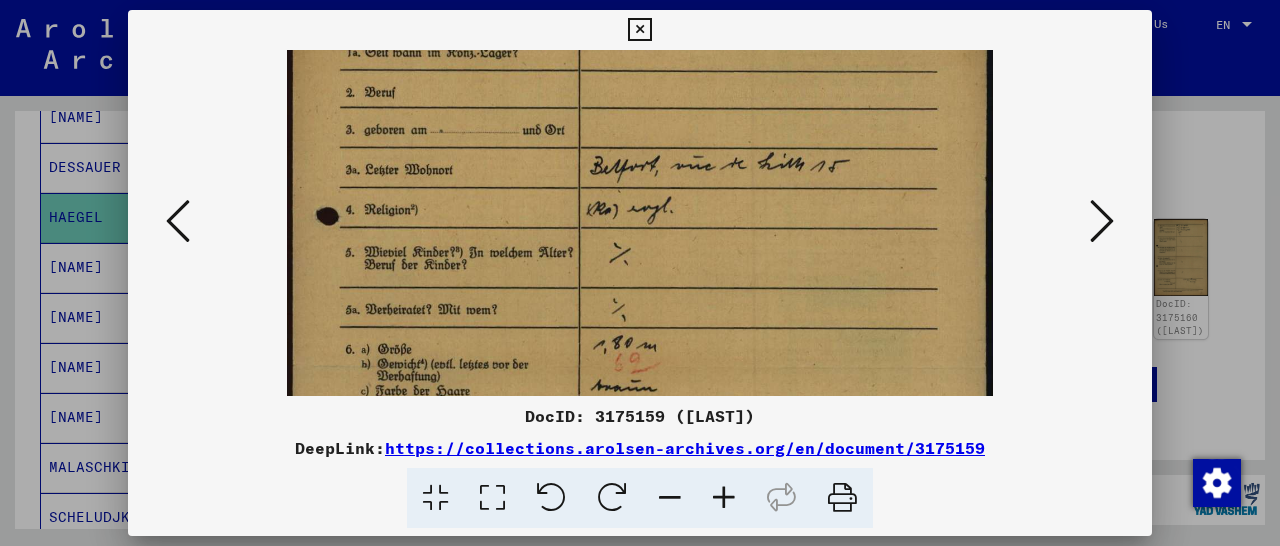 click at bounding box center [724, 498] 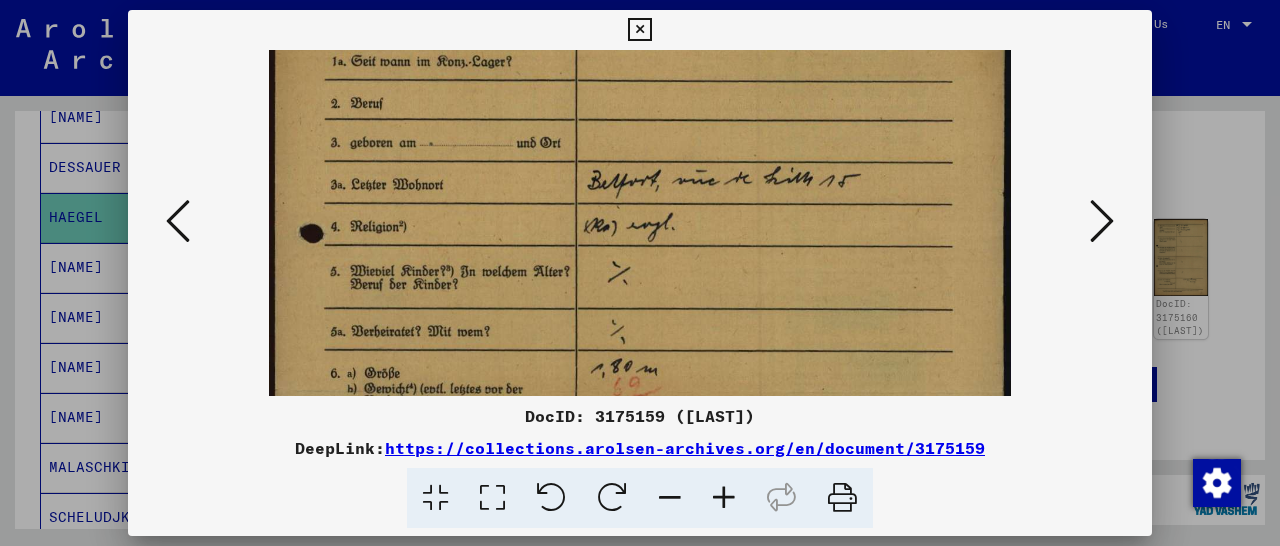 click at bounding box center [724, 498] 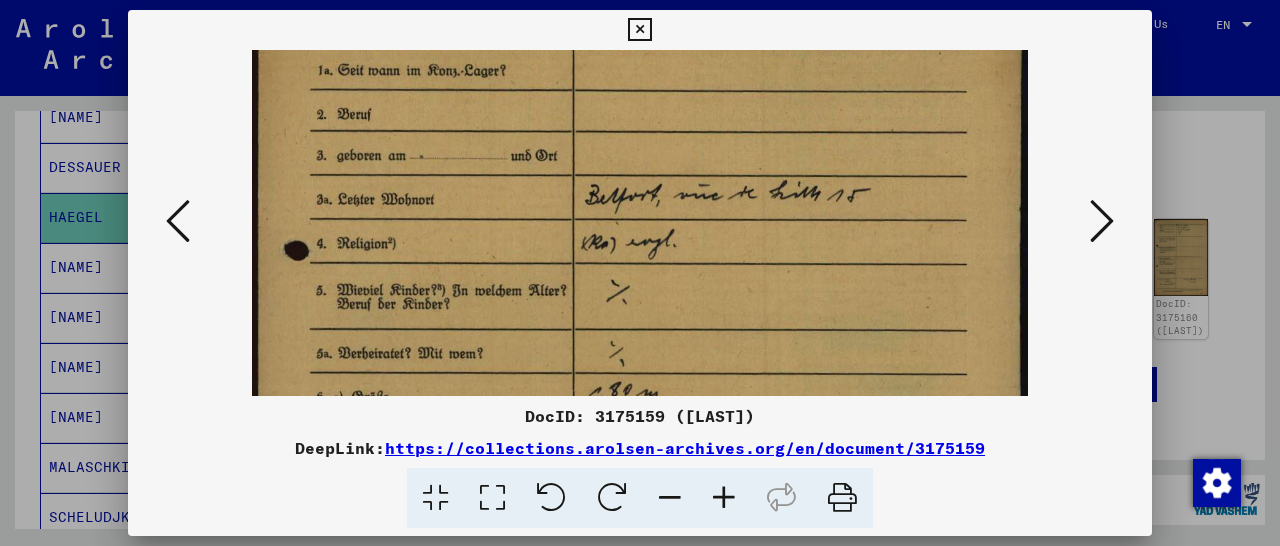 click at bounding box center (724, 498) 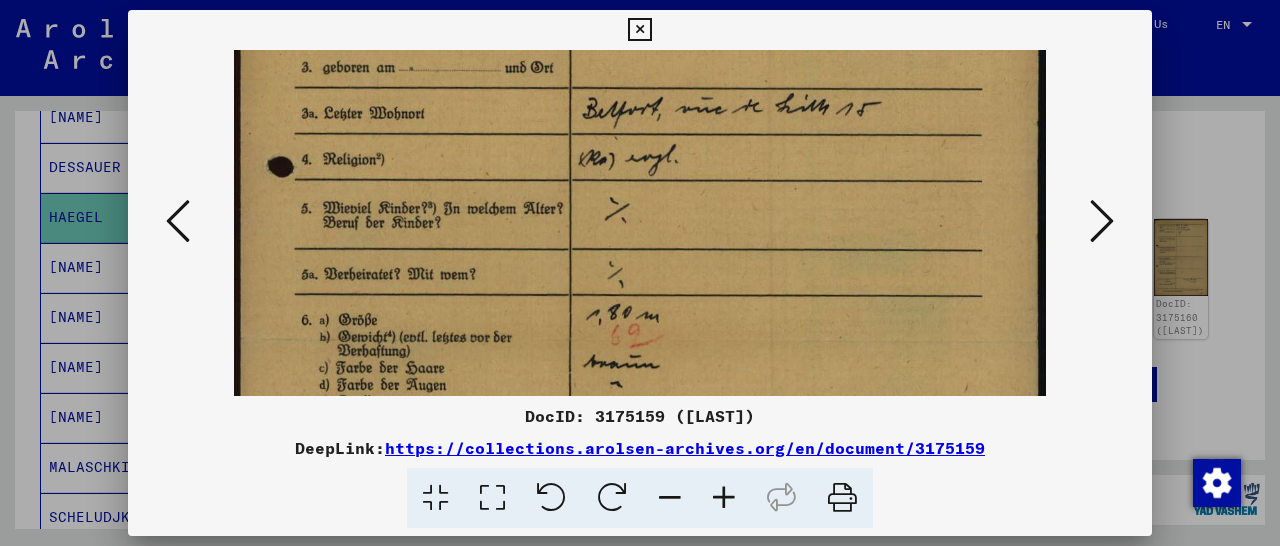 scroll, scrollTop: 317, scrollLeft: 0, axis: vertical 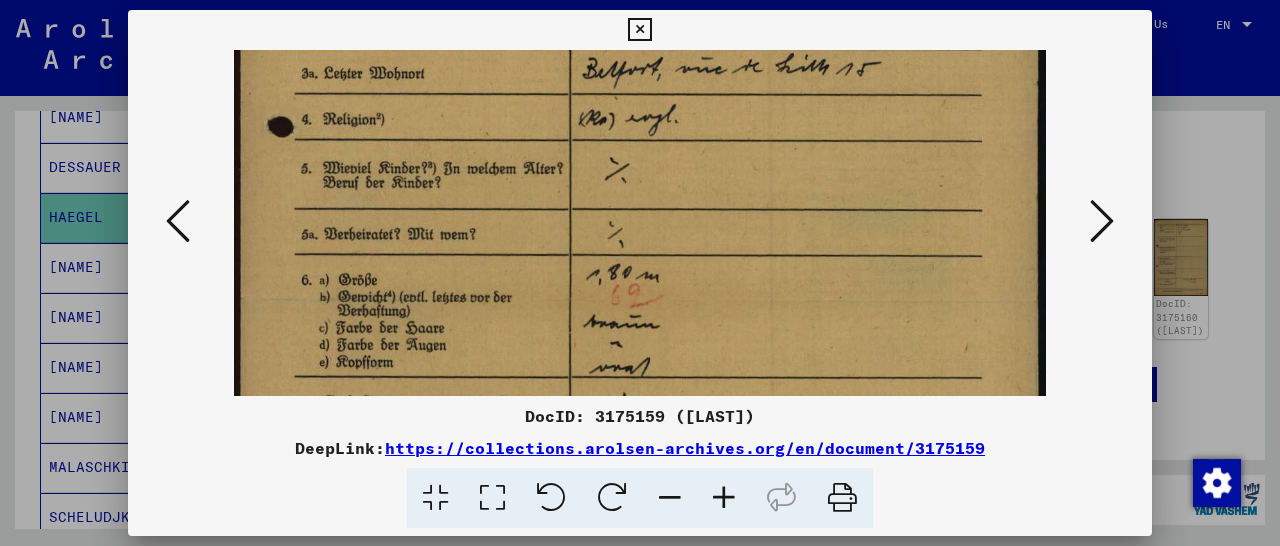 drag, startPoint x: 713, startPoint y: 367, endPoint x: 739, endPoint y: 226, distance: 143.37712 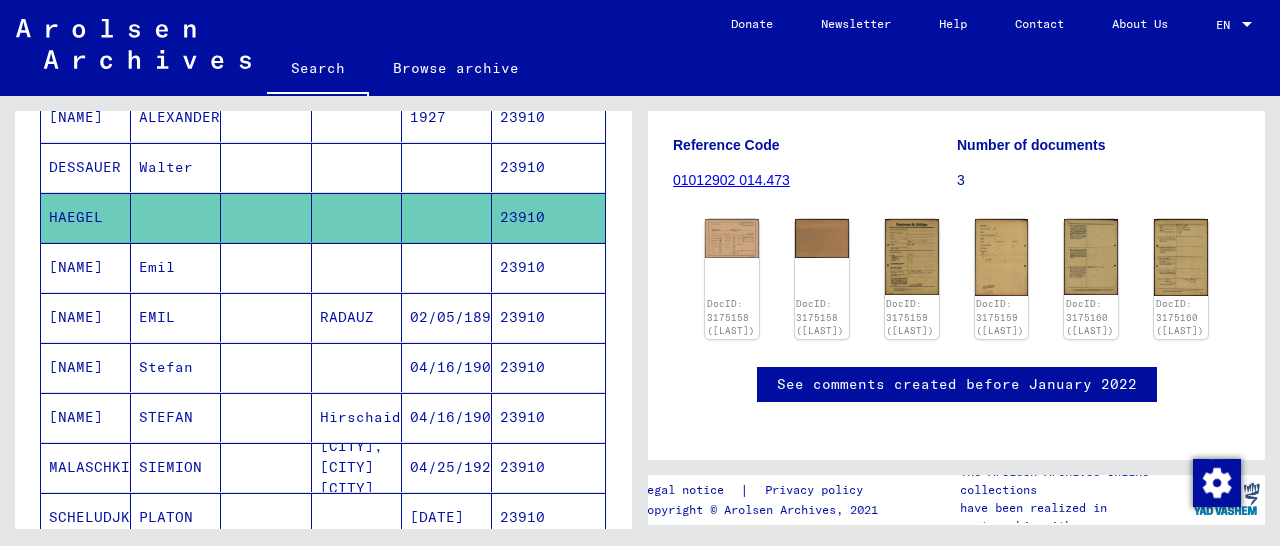 scroll, scrollTop: 0, scrollLeft: 0, axis: both 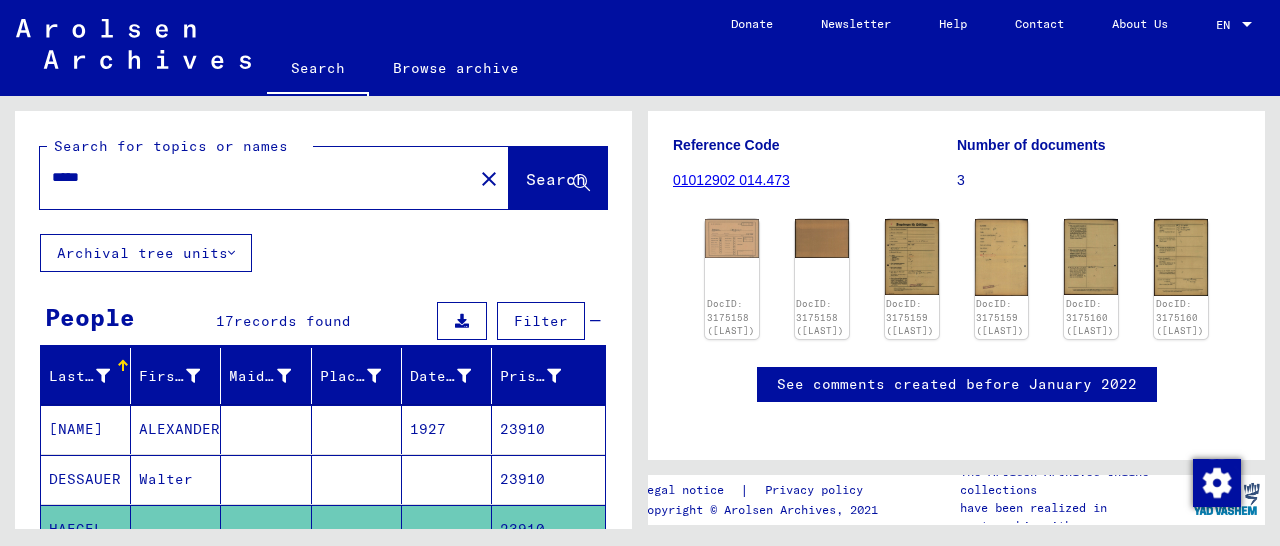 drag, startPoint x: 63, startPoint y: 172, endPoint x: 3, endPoint y: 175, distance: 60.074955 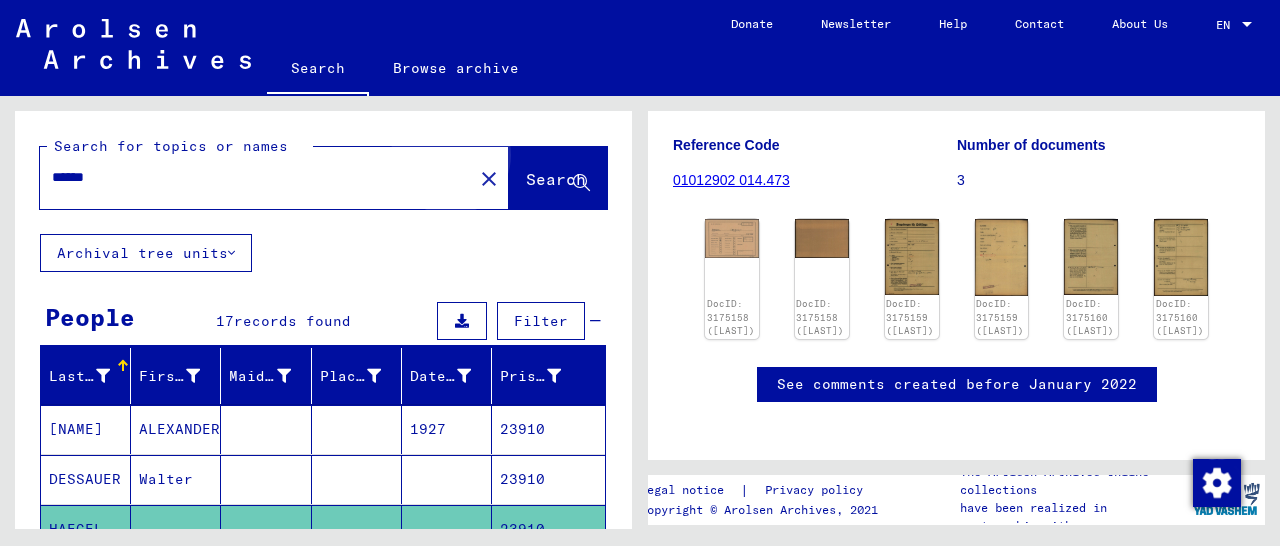 click on "Search" 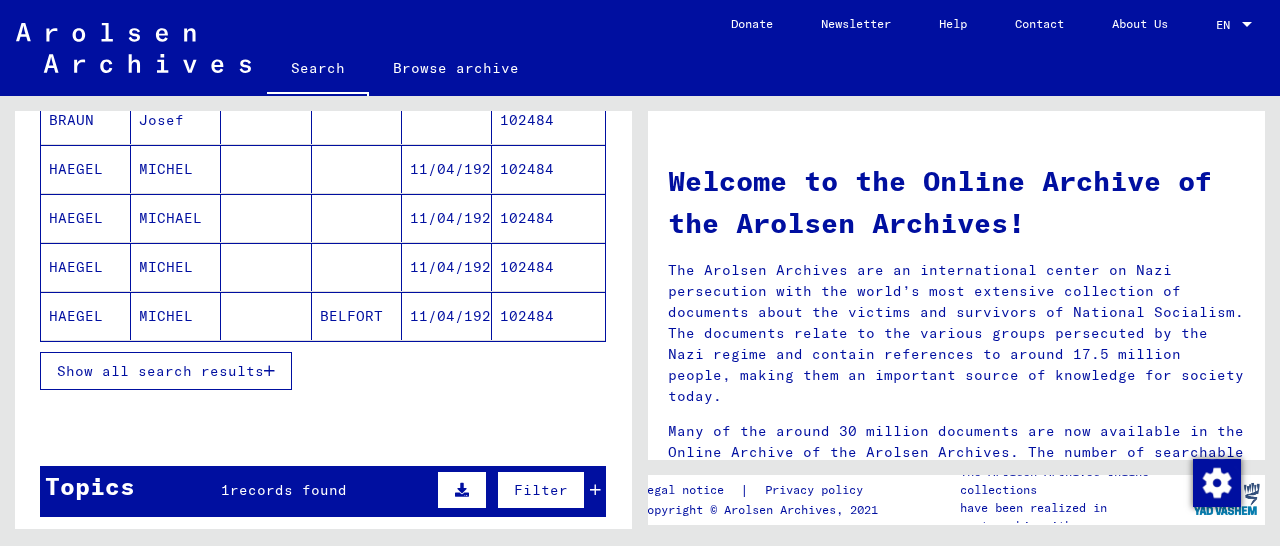 scroll, scrollTop: 312, scrollLeft: 0, axis: vertical 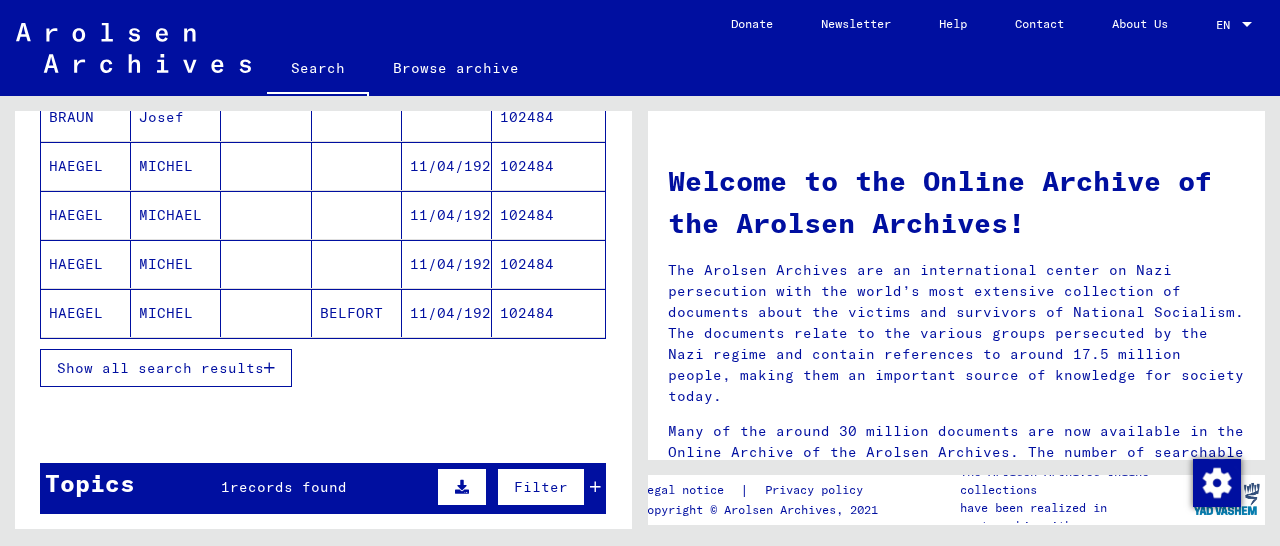 click on "102484" at bounding box center (548, 215) 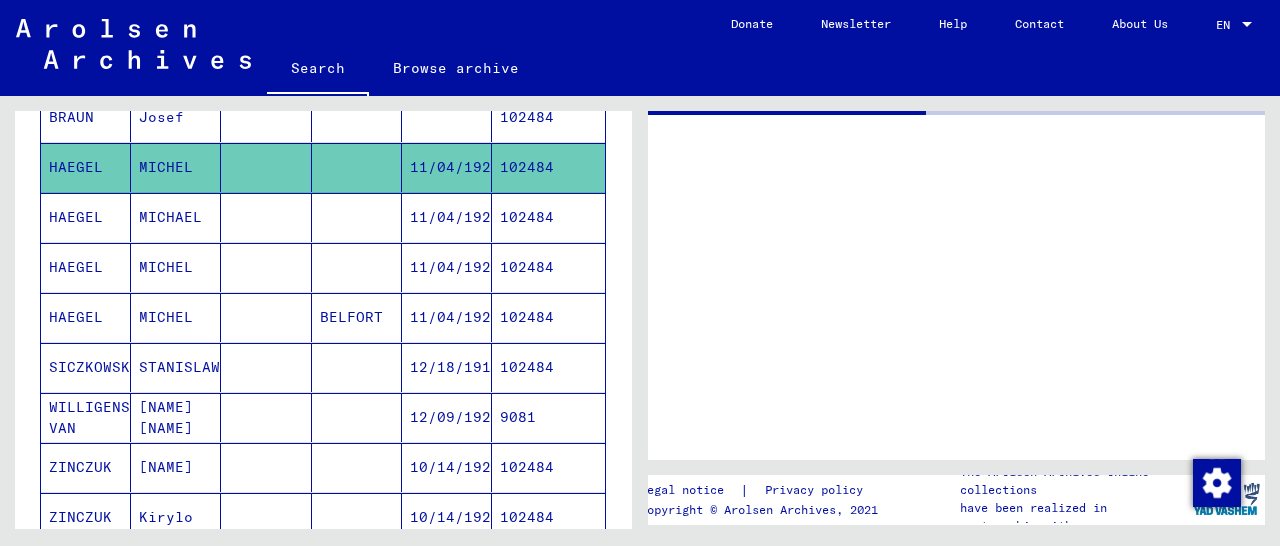 scroll, scrollTop: 312, scrollLeft: 0, axis: vertical 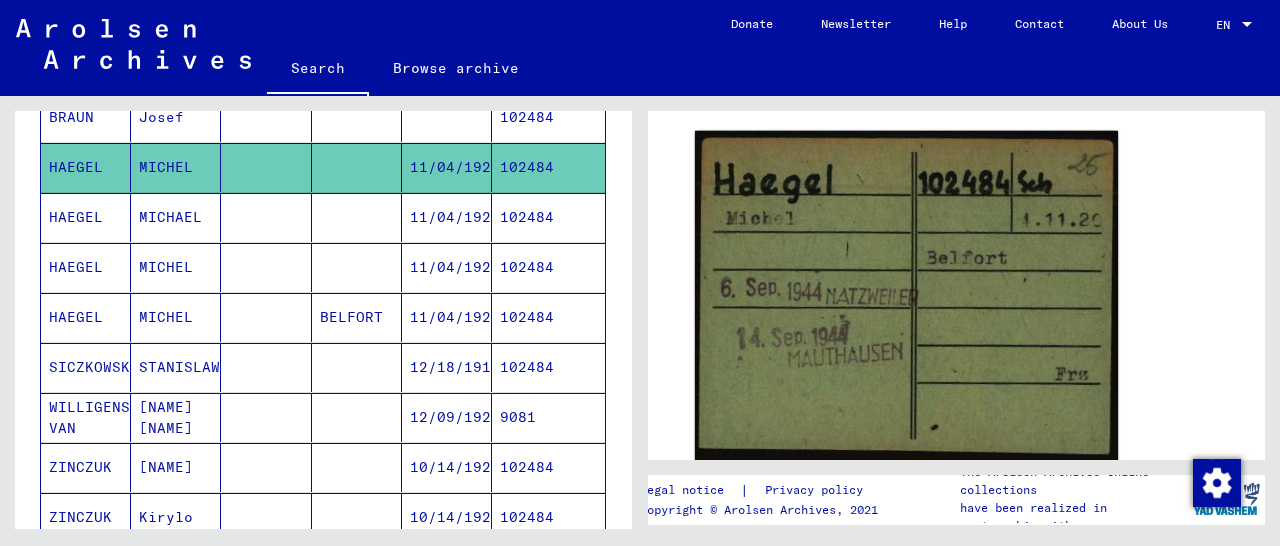 click 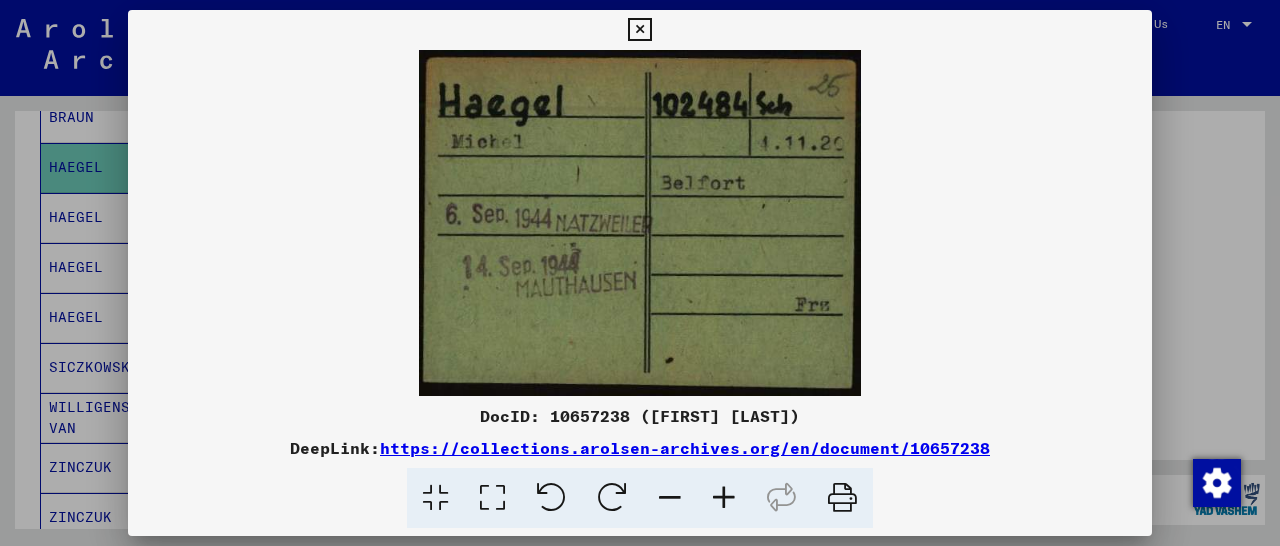 click at bounding box center (724, 498) 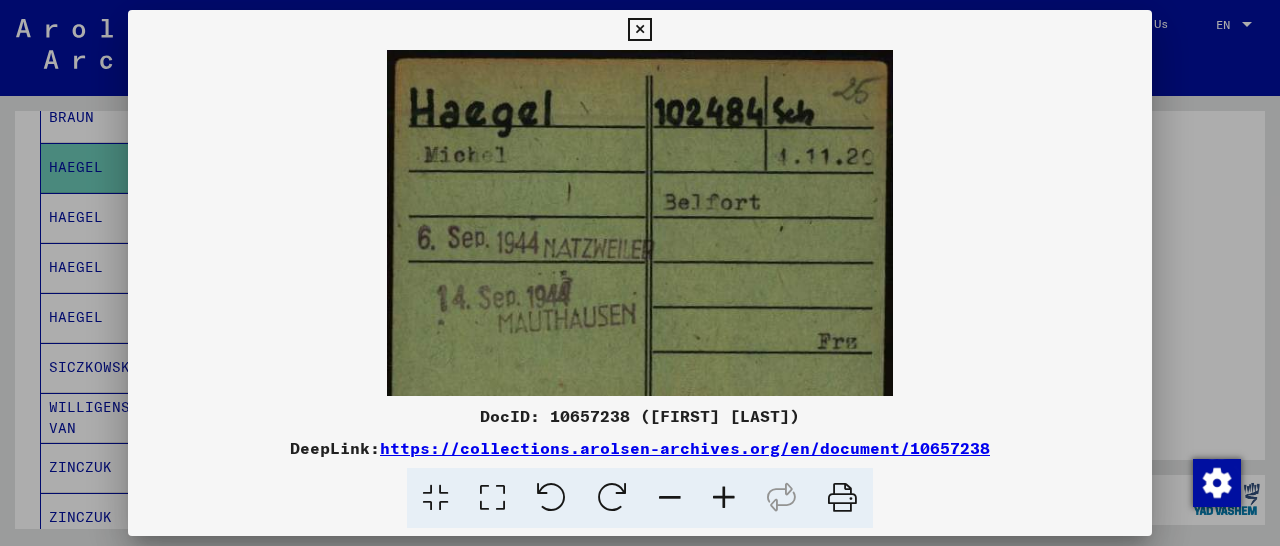 click at bounding box center (724, 498) 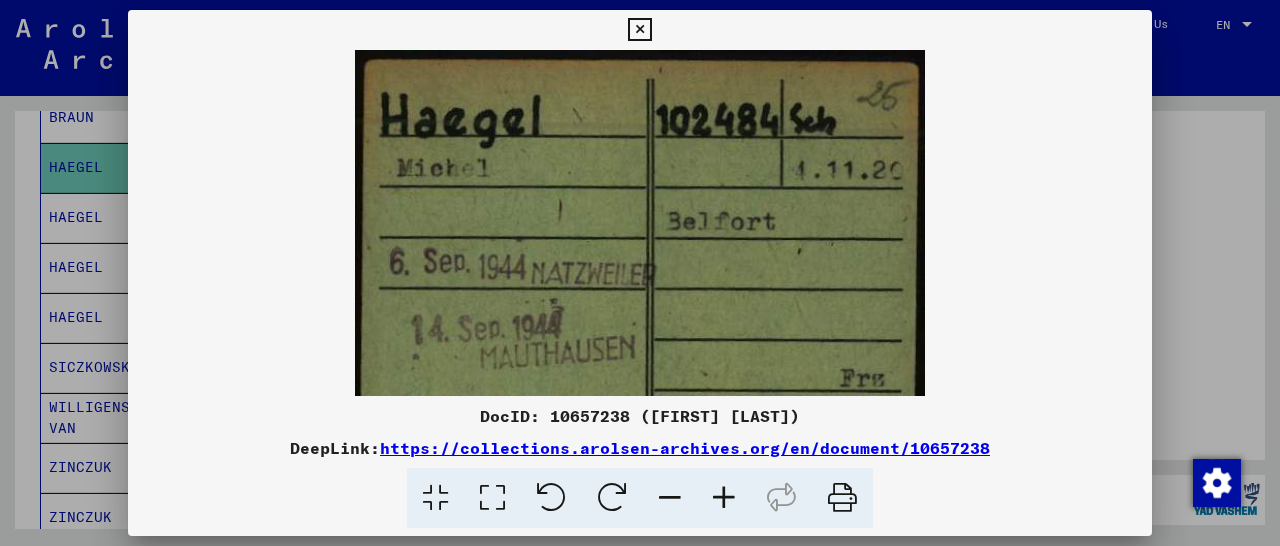 click at bounding box center (724, 498) 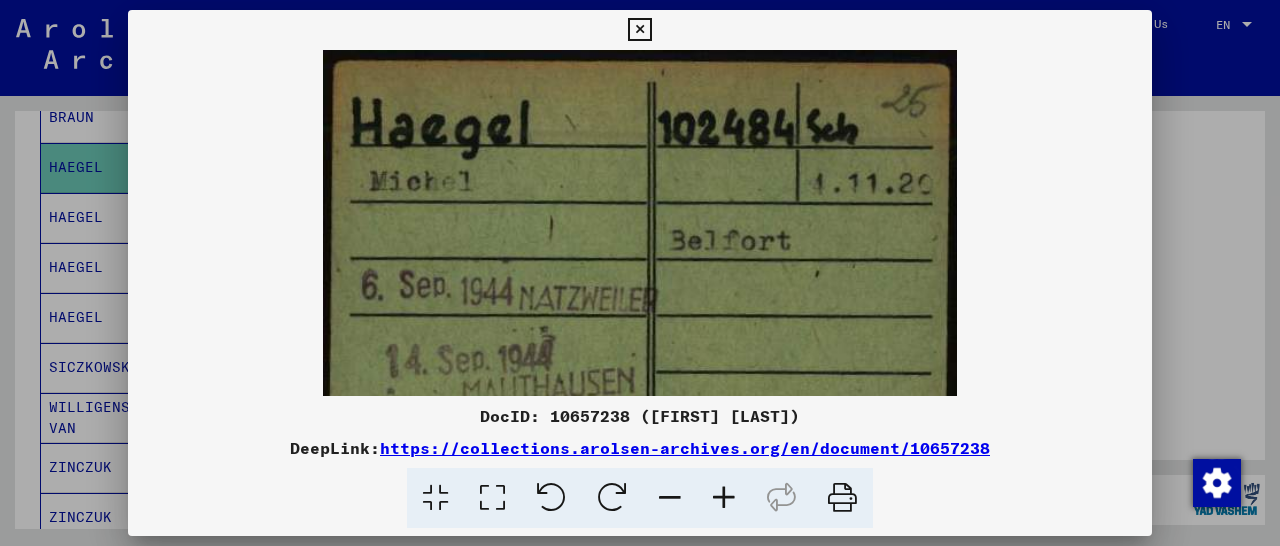 click at bounding box center [724, 498] 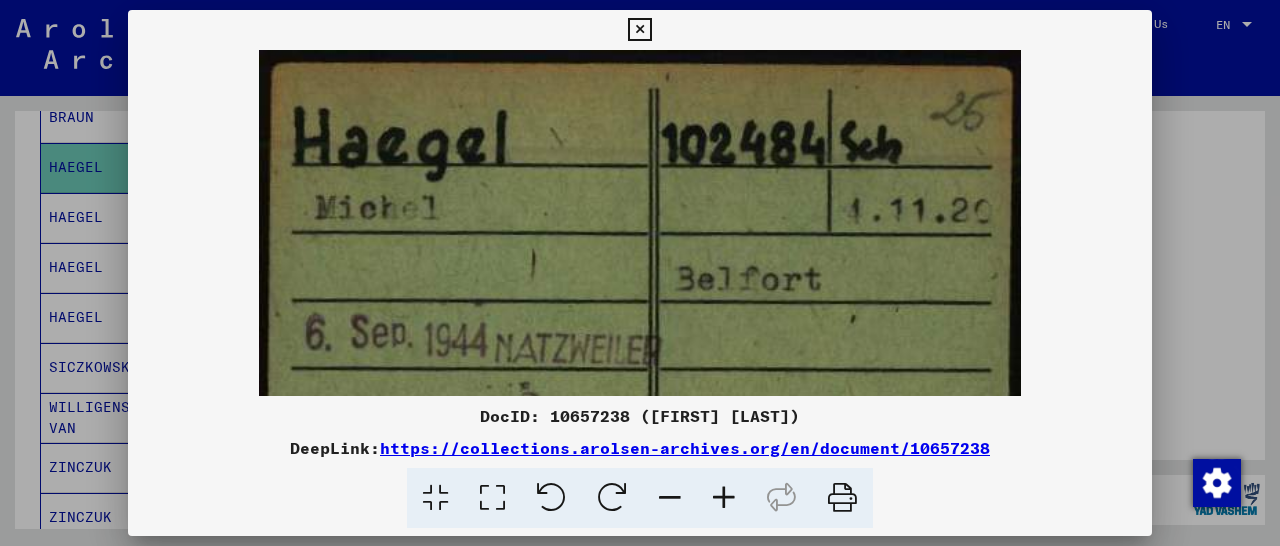 click at bounding box center (724, 498) 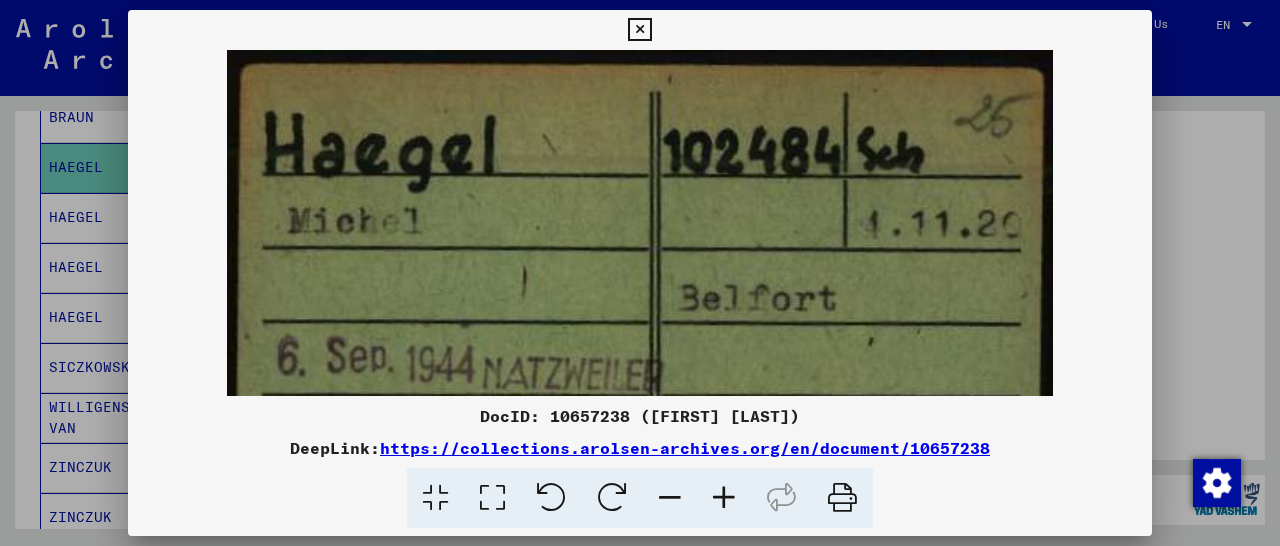 click at bounding box center (724, 498) 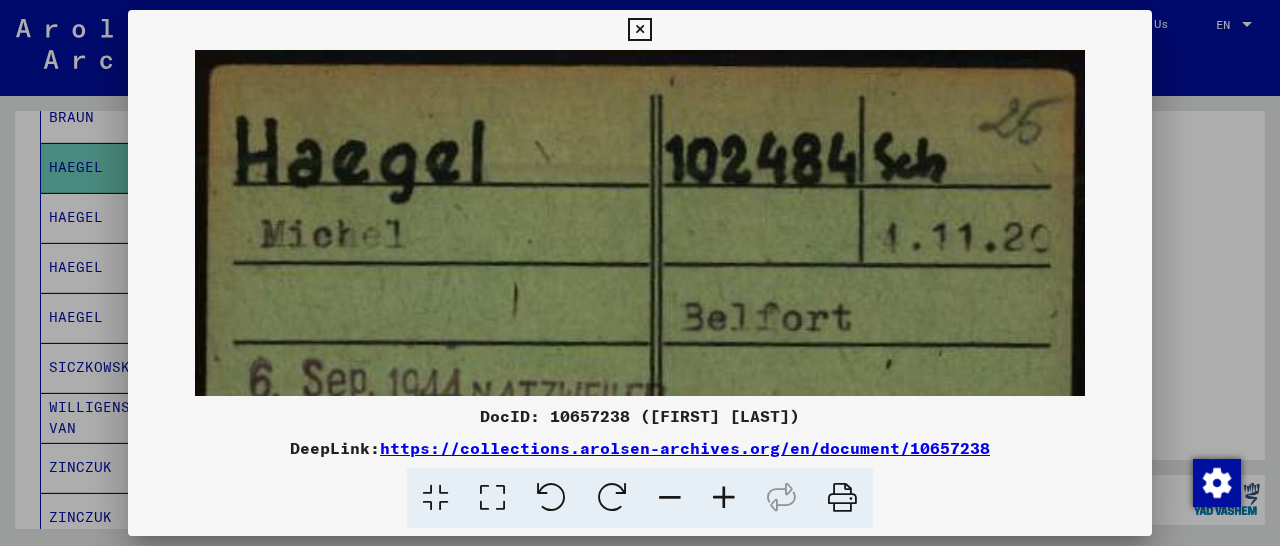 click at bounding box center (639, 30) 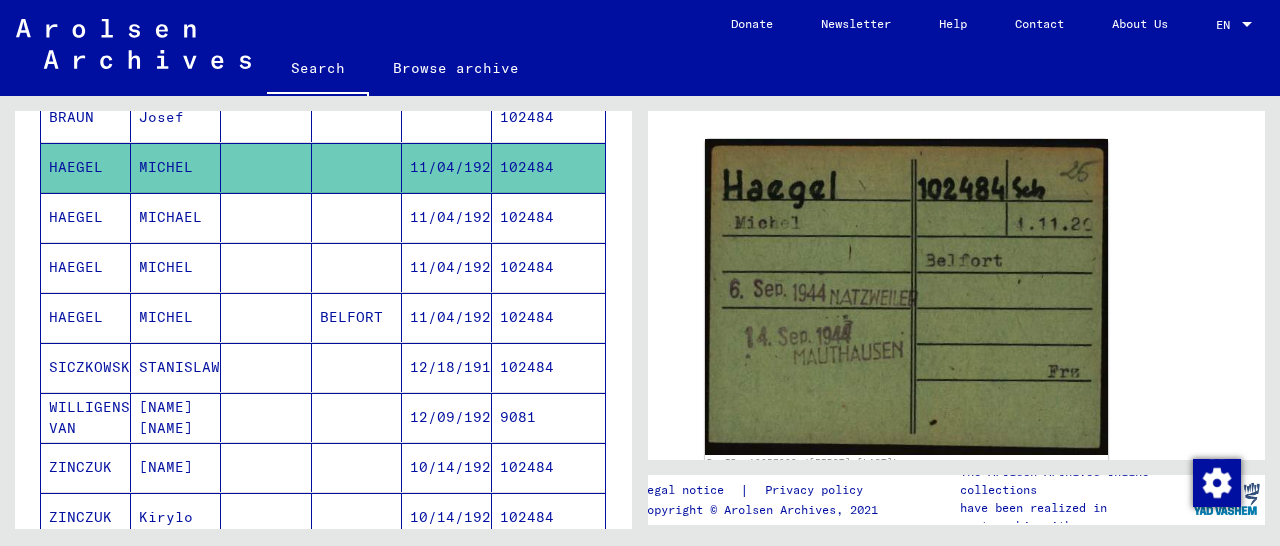 scroll, scrollTop: 0, scrollLeft: 0, axis: both 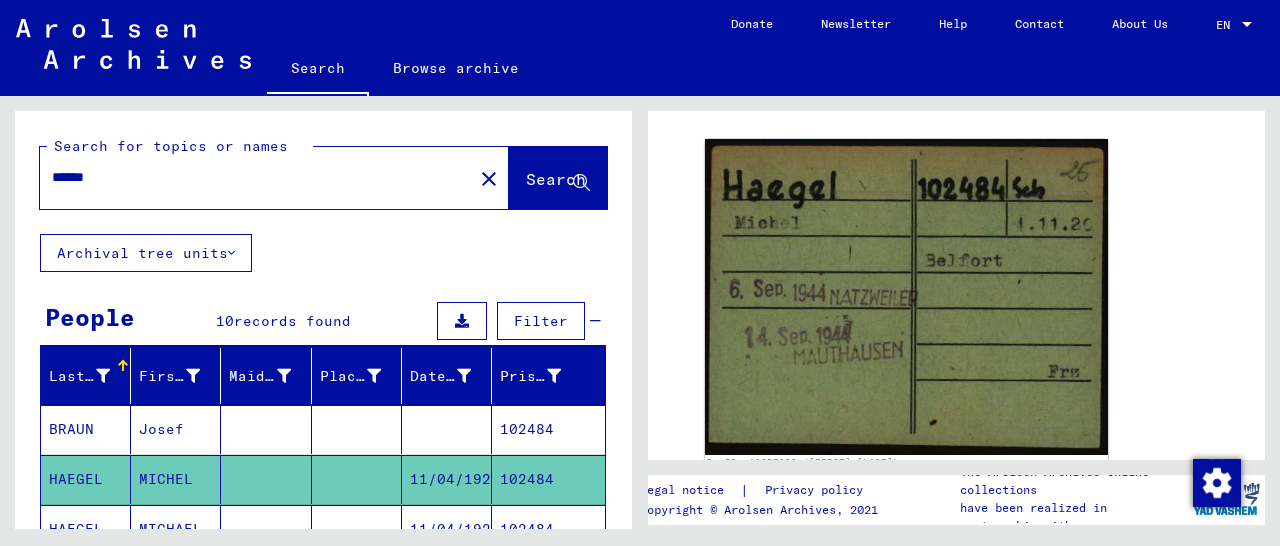 drag, startPoint x: 130, startPoint y: 182, endPoint x: 59, endPoint y: 183, distance: 71.00704 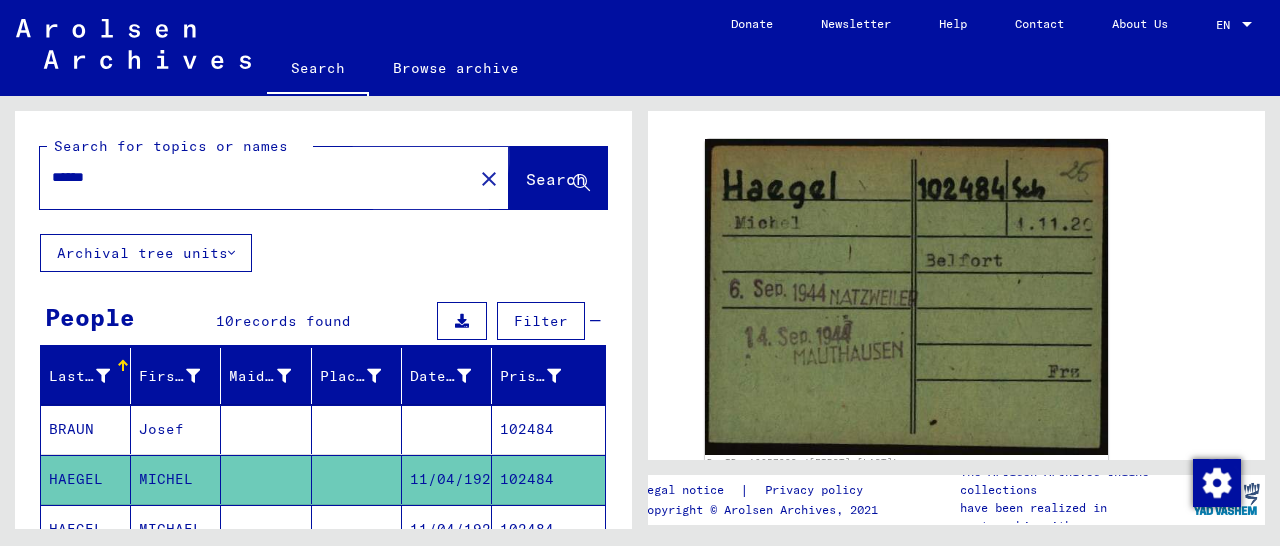 click on "Search" 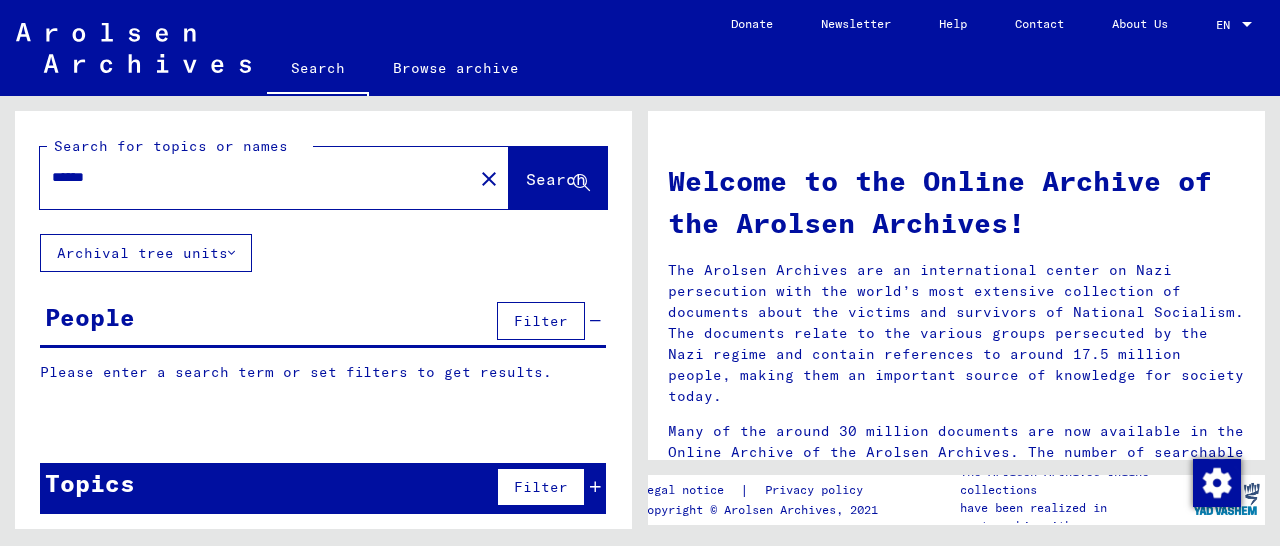 scroll, scrollTop: 37, scrollLeft: 0, axis: vertical 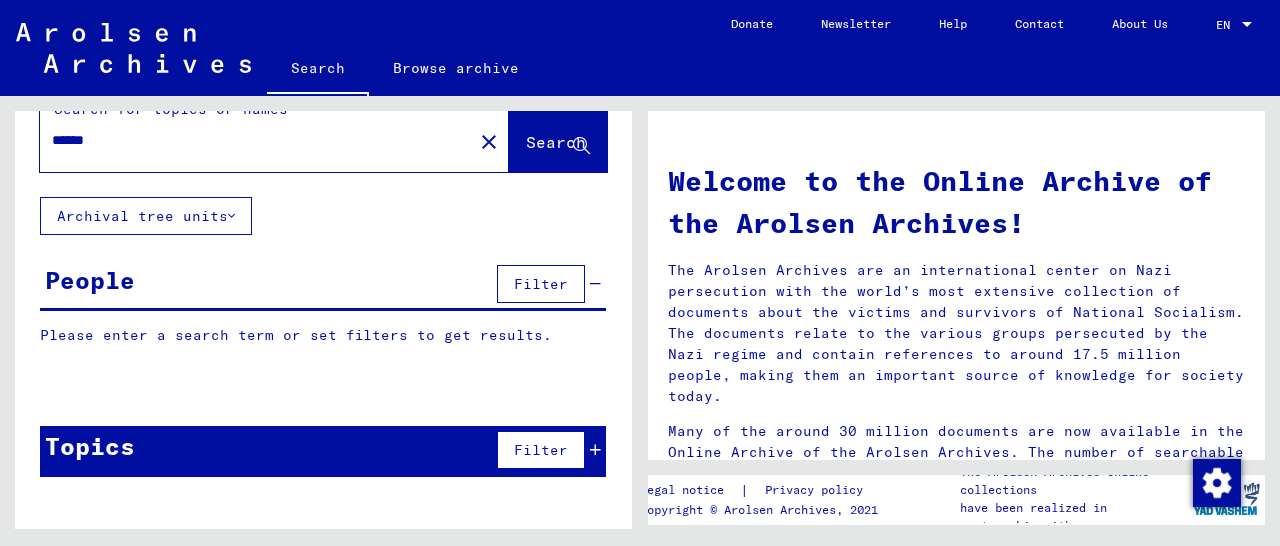 click on "******" at bounding box center (250, 140) 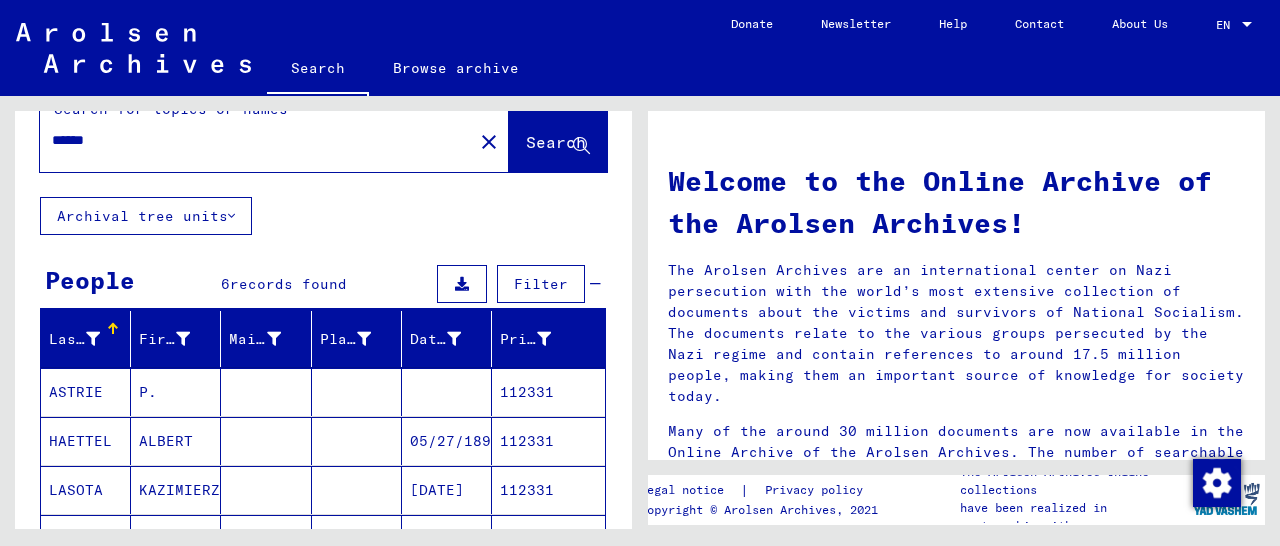 scroll, scrollTop: 0, scrollLeft: 0, axis: both 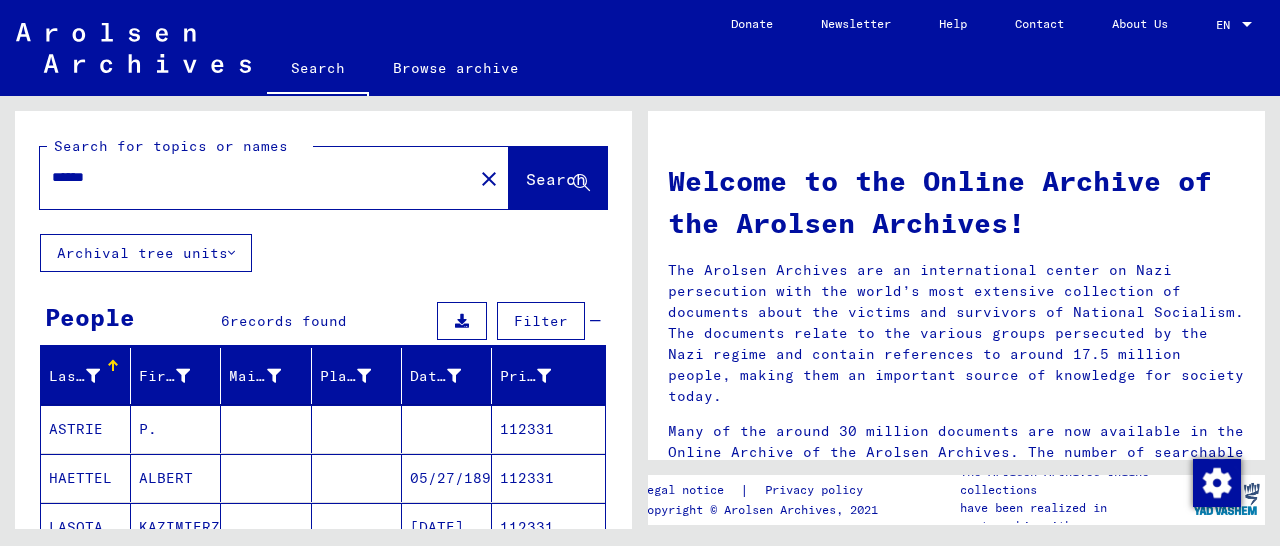 drag, startPoint x: 149, startPoint y: 183, endPoint x: 9, endPoint y: 162, distance: 141.56624 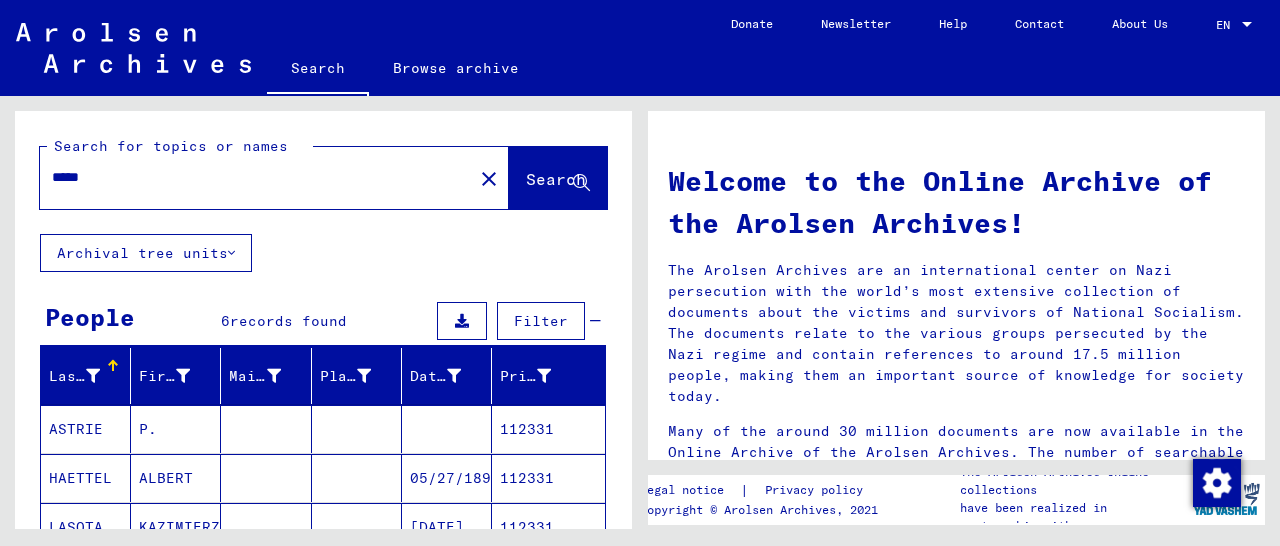 click on "Search" 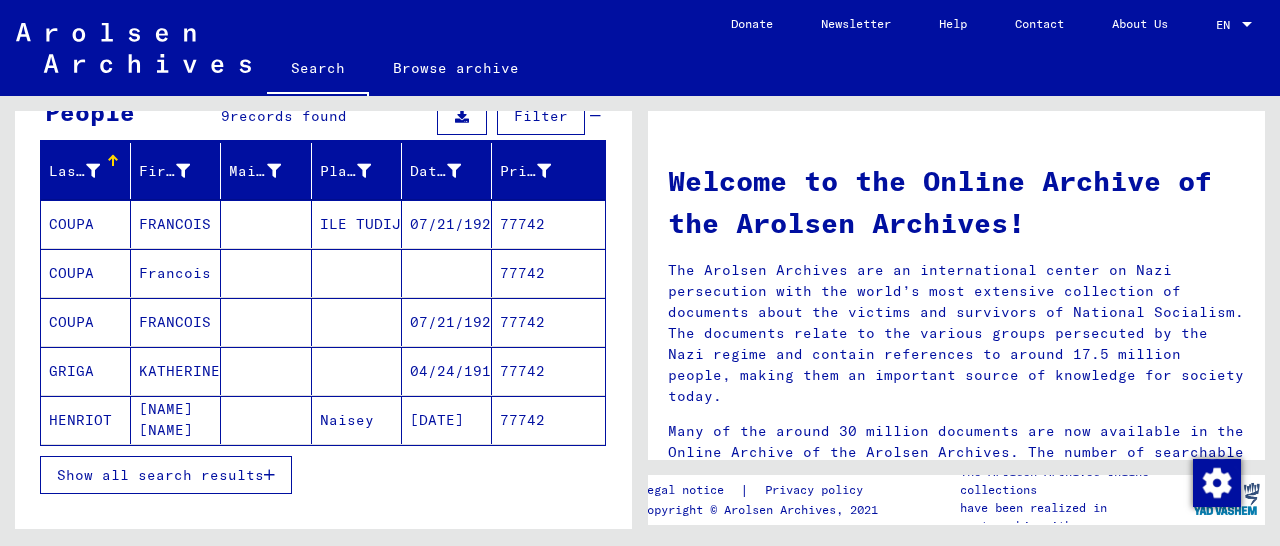 scroll, scrollTop: 208, scrollLeft: 0, axis: vertical 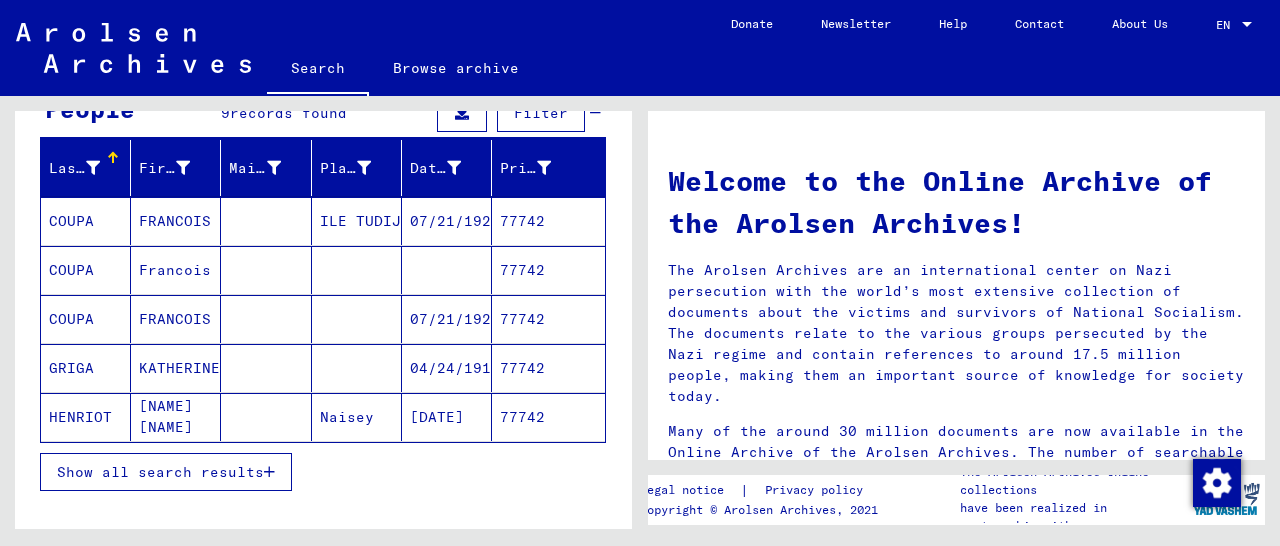 click on "Show all search results" at bounding box center [166, 472] 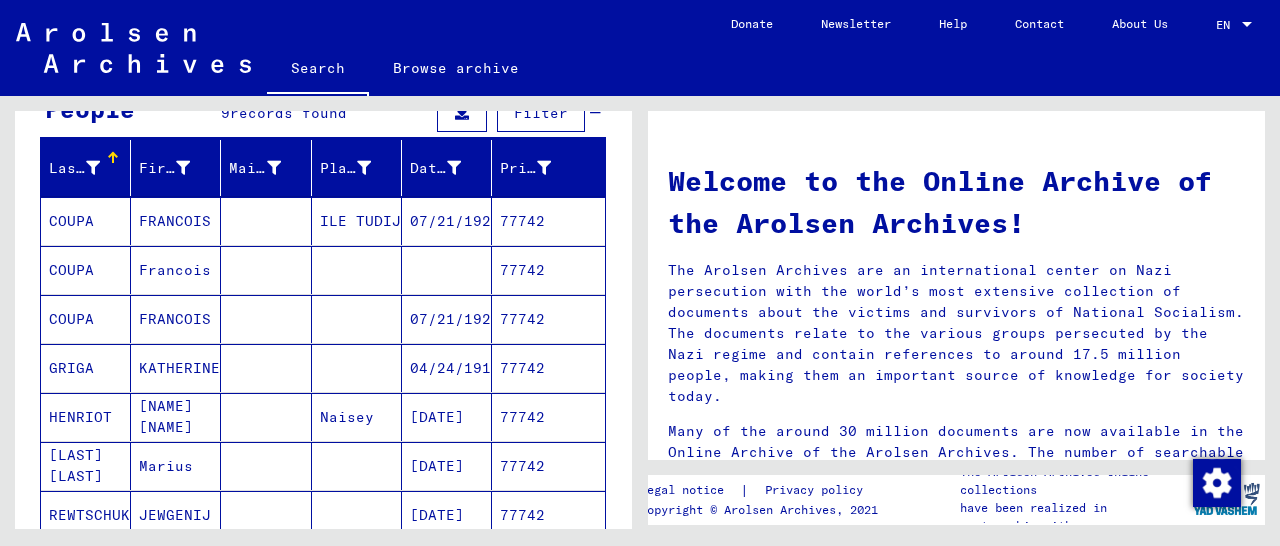scroll, scrollTop: 312, scrollLeft: 0, axis: vertical 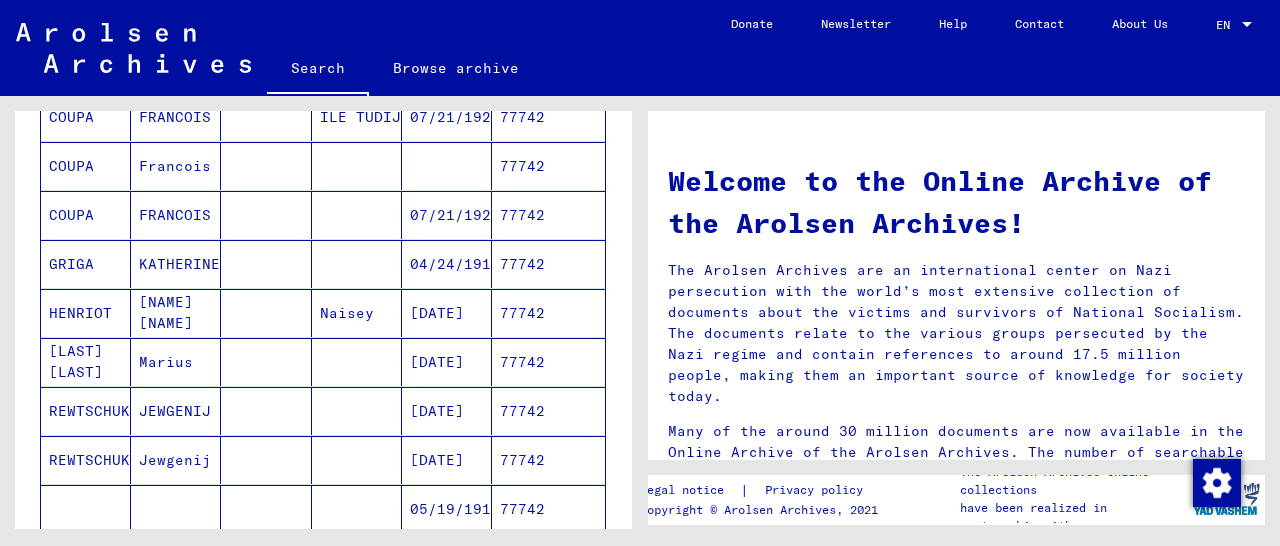 click on "77742" at bounding box center [548, 362] 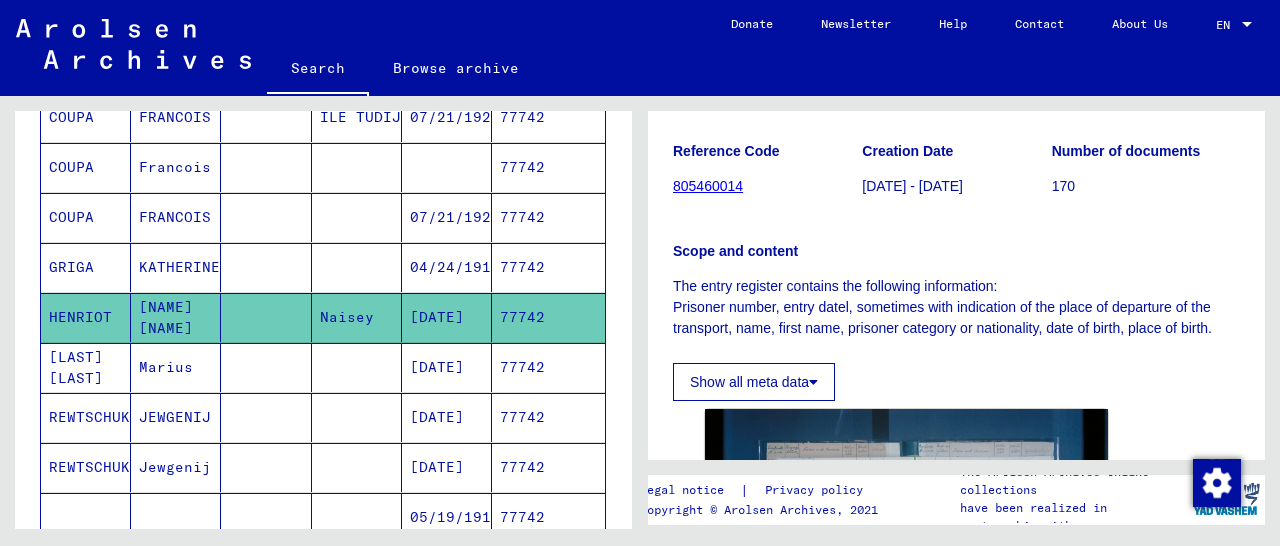 scroll, scrollTop: 312, scrollLeft: 0, axis: vertical 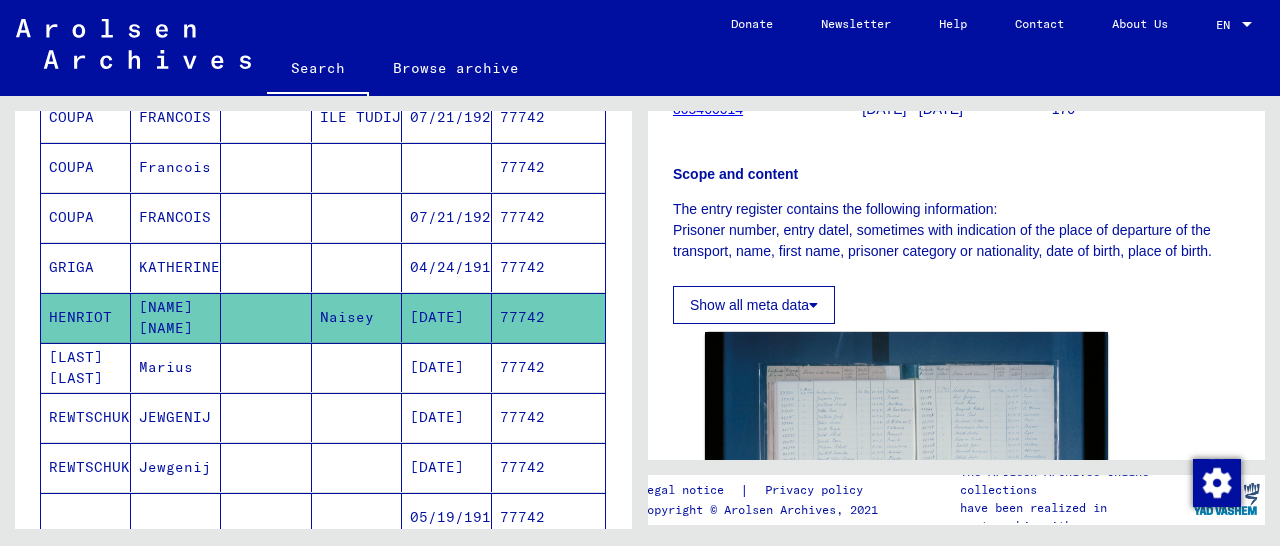 click on "77742" at bounding box center (548, 417) 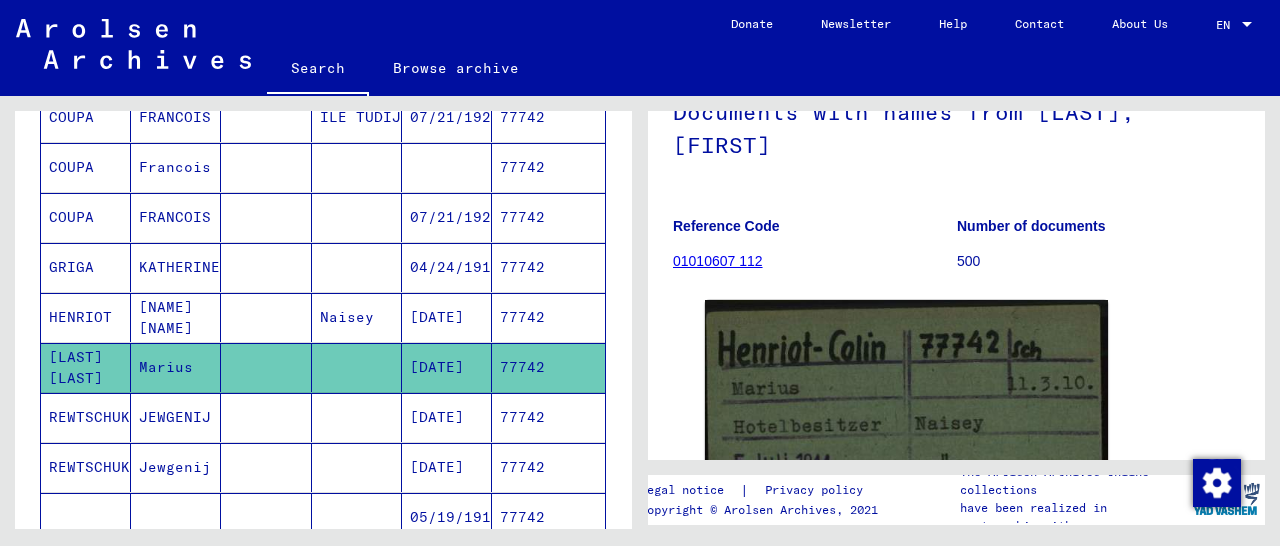 scroll, scrollTop: 312, scrollLeft: 0, axis: vertical 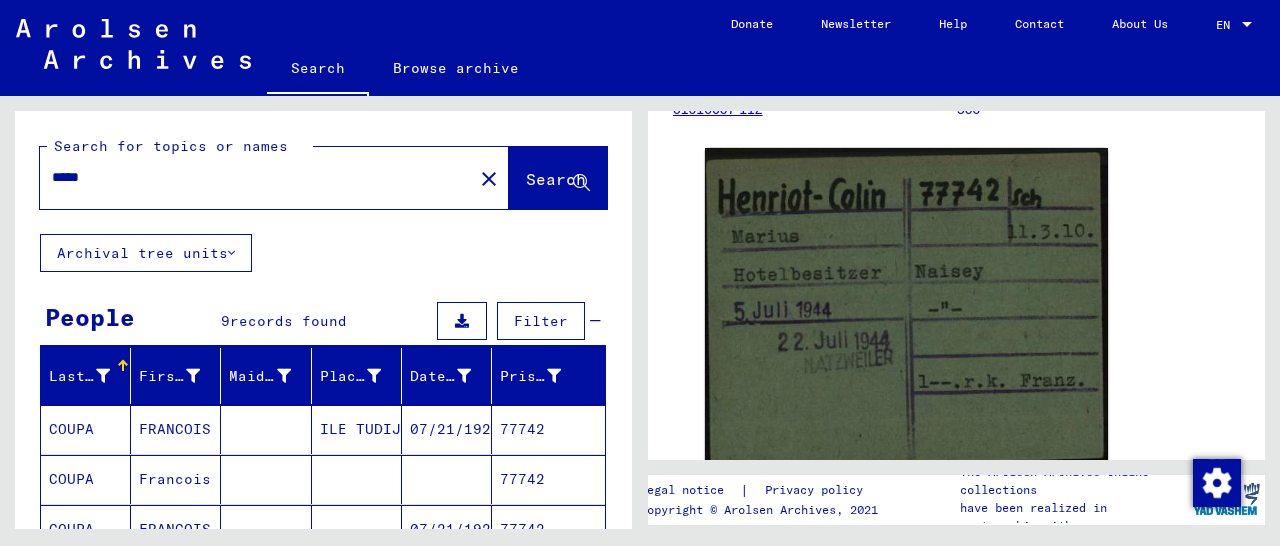 drag, startPoint x: 111, startPoint y: 177, endPoint x: 65, endPoint y: 179, distance: 46.043457 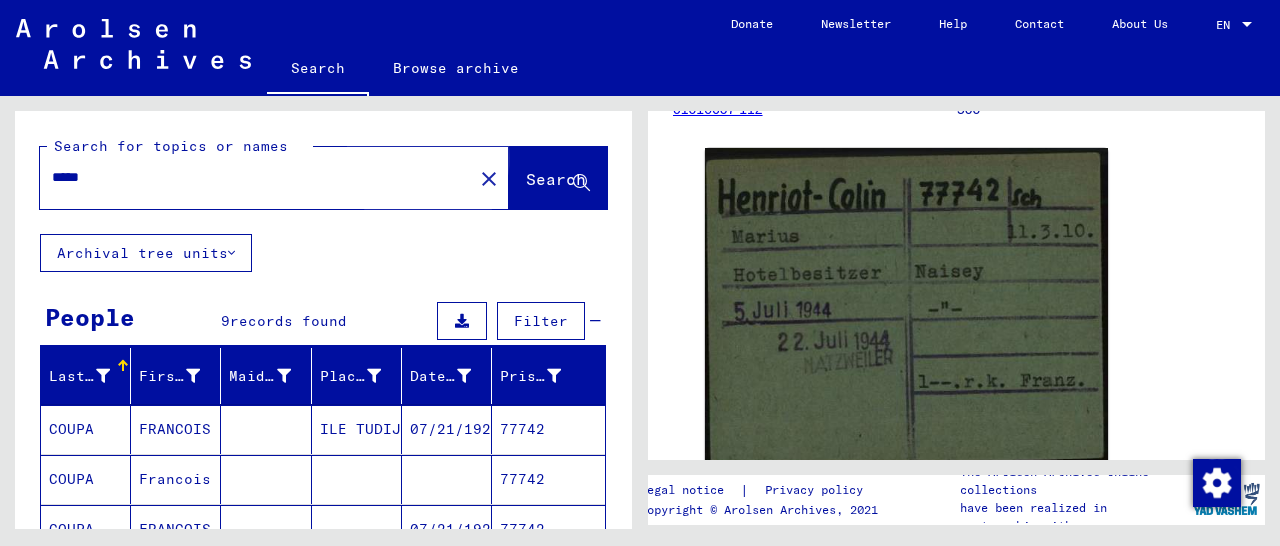 click on "Search" 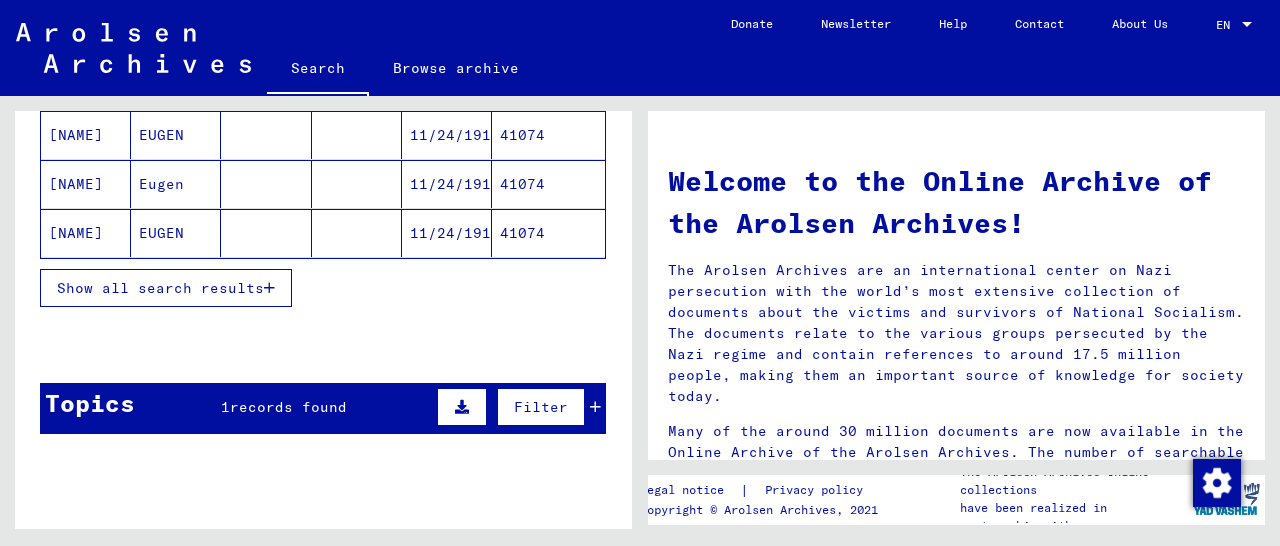 scroll, scrollTop: 416, scrollLeft: 0, axis: vertical 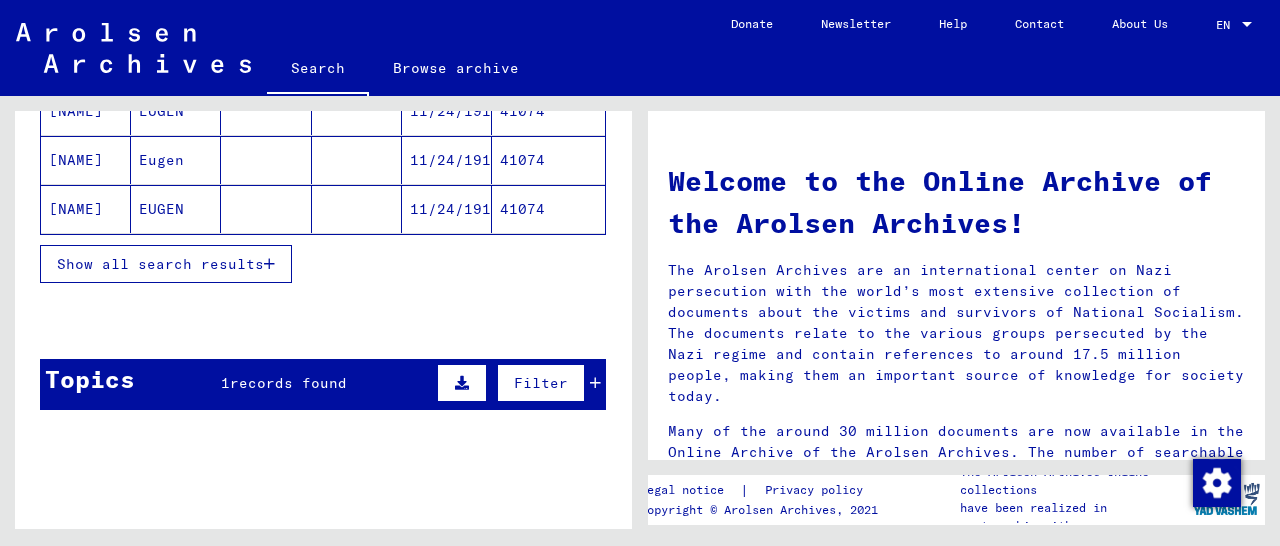 click at bounding box center [269, 264] 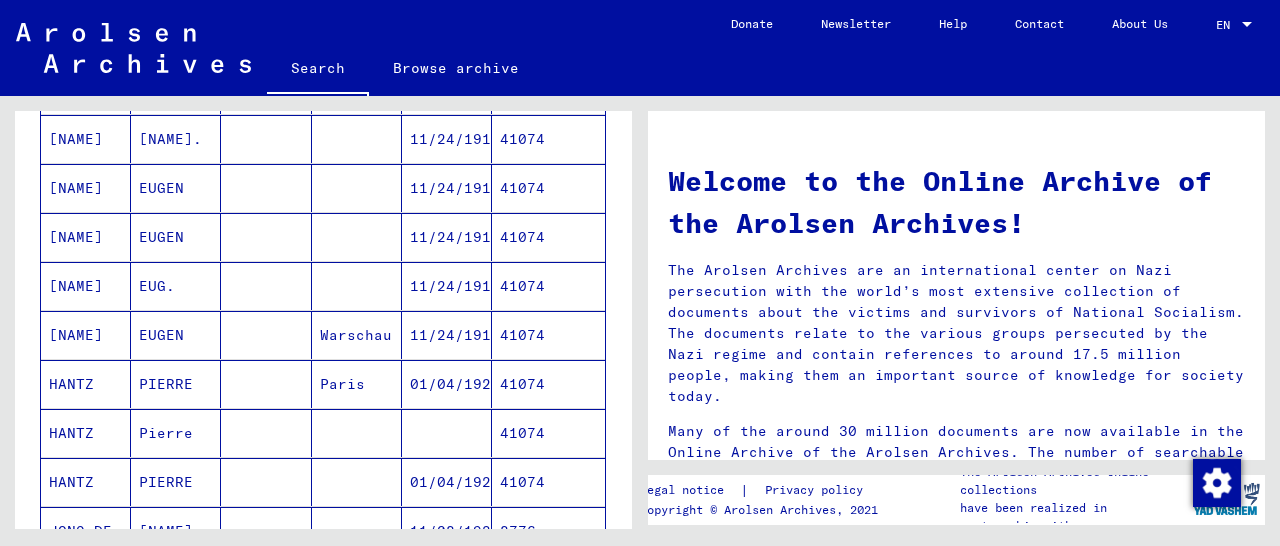 scroll, scrollTop: 728, scrollLeft: 0, axis: vertical 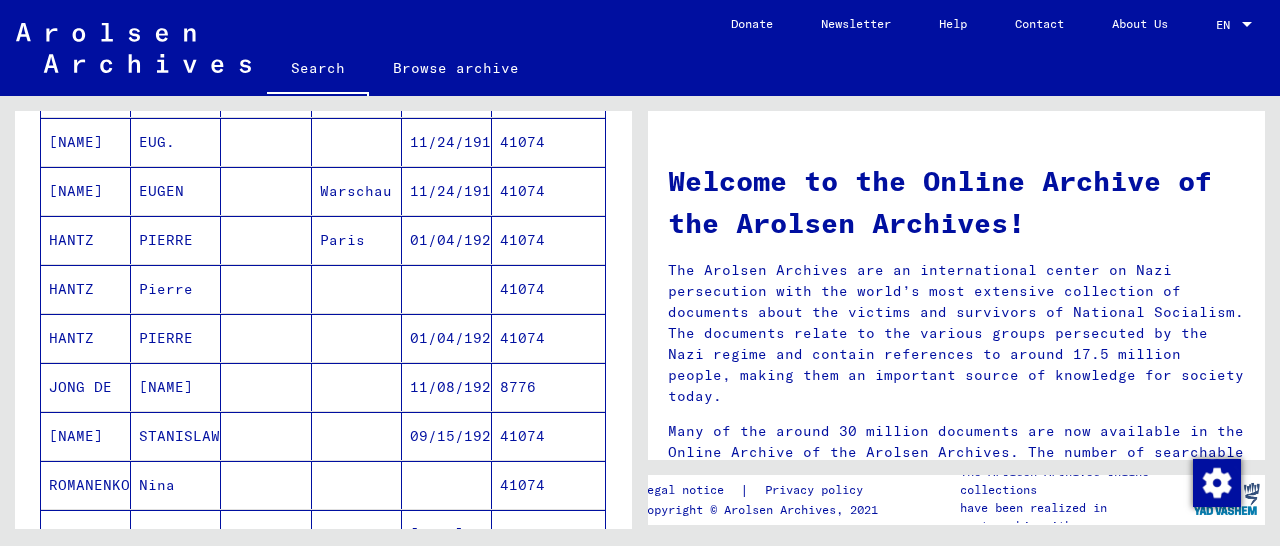 click on "41074" at bounding box center [548, 289] 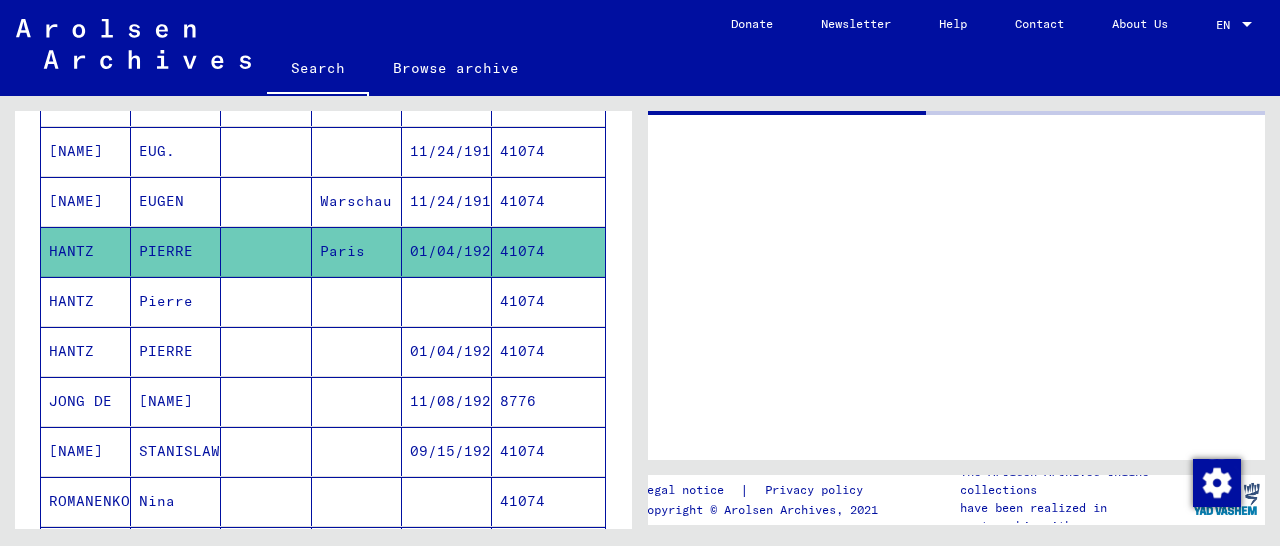 scroll, scrollTop: 733, scrollLeft: 0, axis: vertical 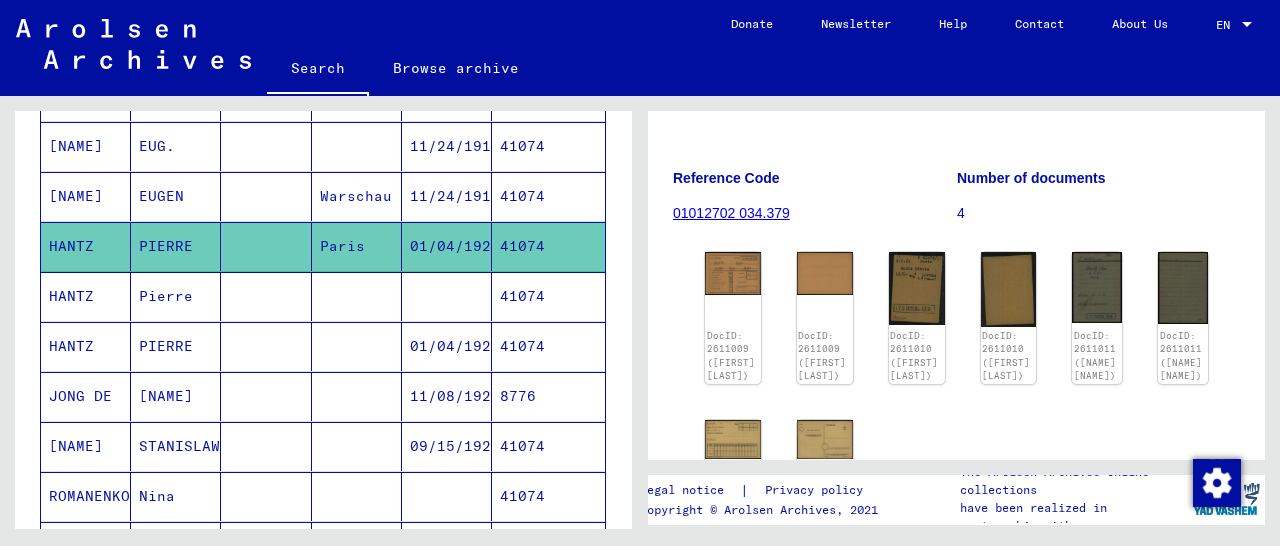 click on "41074" at bounding box center [548, 396] 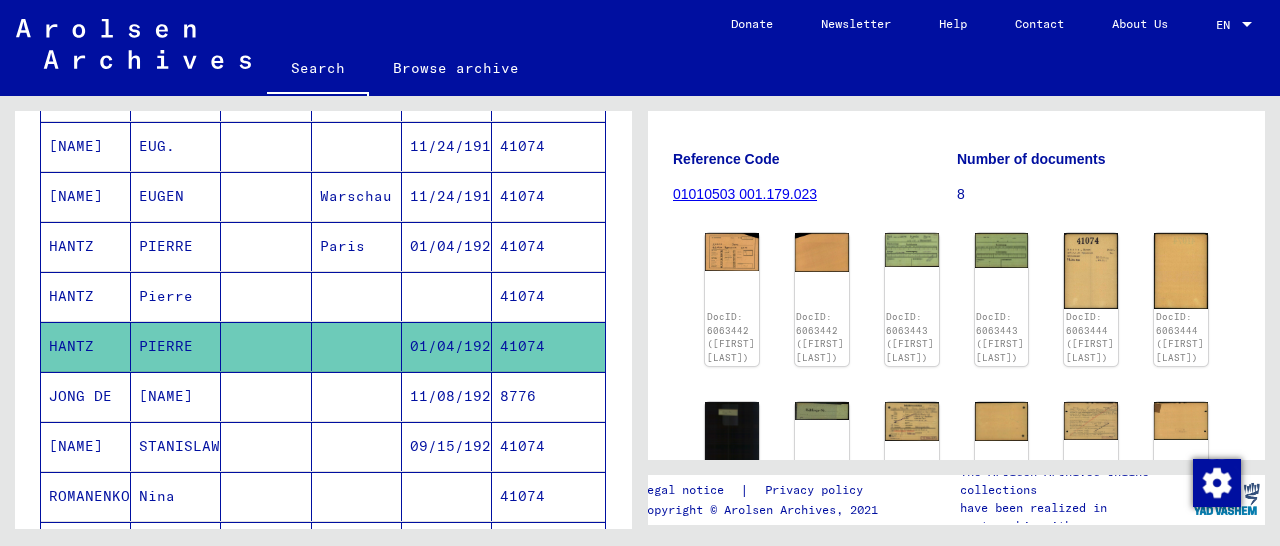scroll, scrollTop: 312, scrollLeft: 0, axis: vertical 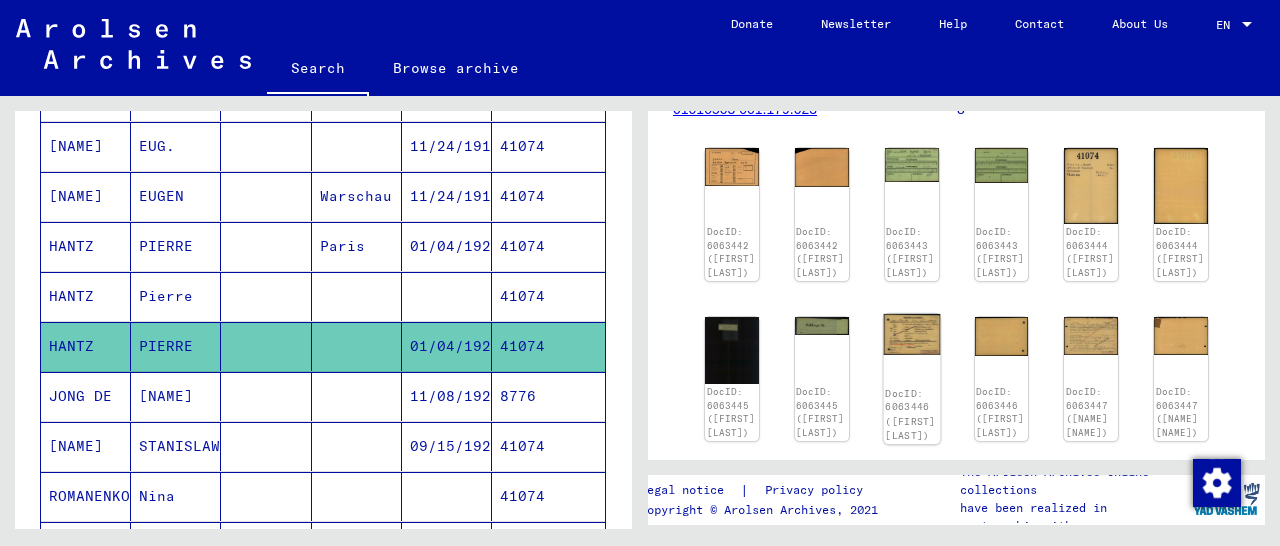 click 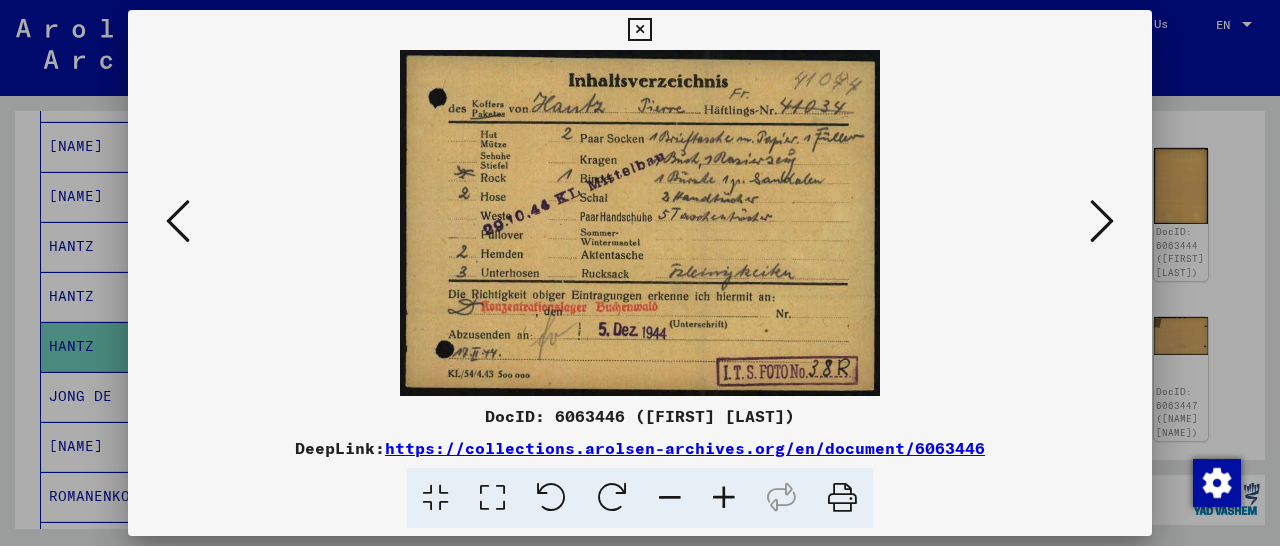 click at bounding box center (639, 30) 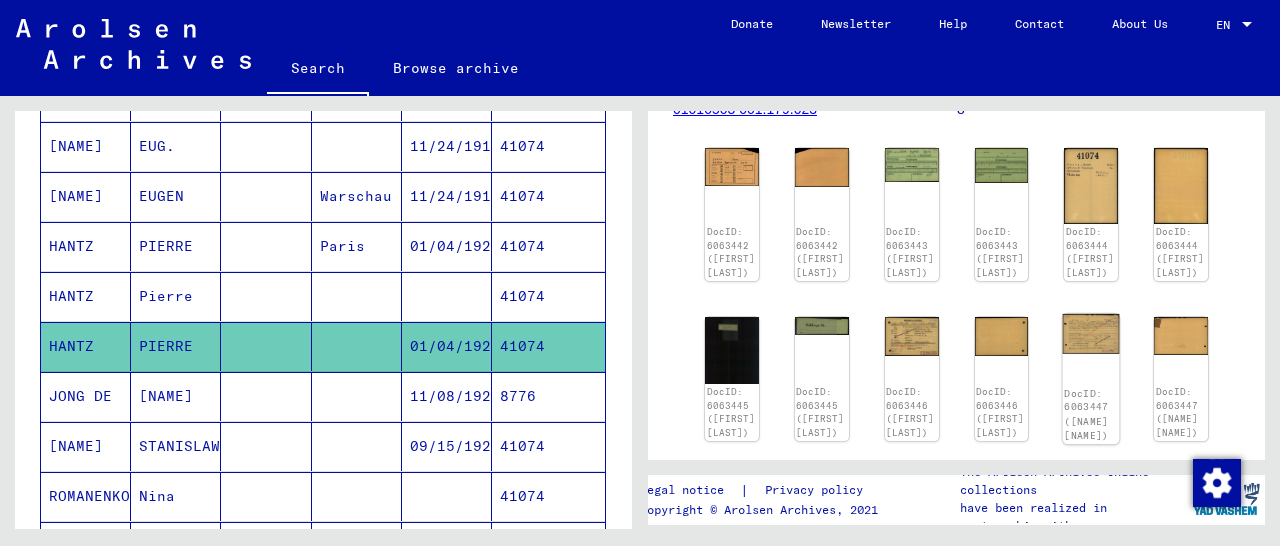 click 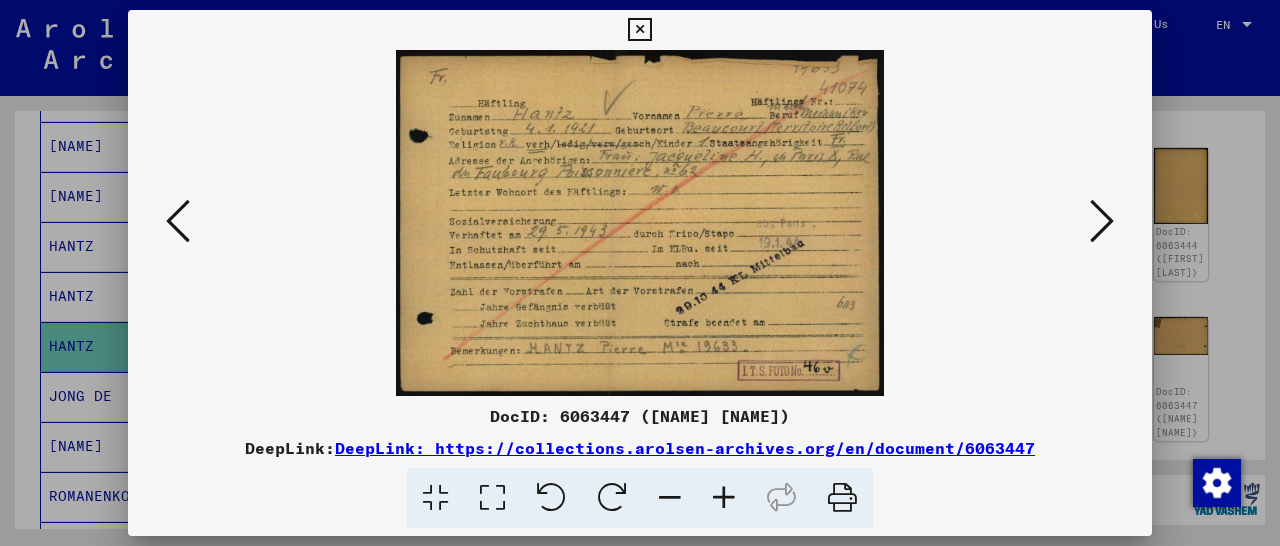 click at bounding box center [639, 30] 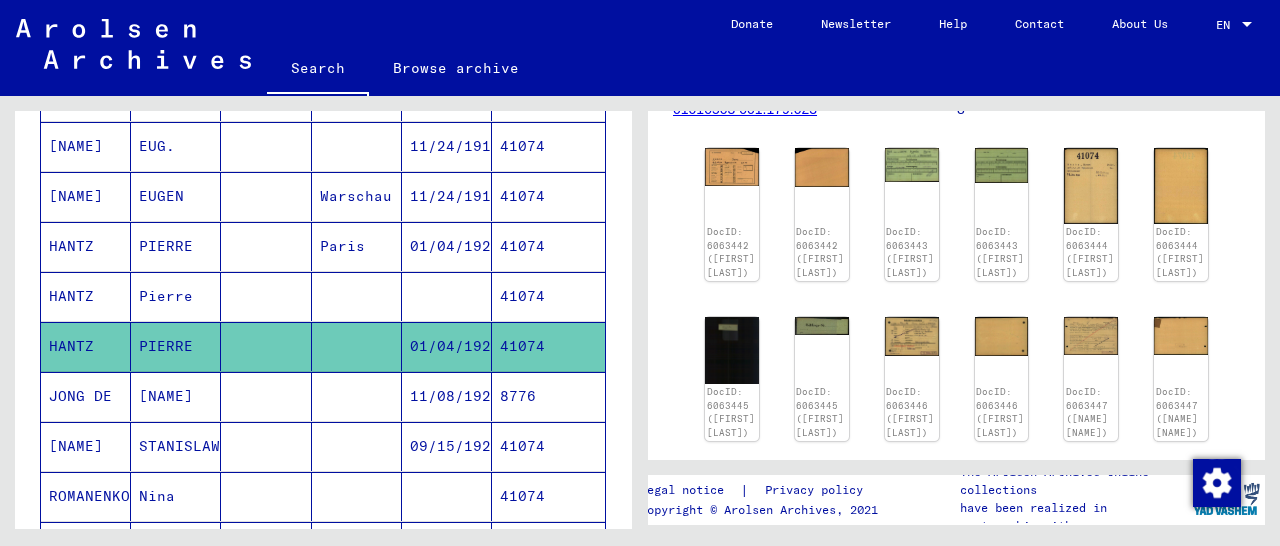 scroll, scrollTop: 208, scrollLeft: 0, axis: vertical 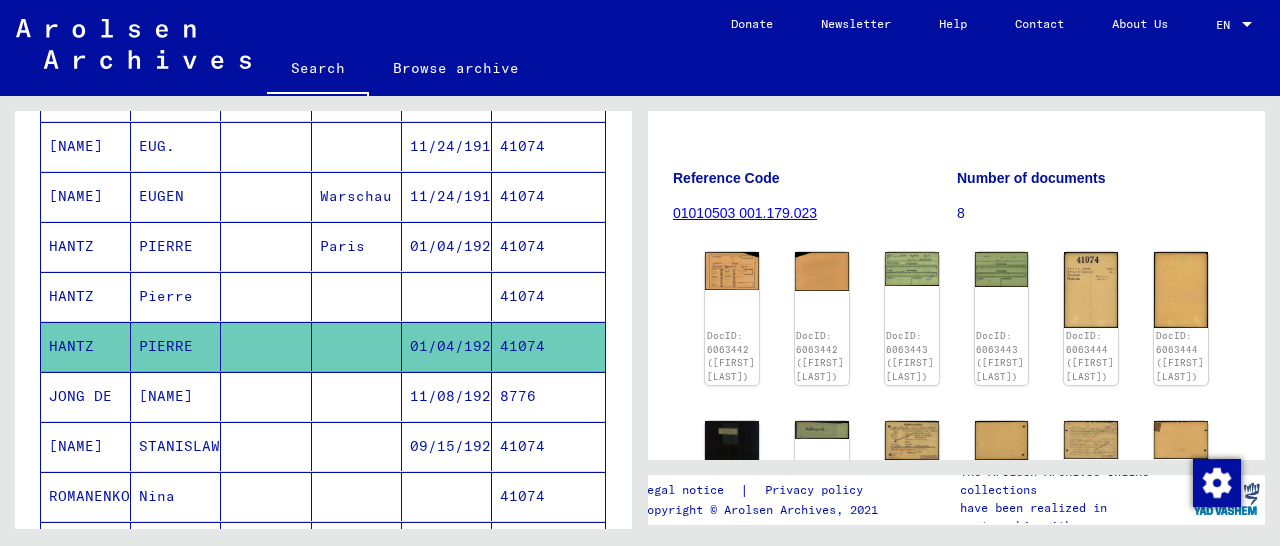 click on "41074" at bounding box center [548, 296] 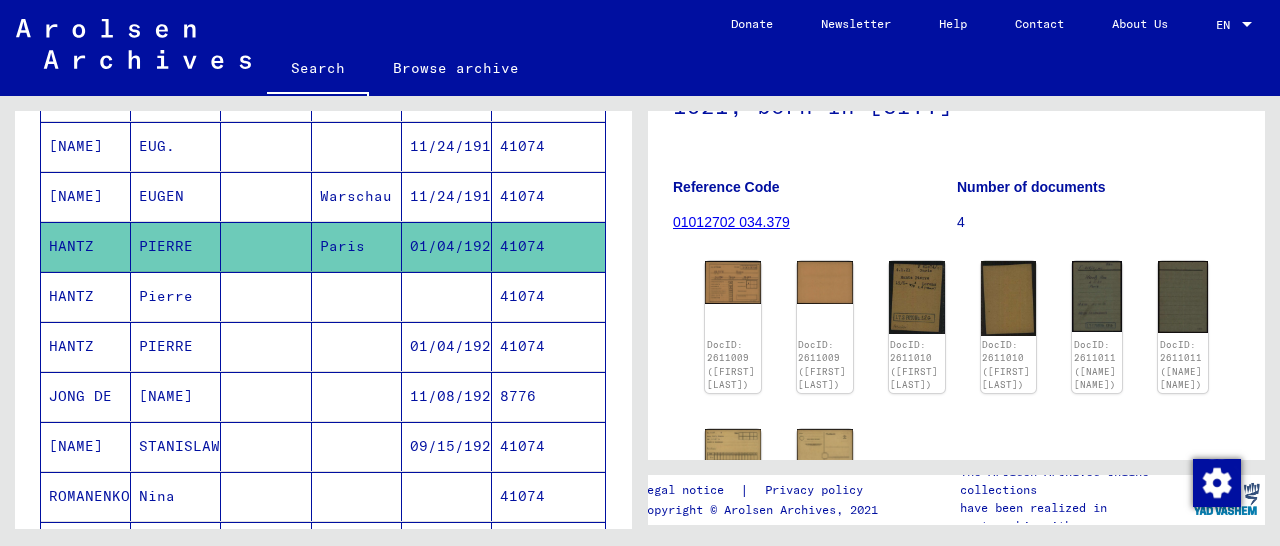 scroll, scrollTop: 312, scrollLeft: 0, axis: vertical 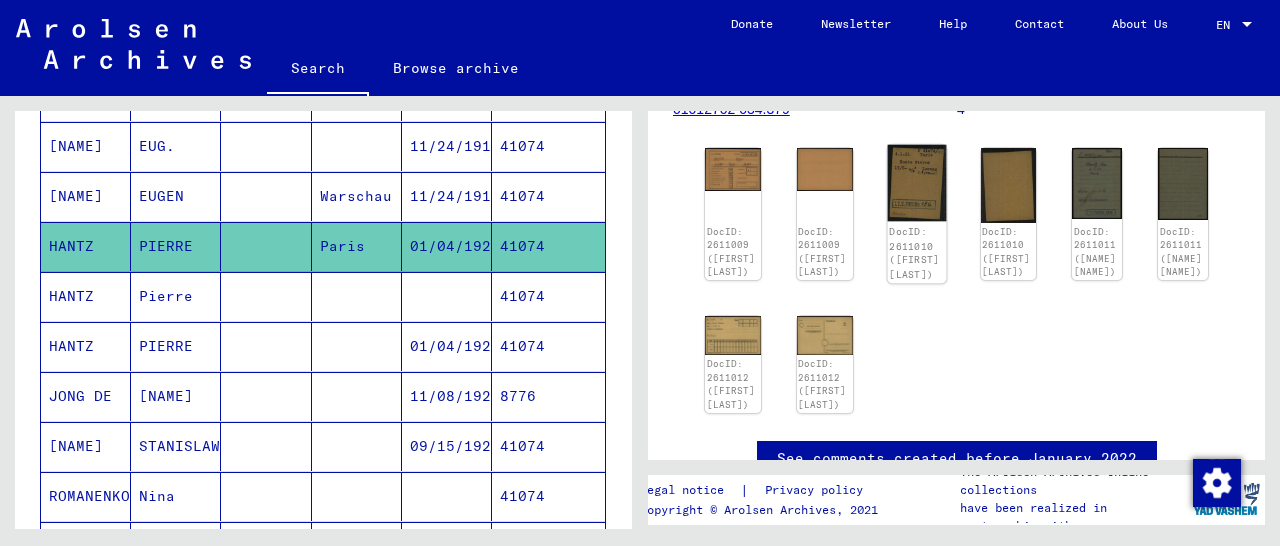 click 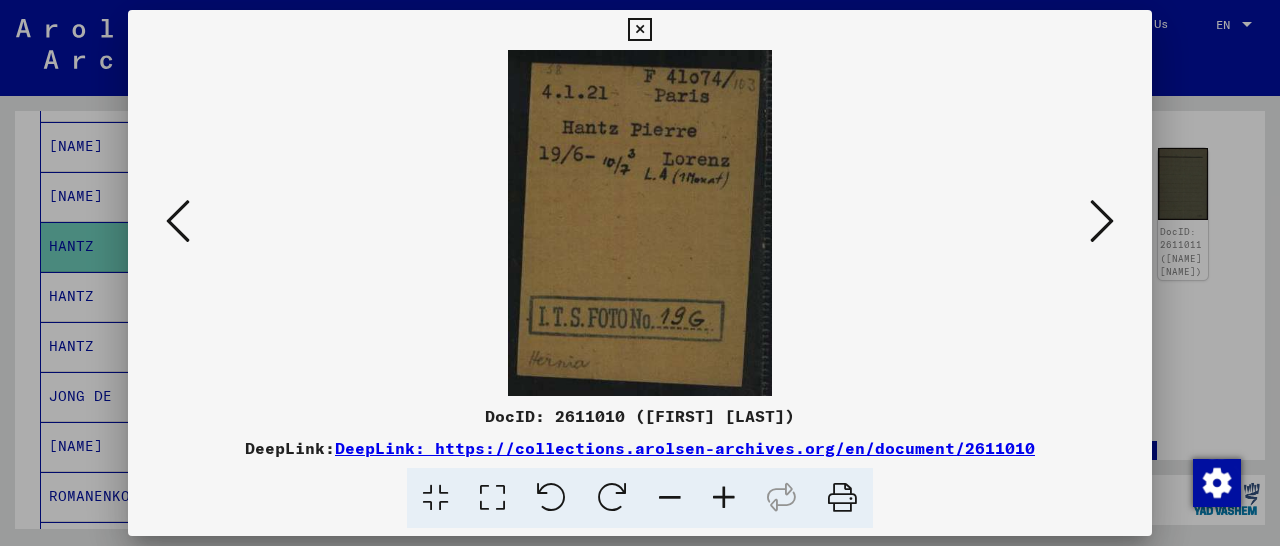 click at bounding box center [1102, 221] 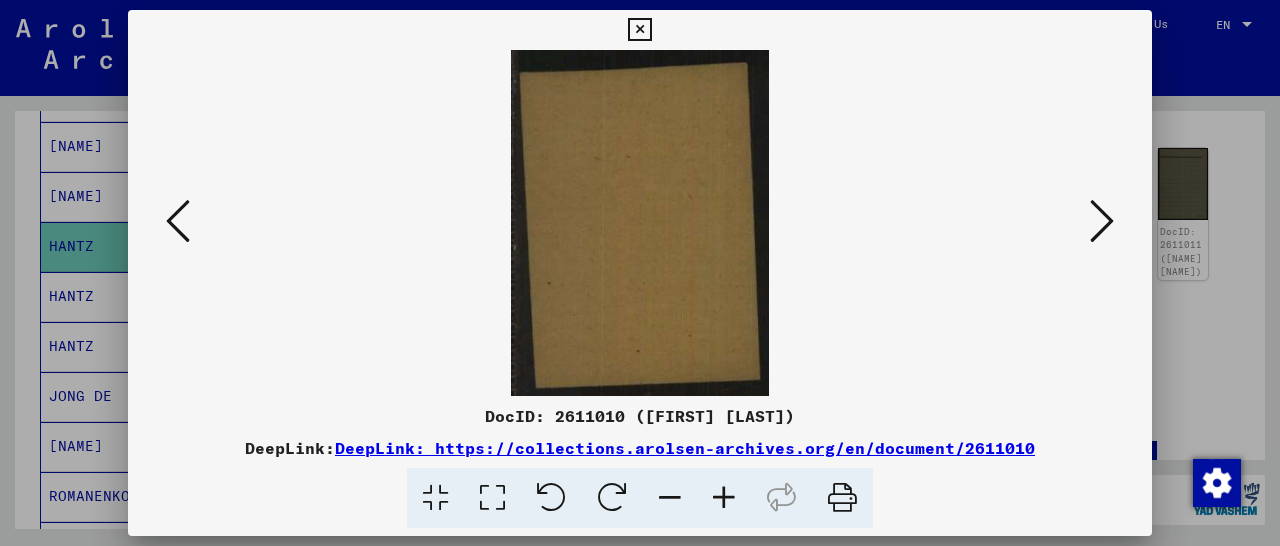 click at bounding box center (1102, 221) 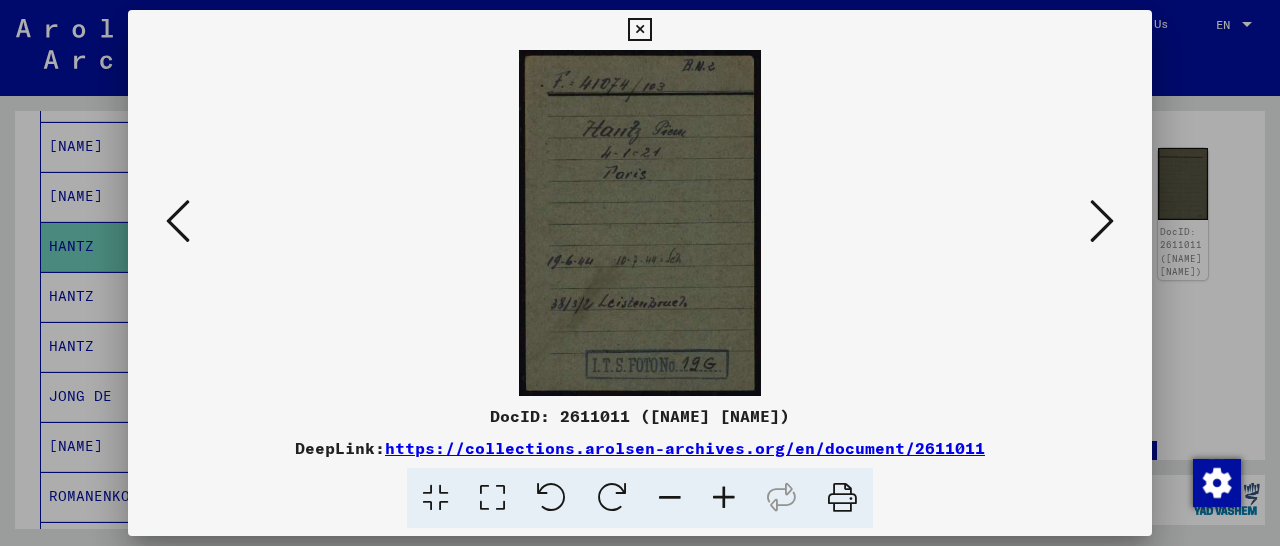 click at bounding box center [724, 498] 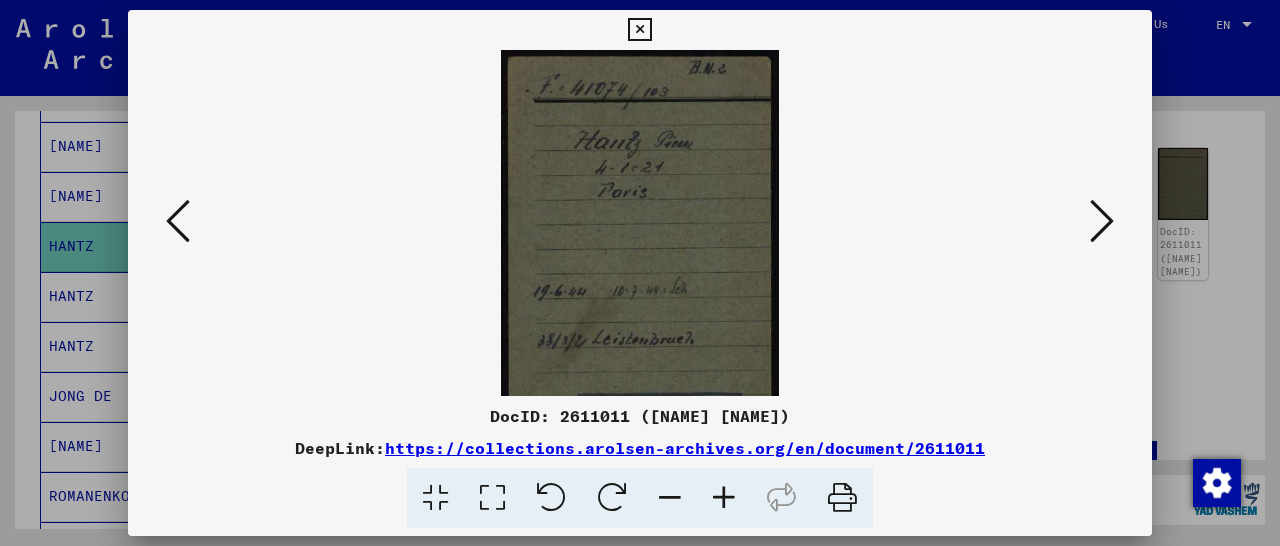 click at bounding box center [724, 498] 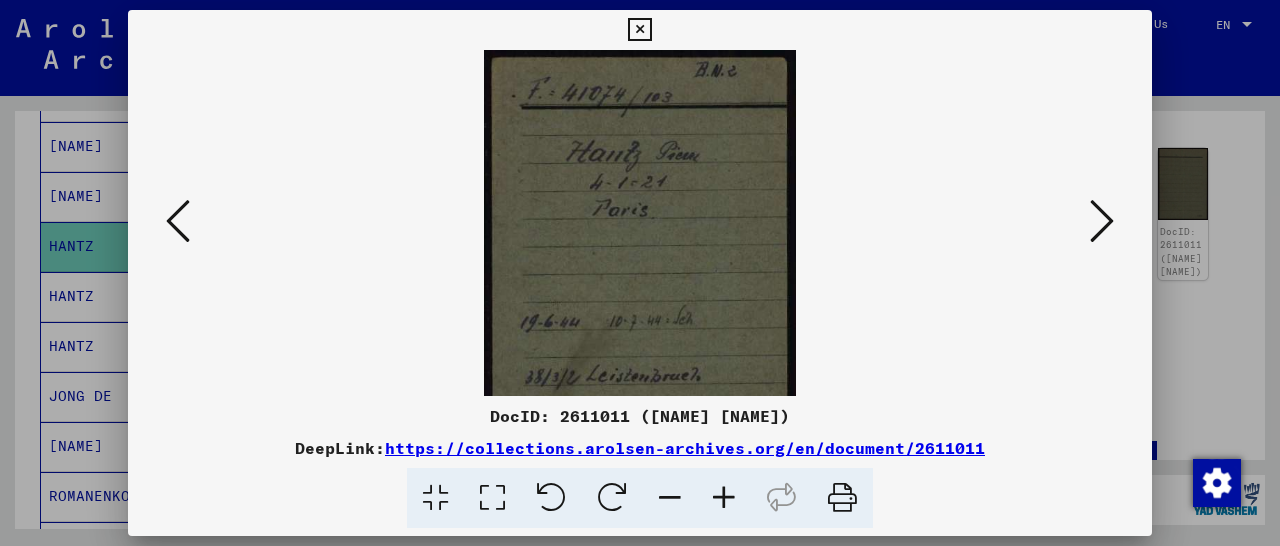 click at bounding box center [724, 498] 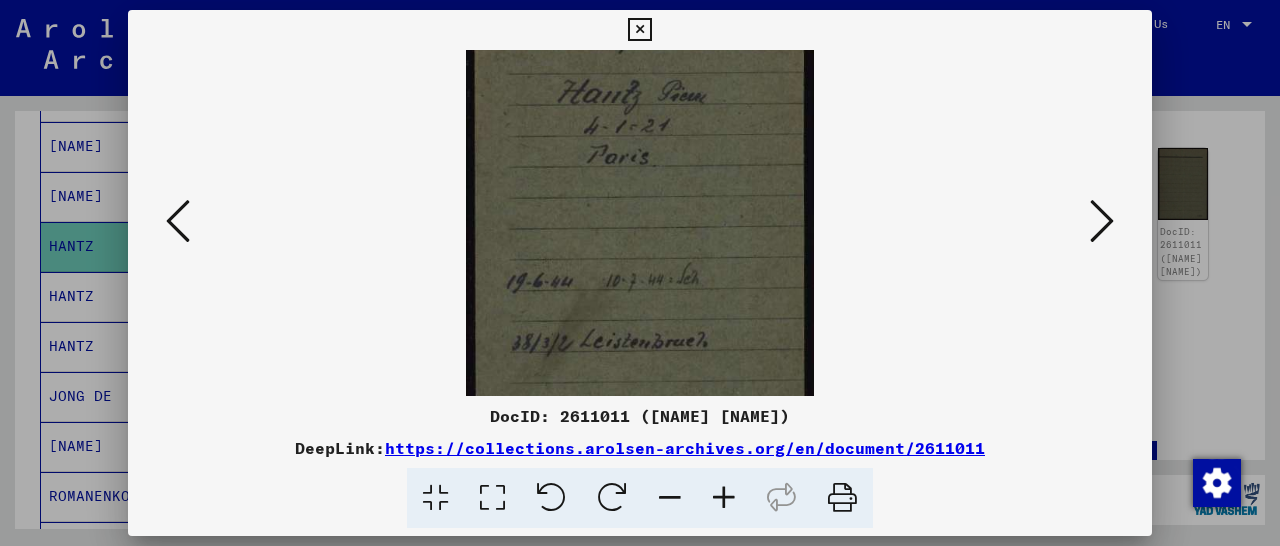 drag, startPoint x: 701, startPoint y: 367, endPoint x: 713, endPoint y: 273, distance: 94.76286 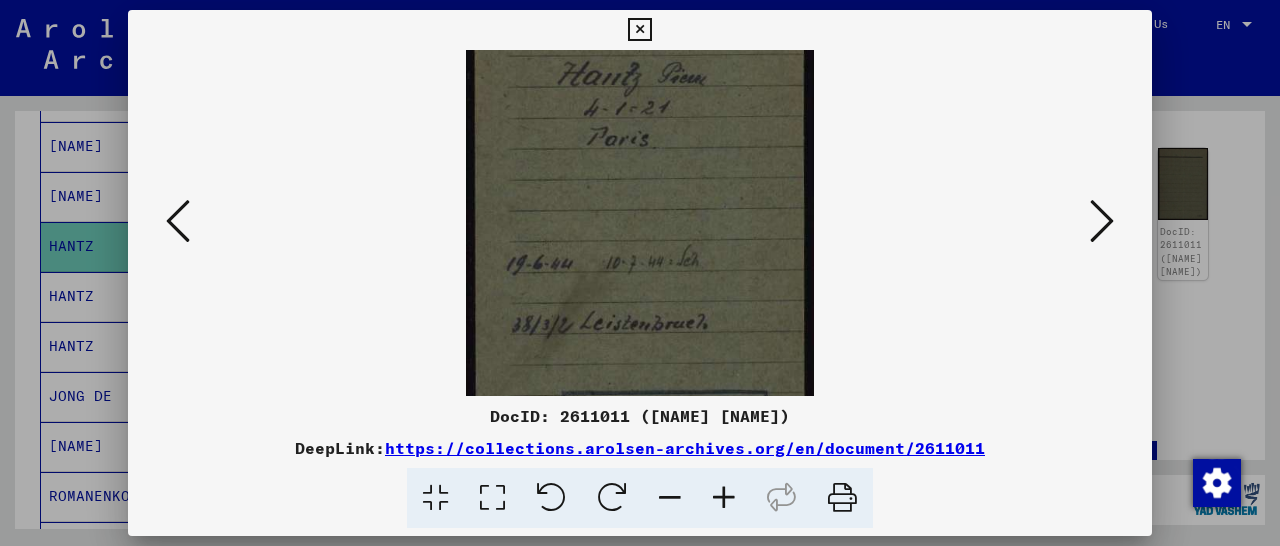 click at bounding box center [1102, 221] 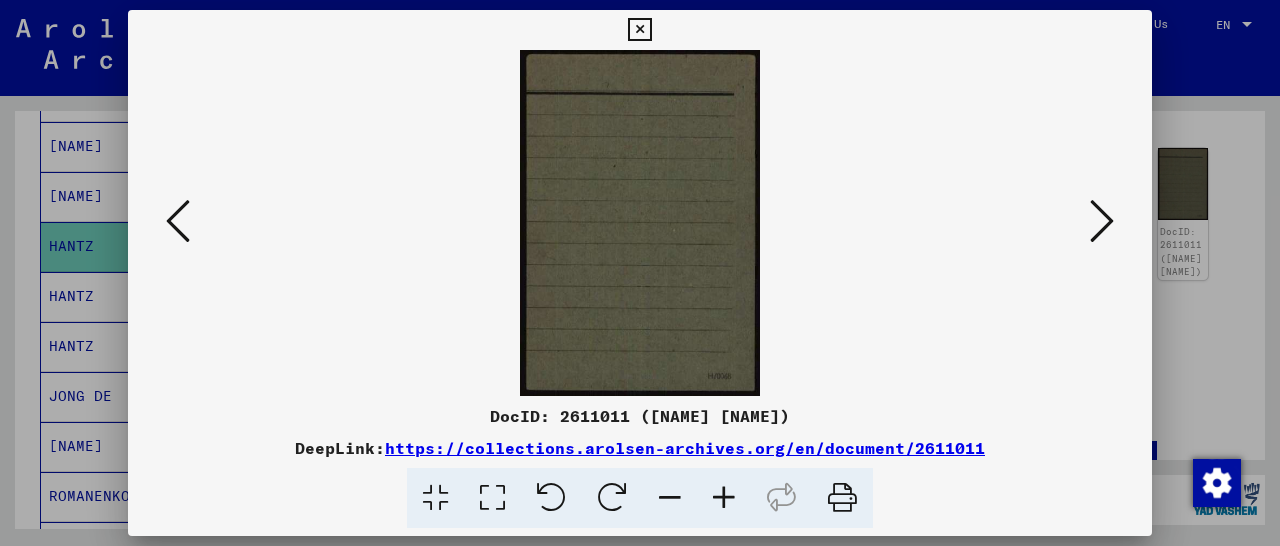 click at bounding box center [1102, 221] 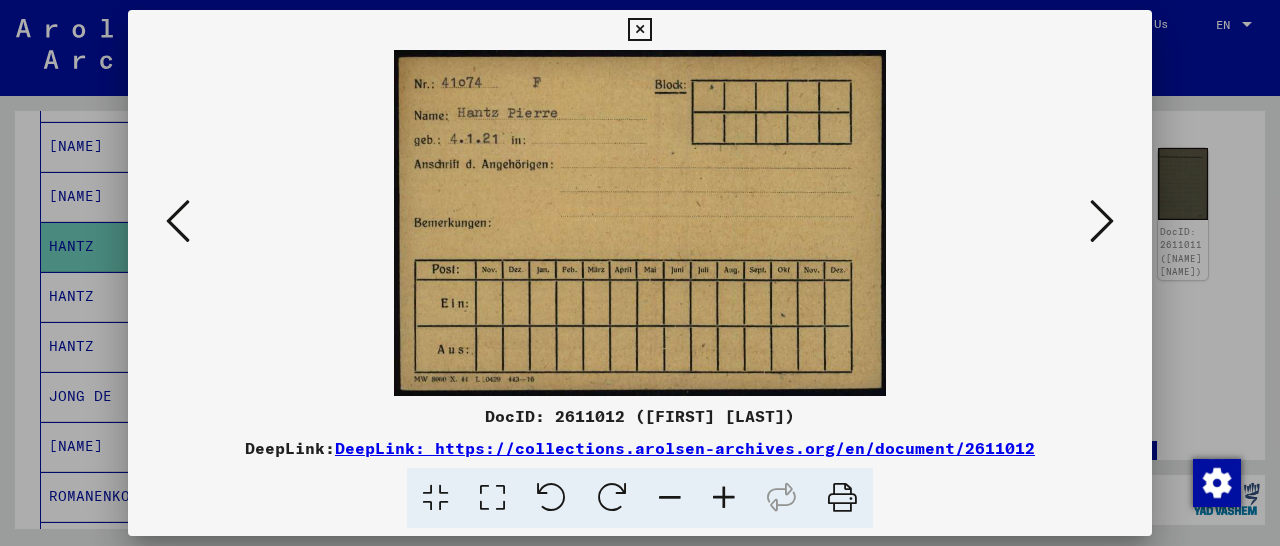 click at bounding box center (1102, 221) 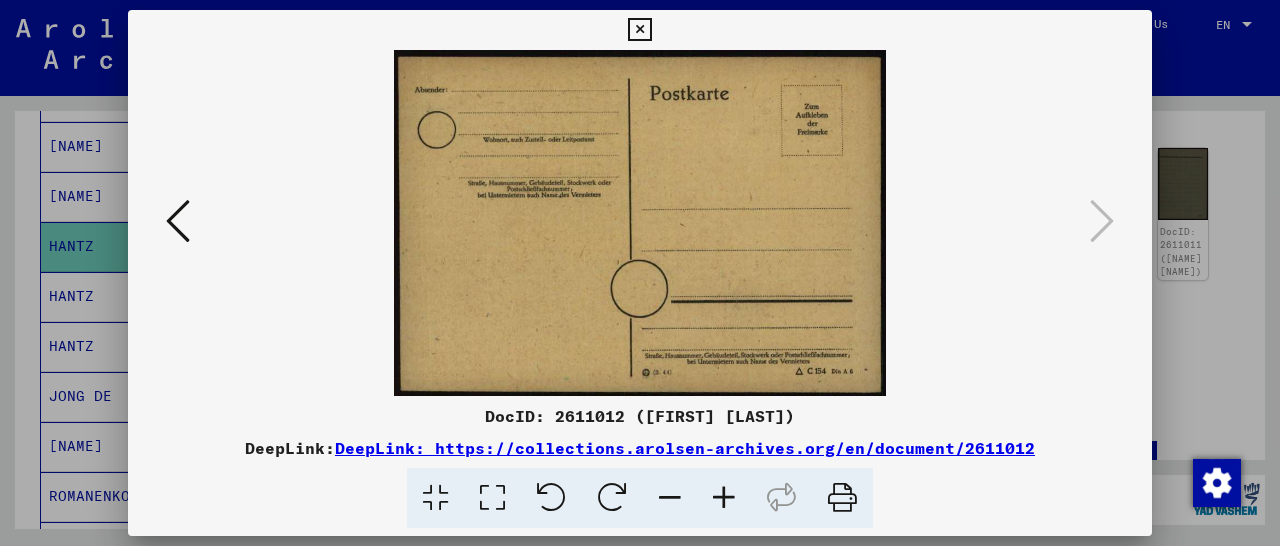 click at bounding box center [639, 30] 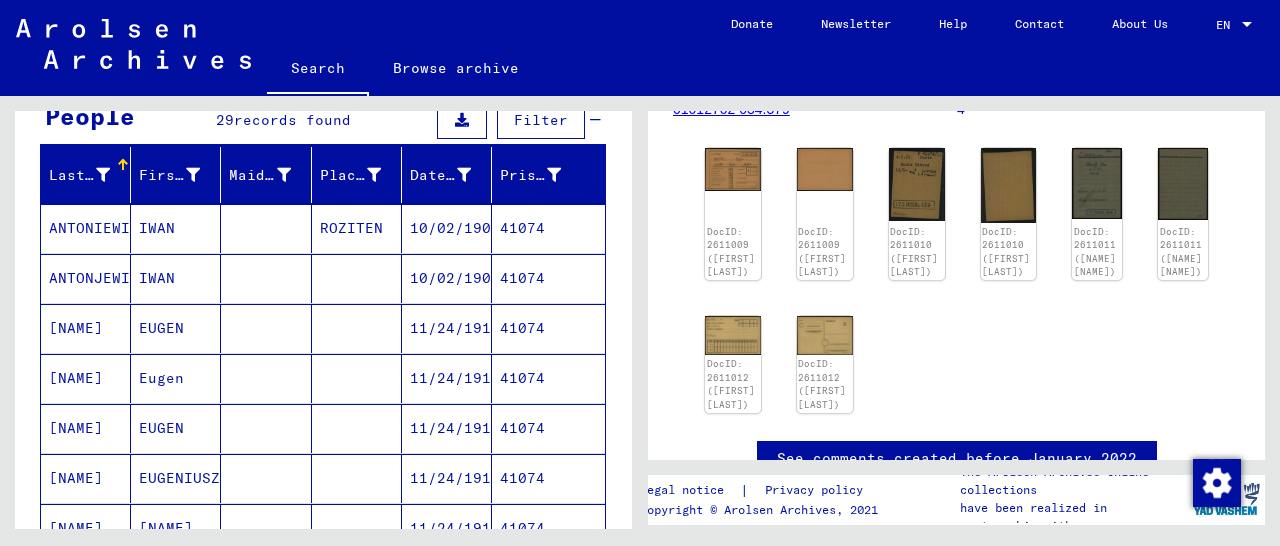 scroll, scrollTop: 0, scrollLeft: 0, axis: both 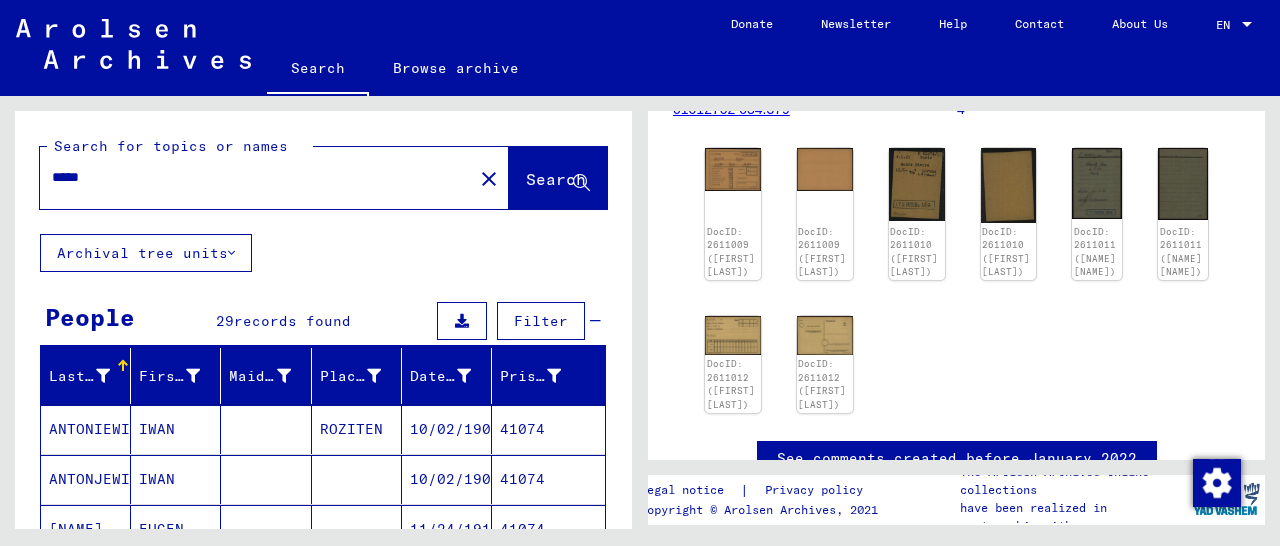 drag, startPoint x: 81, startPoint y: 170, endPoint x: 159, endPoint y: 185, distance: 79.429214 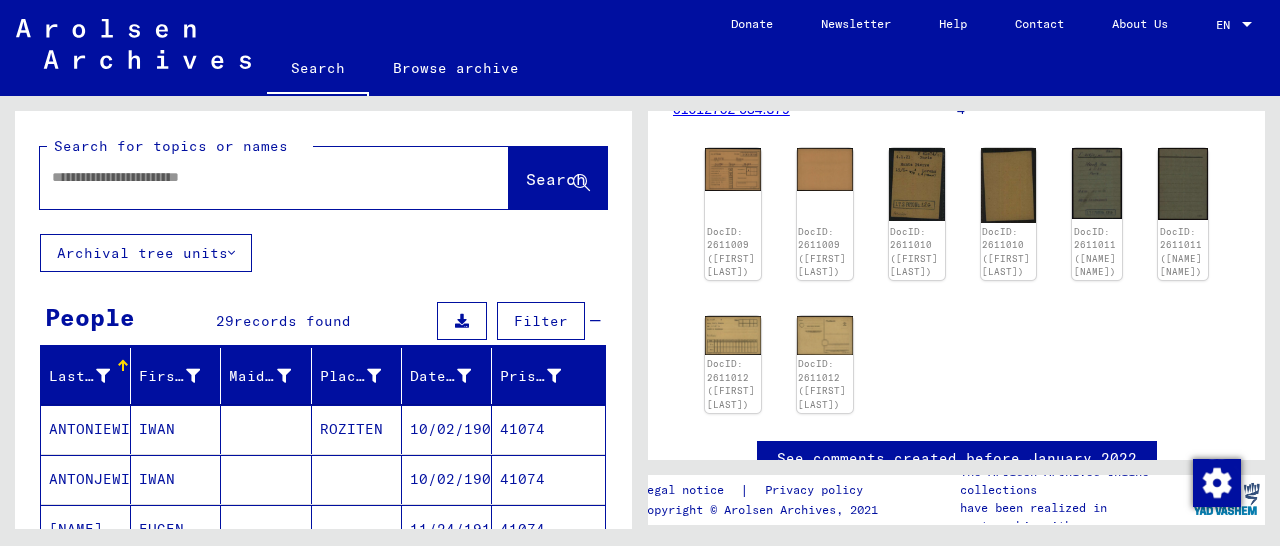 paste on "**********" 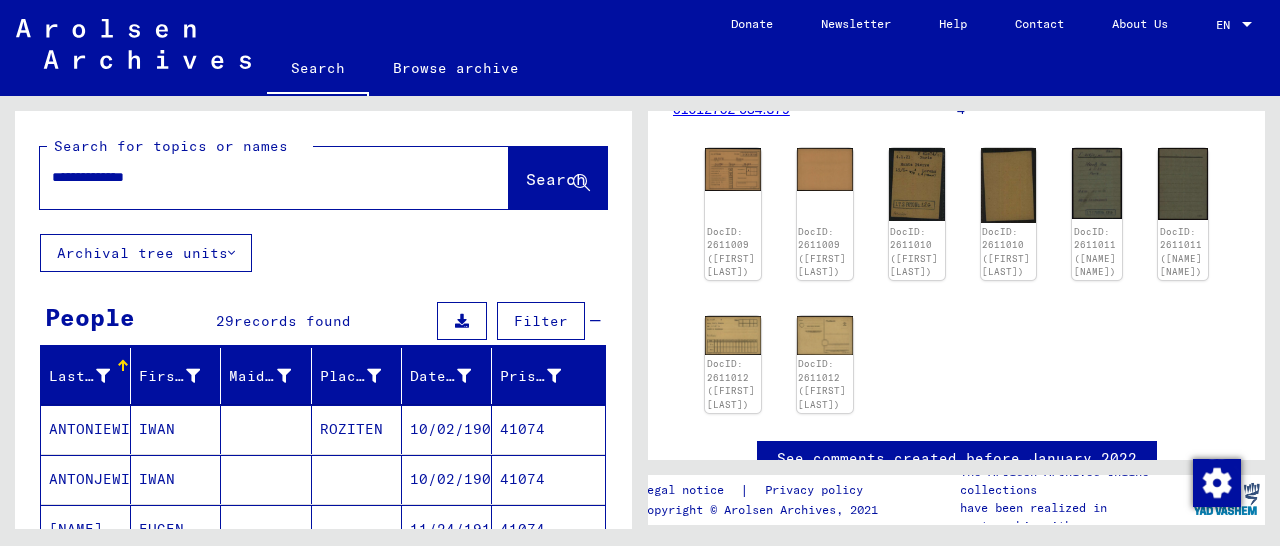 type on "**********" 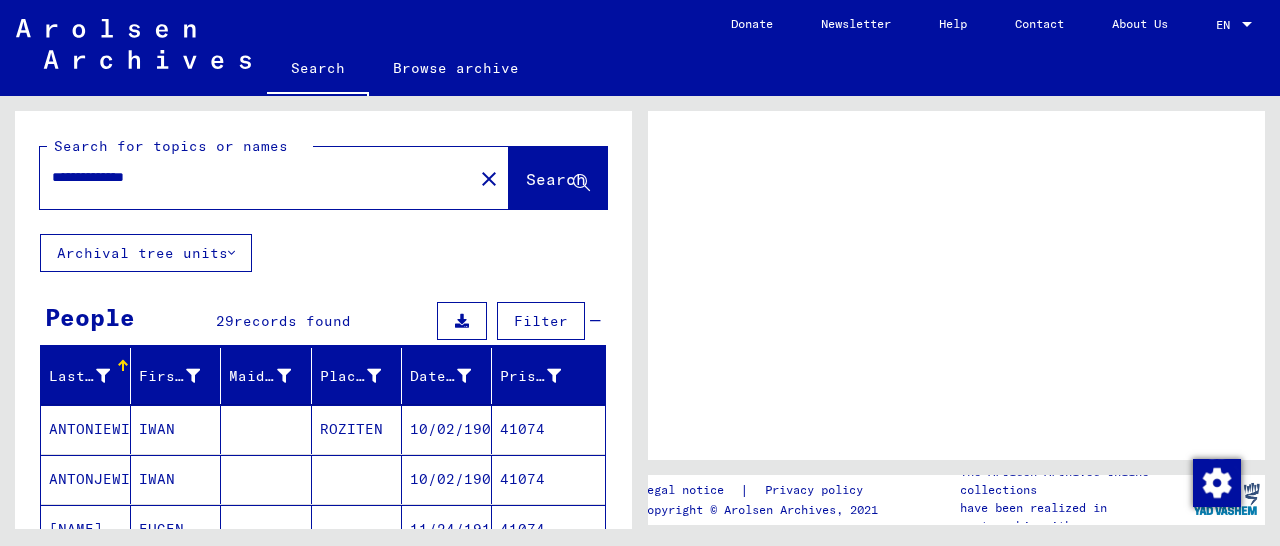 scroll, scrollTop: 0, scrollLeft: 0, axis: both 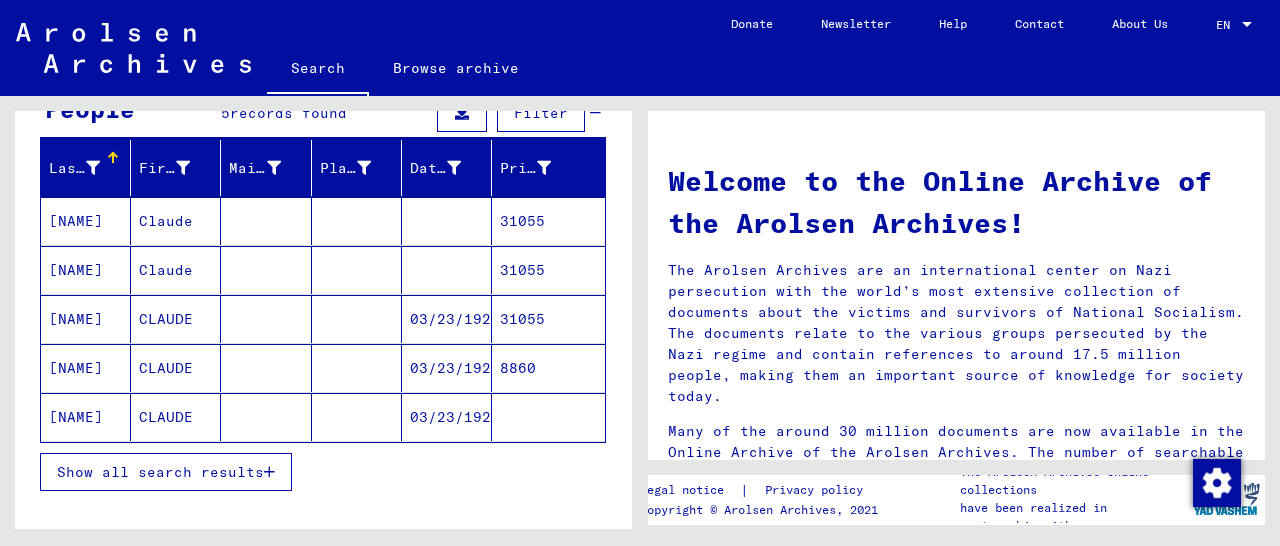 click on "31055" at bounding box center [548, 368] 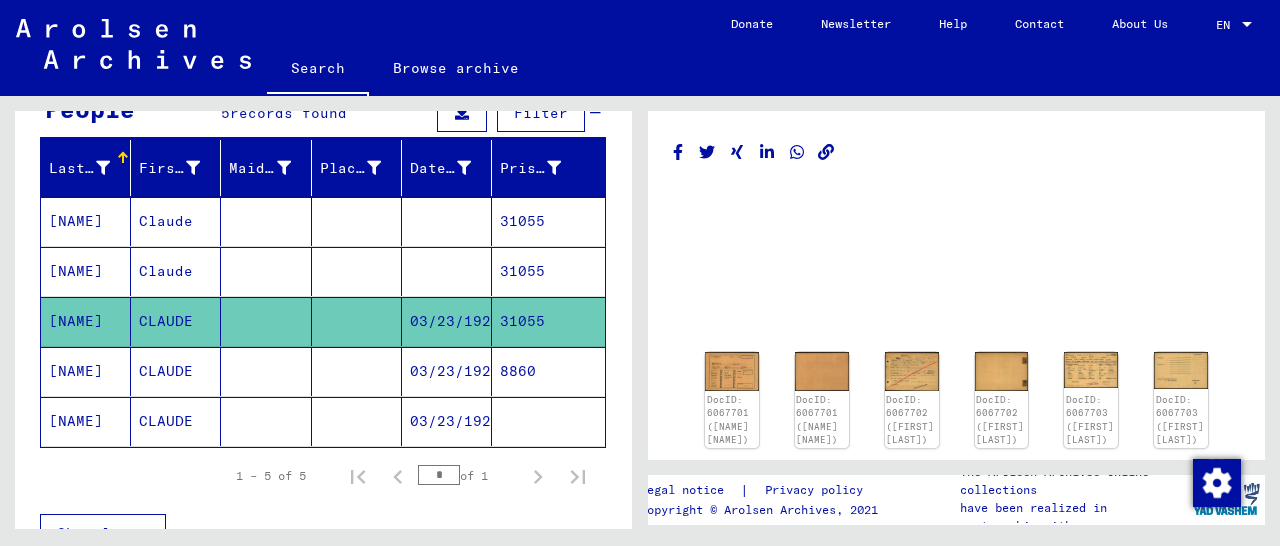 scroll, scrollTop: 104, scrollLeft: 0, axis: vertical 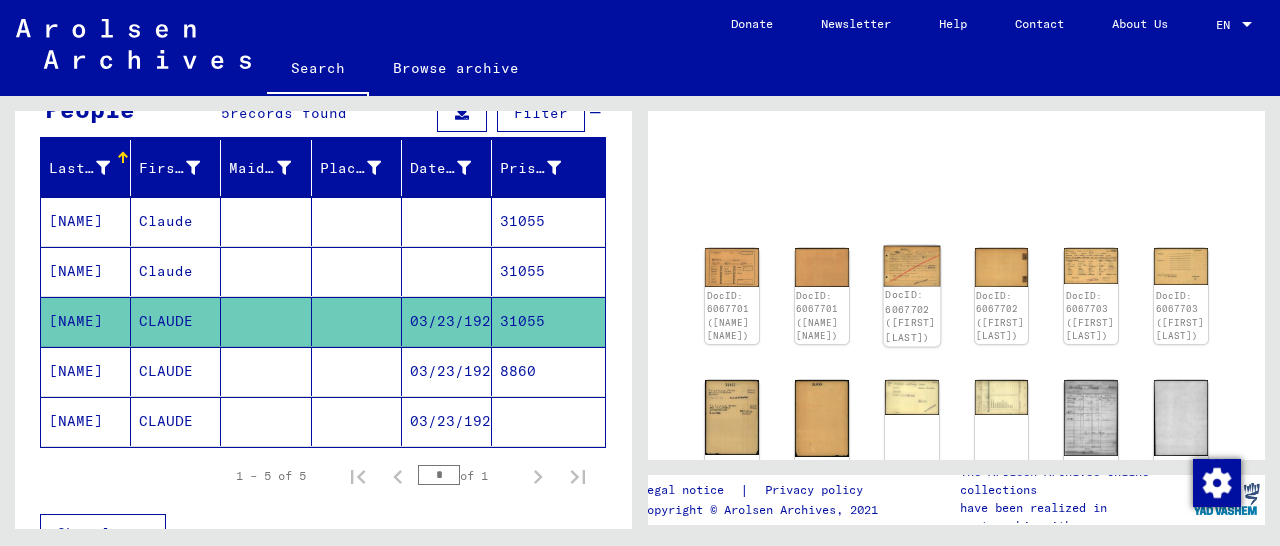 click 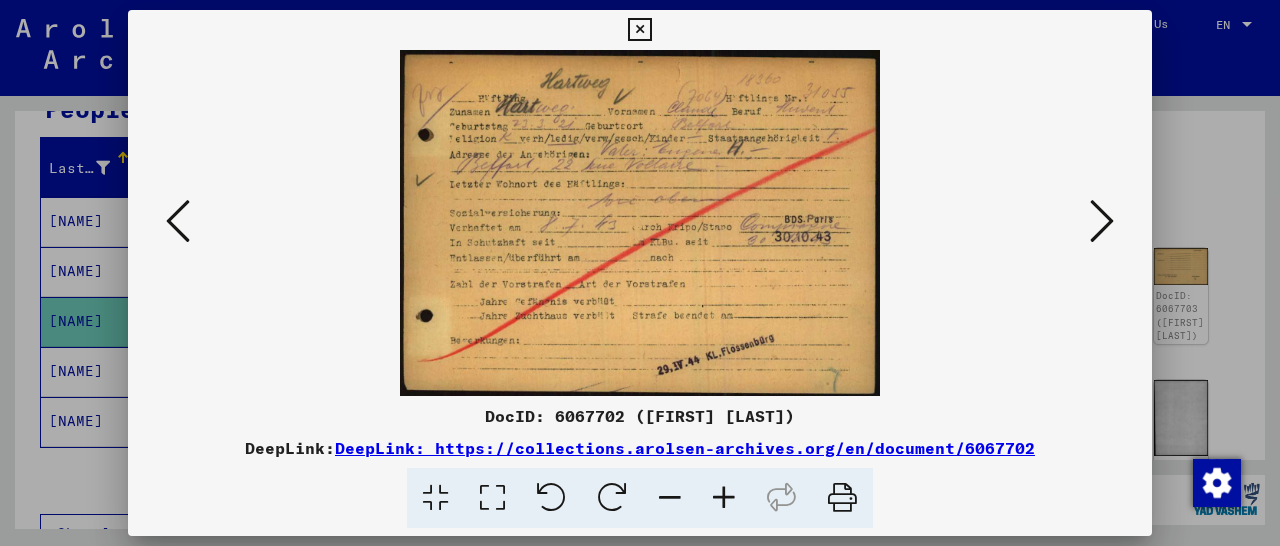 drag, startPoint x: 1141, startPoint y: 27, endPoint x: 1010, endPoint y: 77, distance: 140.21768 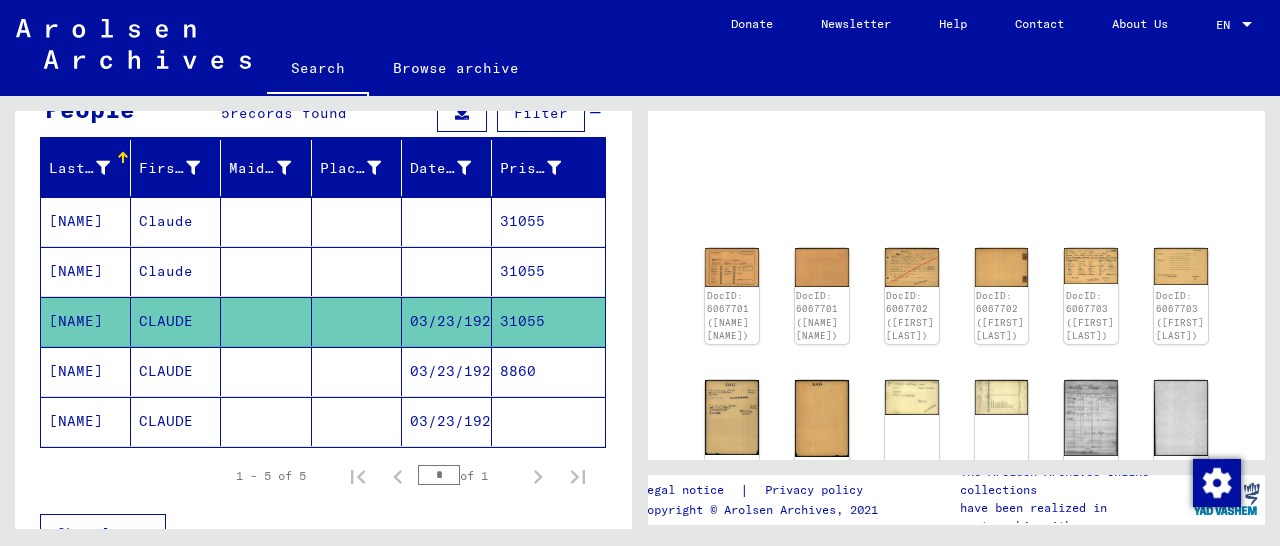 scroll, scrollTop: 0, scrollLeft: 0, axis: both 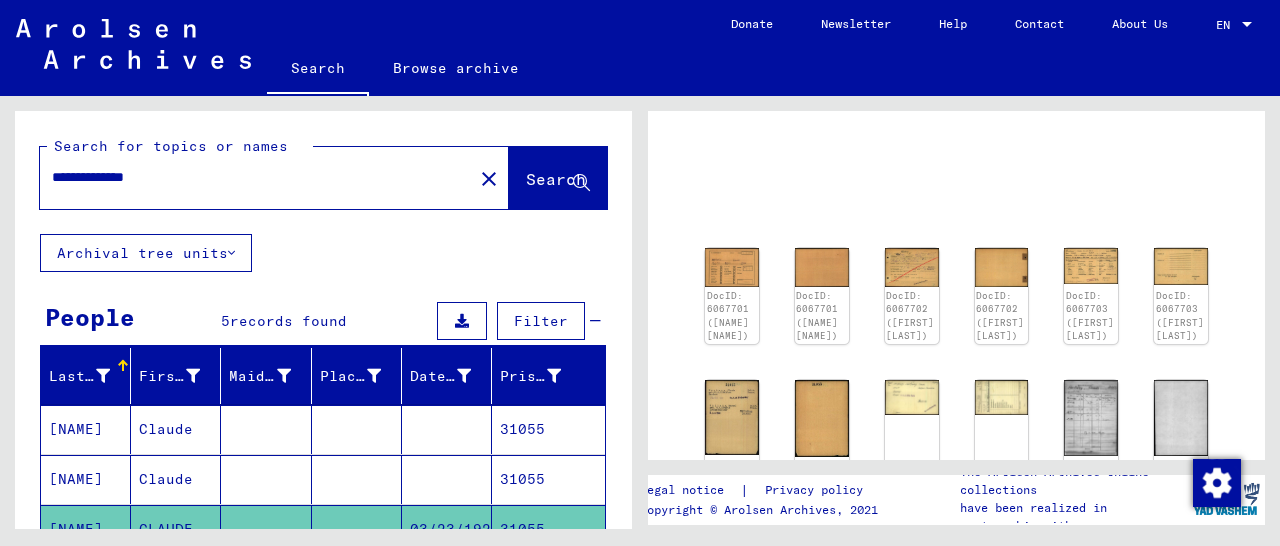 drag, startPoint x: 201, startPoint y: 175, endPoint x: 87, endPoint y: 199, distance: 116.498924 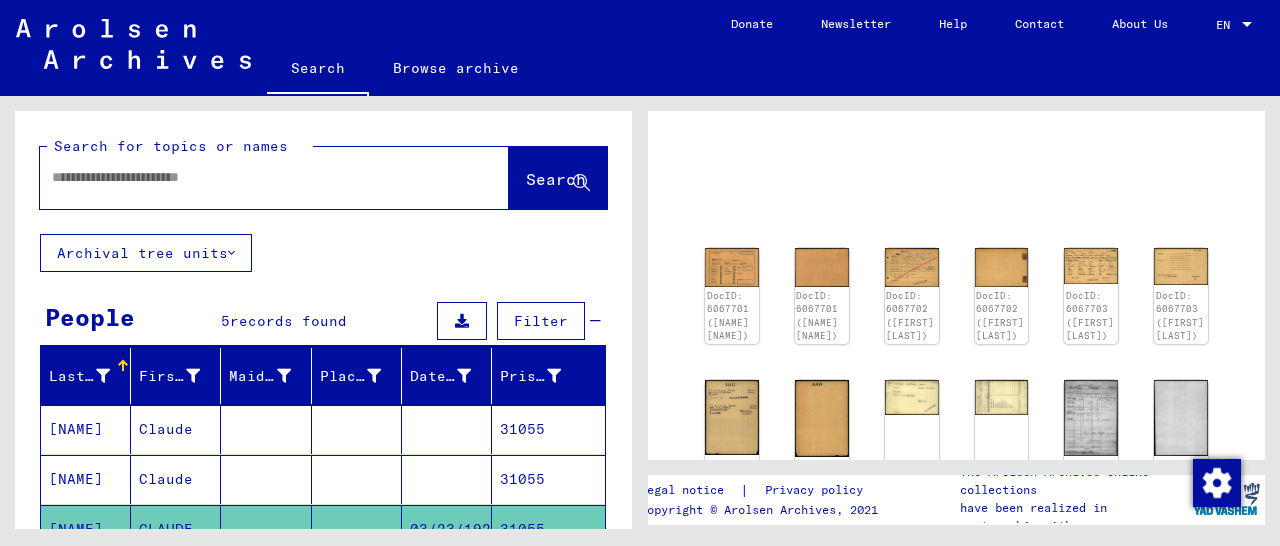 paste on "**********" 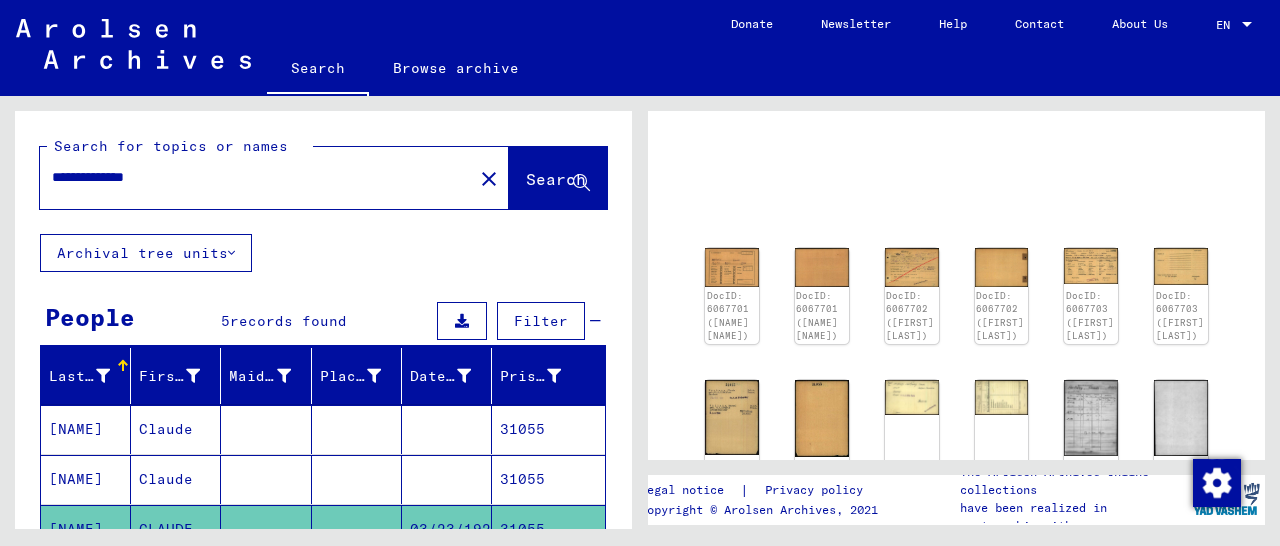 scroll, scrollTop: 0, scrollLeft: 0, axis: both 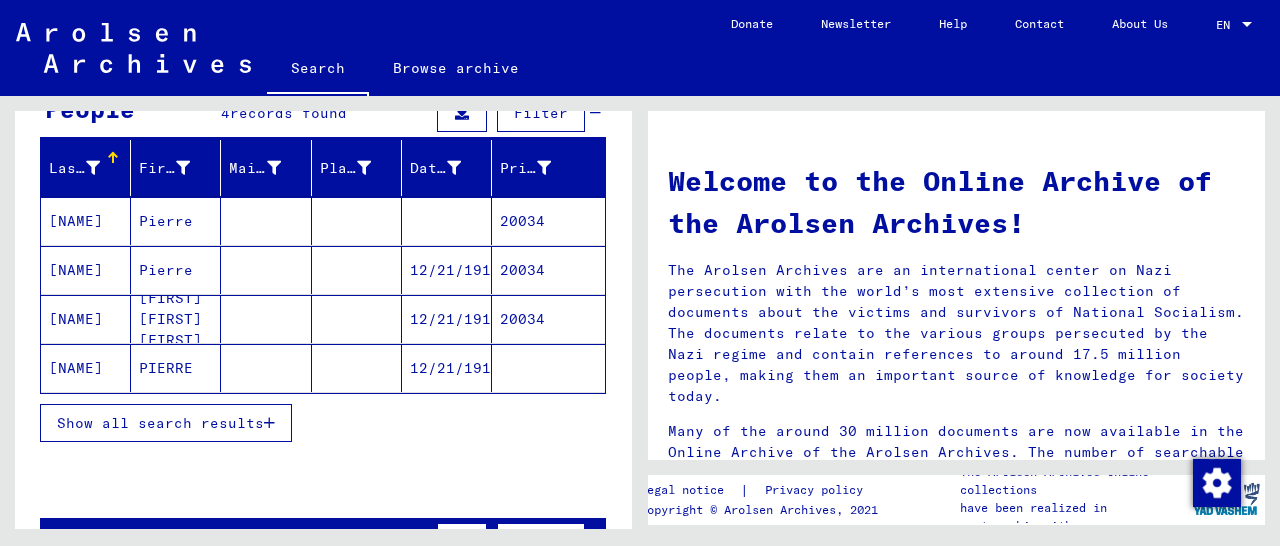 click on "20034" at bounding box center [548, 368] 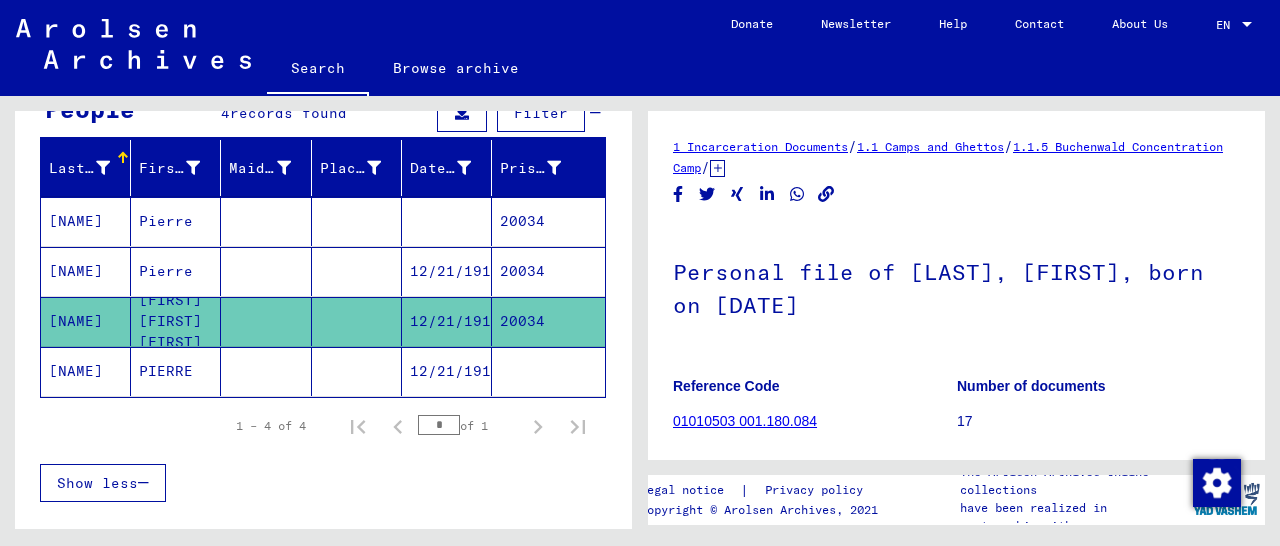 scroll, scrollTop: 312, scrollLeft: 0, axis: vertical 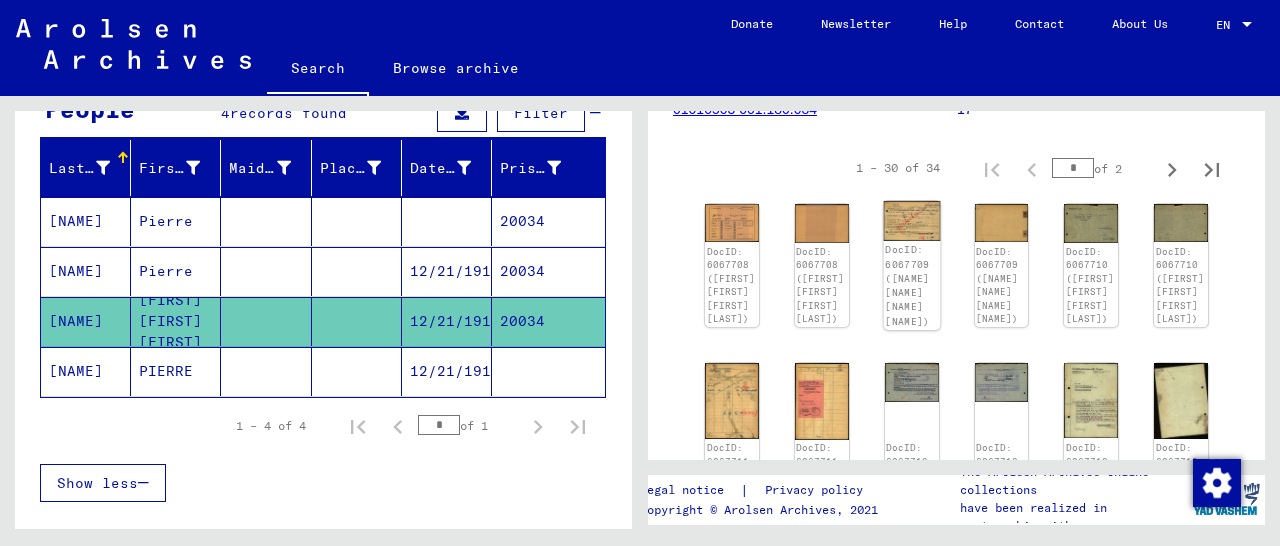 click 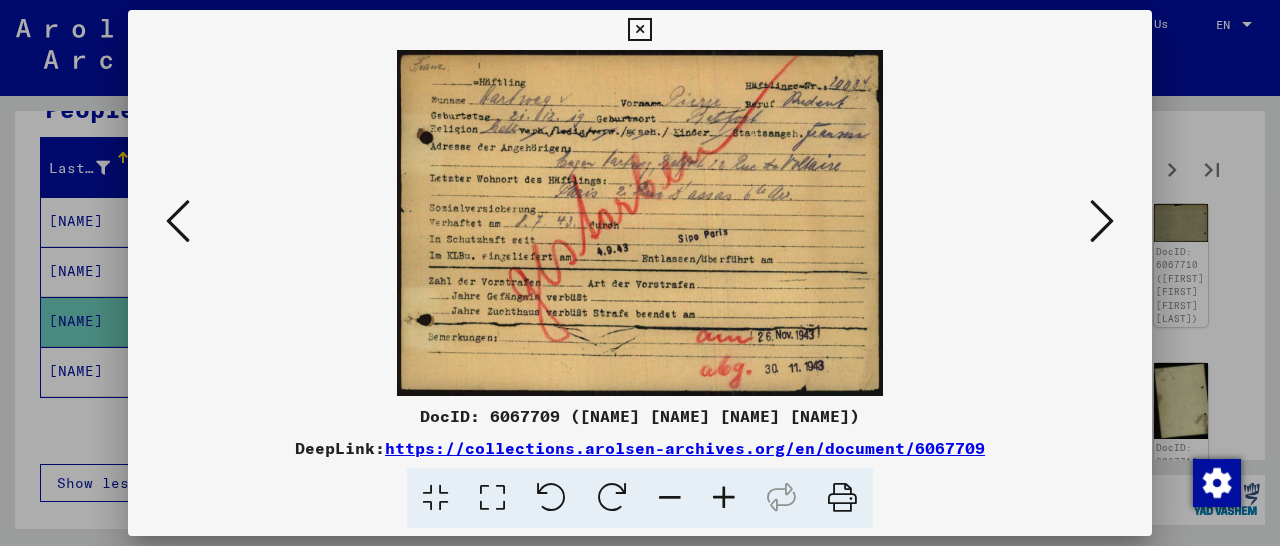 click at bounding box center [639, 30] 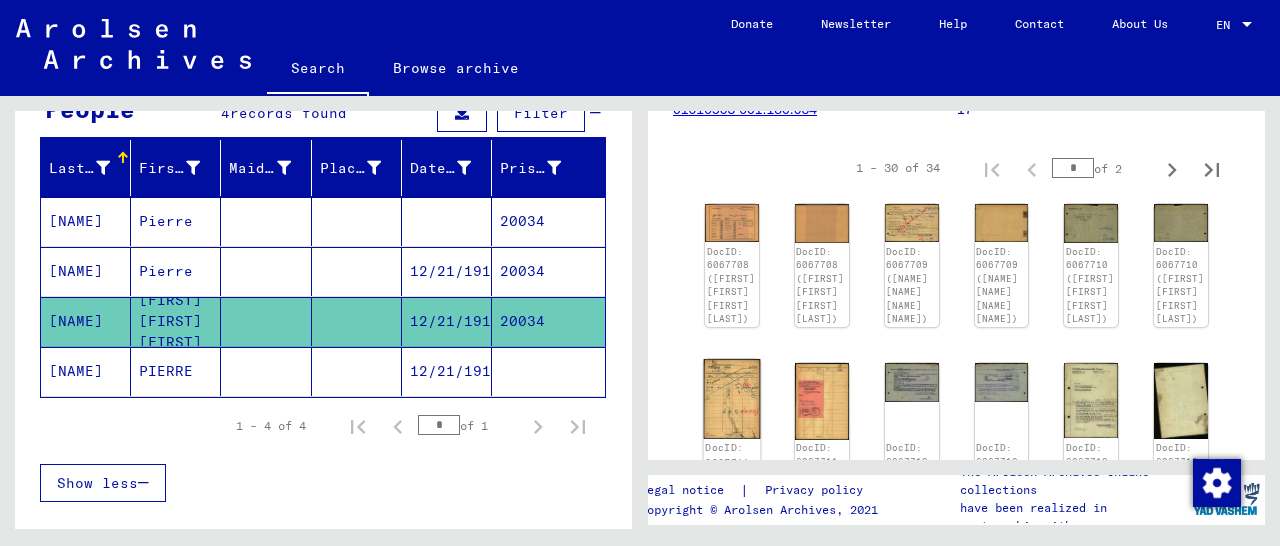 click 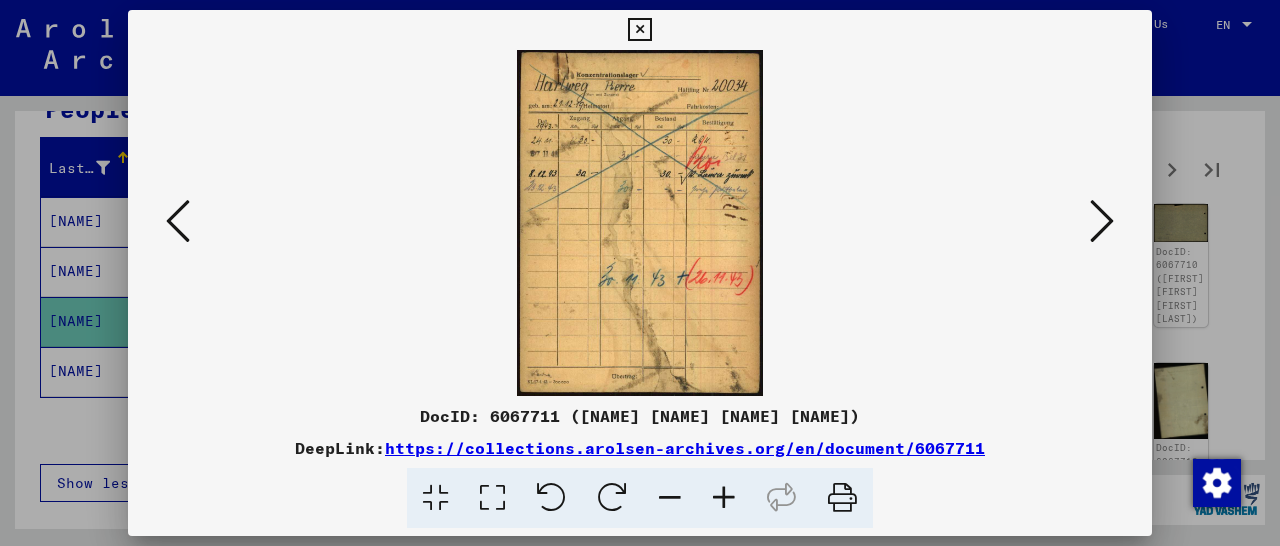 click at bounding box center (639, 30) 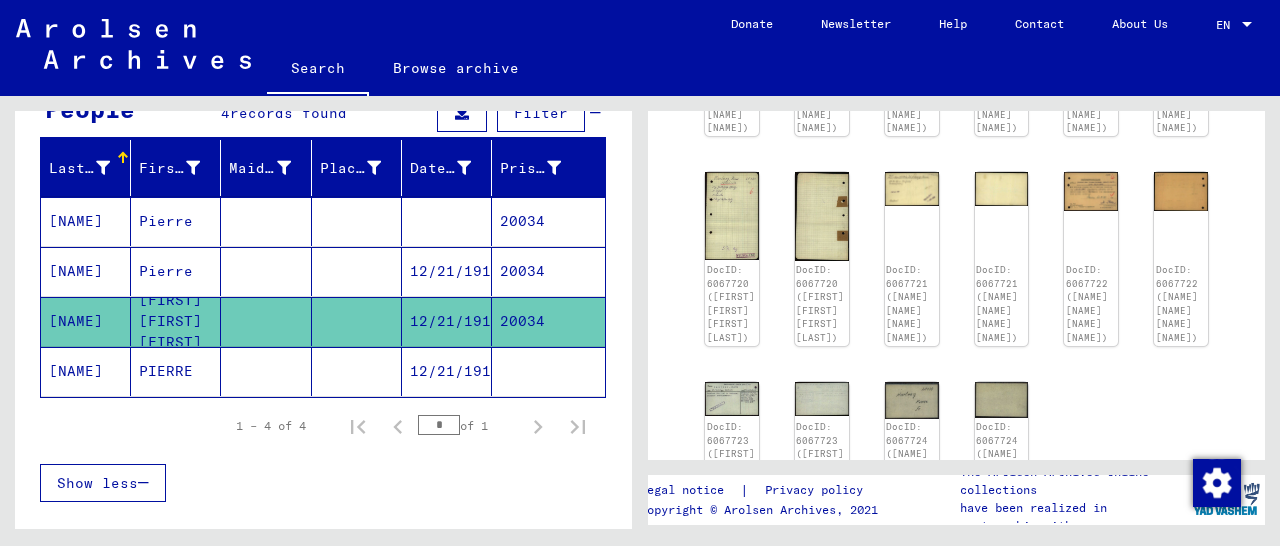 scroll, scrollTop: 1144, scrollLeft: 0, axis: vertical 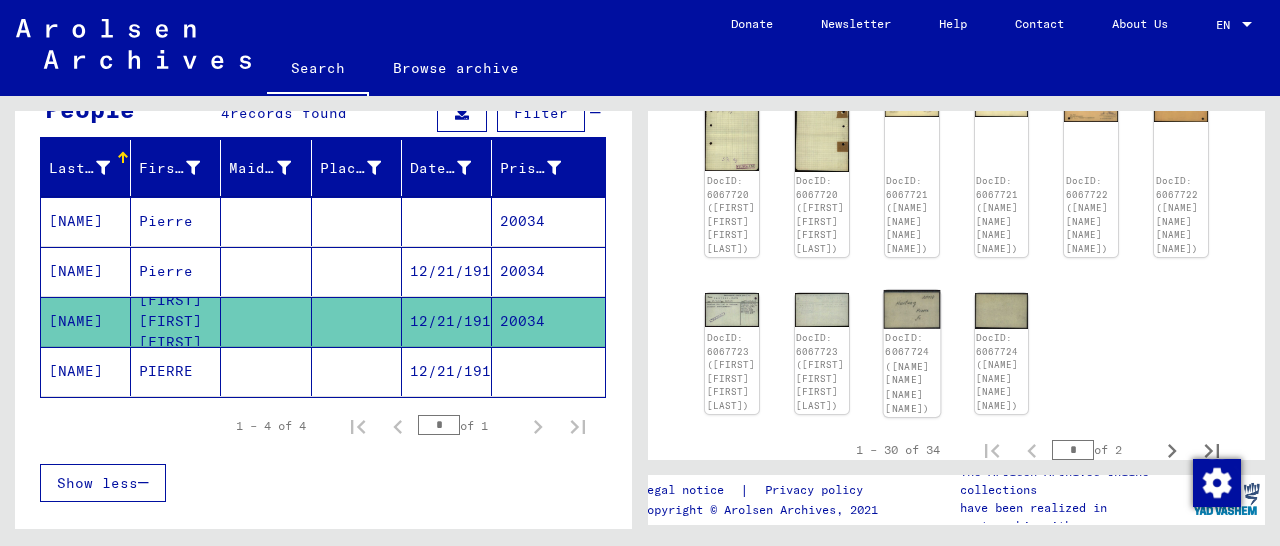 click 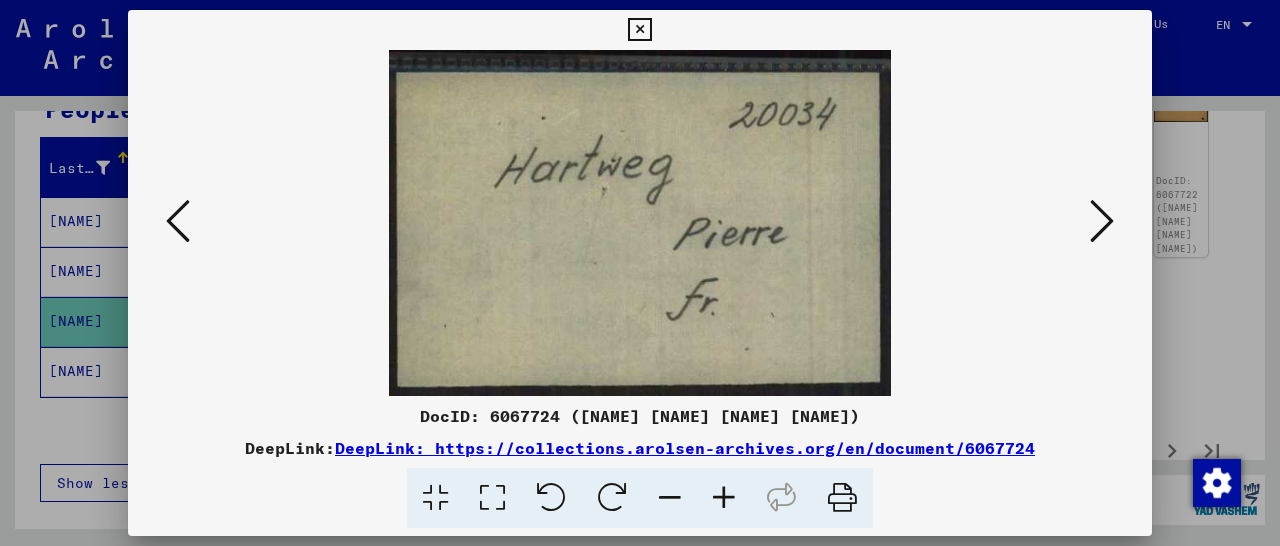 click at bounding box center (639, 30) 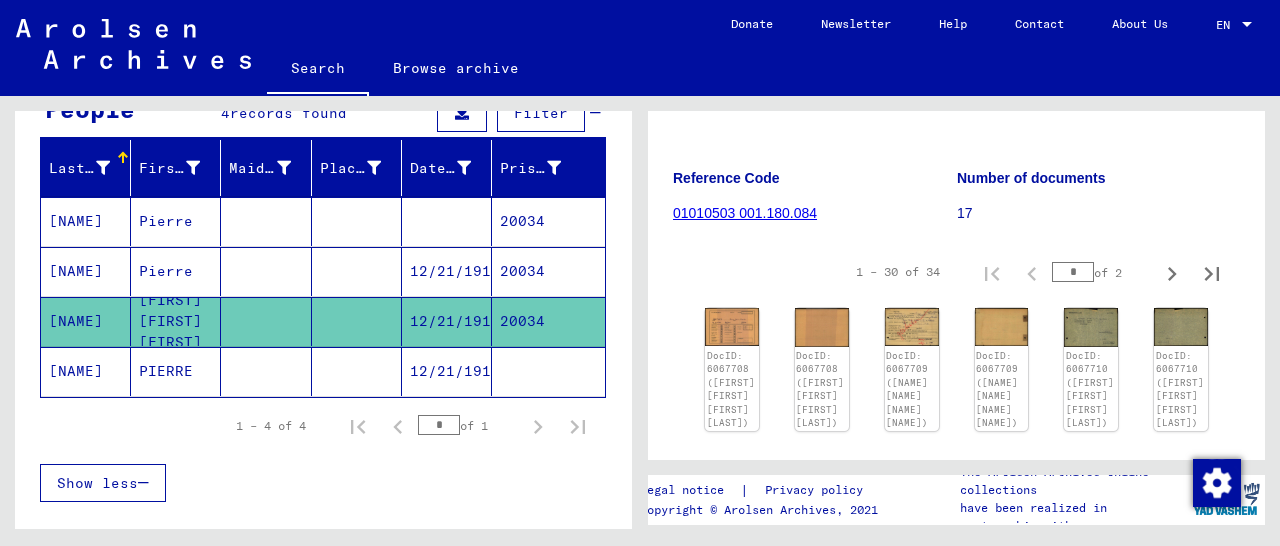 scroll, scrollTop: 312, scrollLeft: 0, axis: vertical 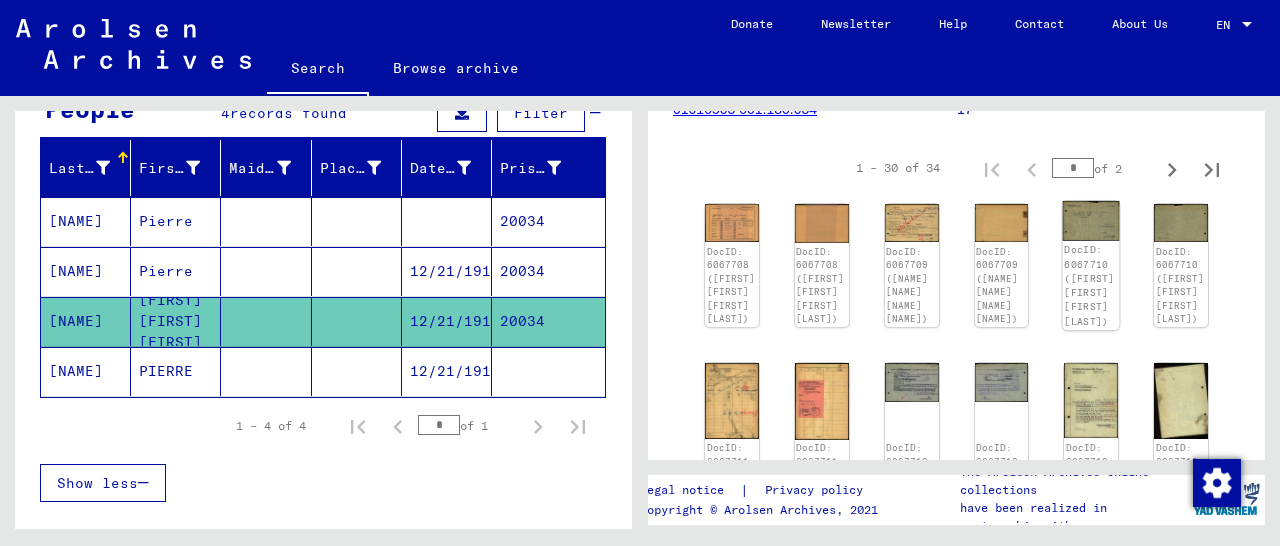 click 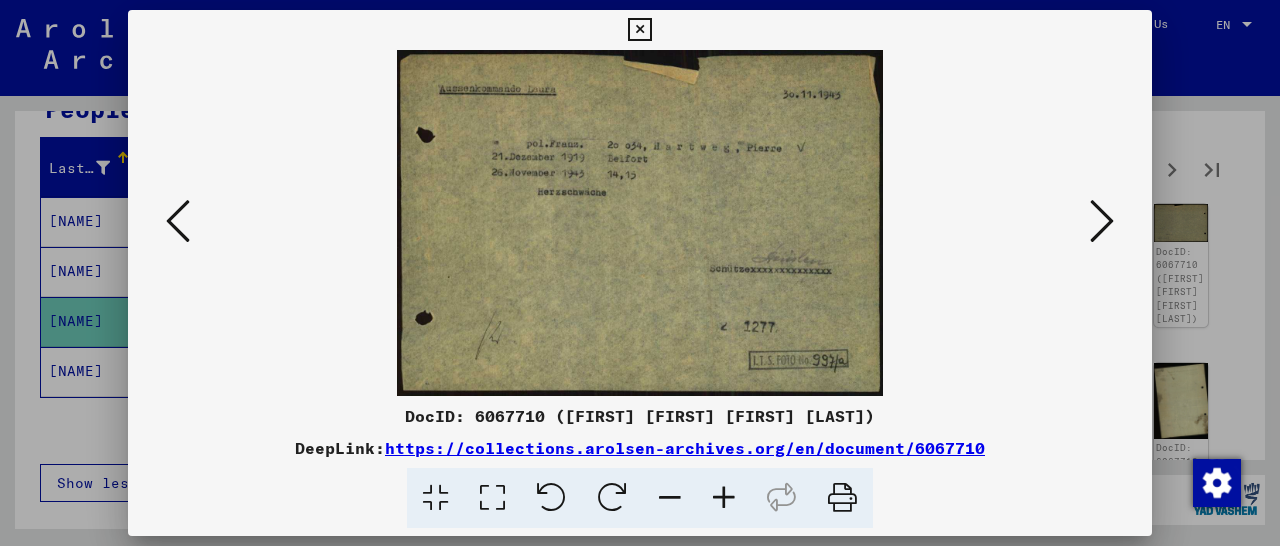 click at bounding box center (1102, 221) 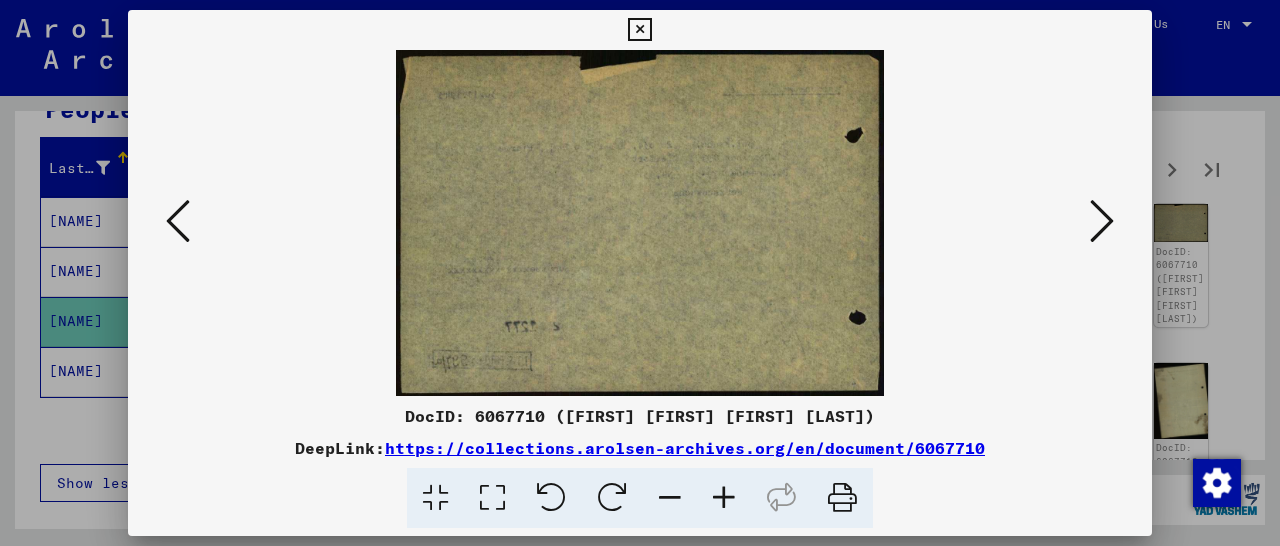 click at bounding box center (1102, 221) 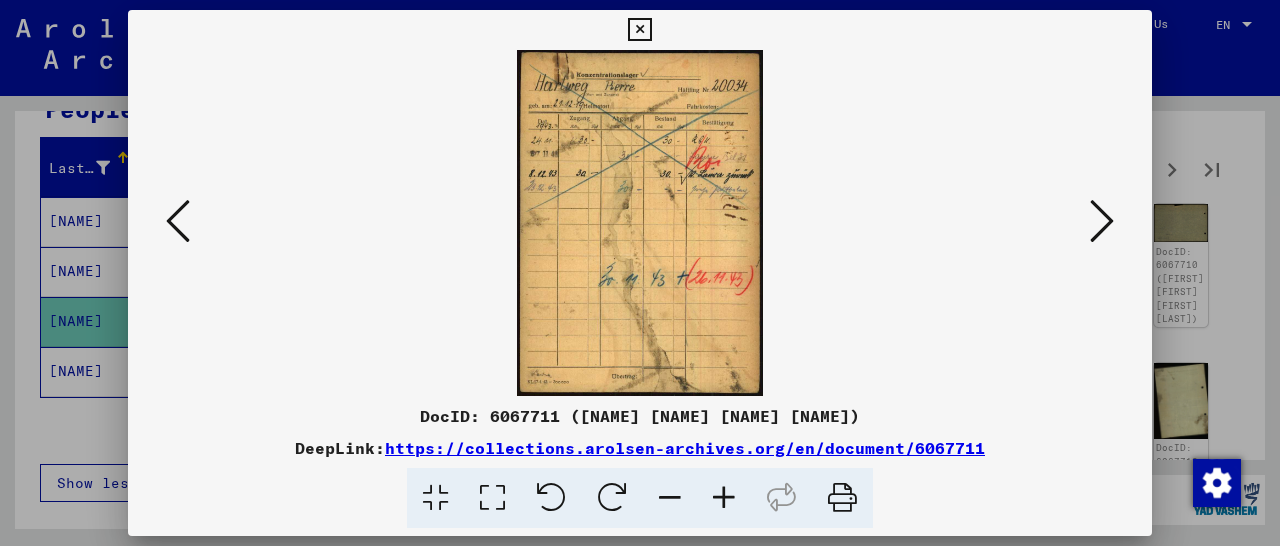 click at bounding box center [1102, 221] 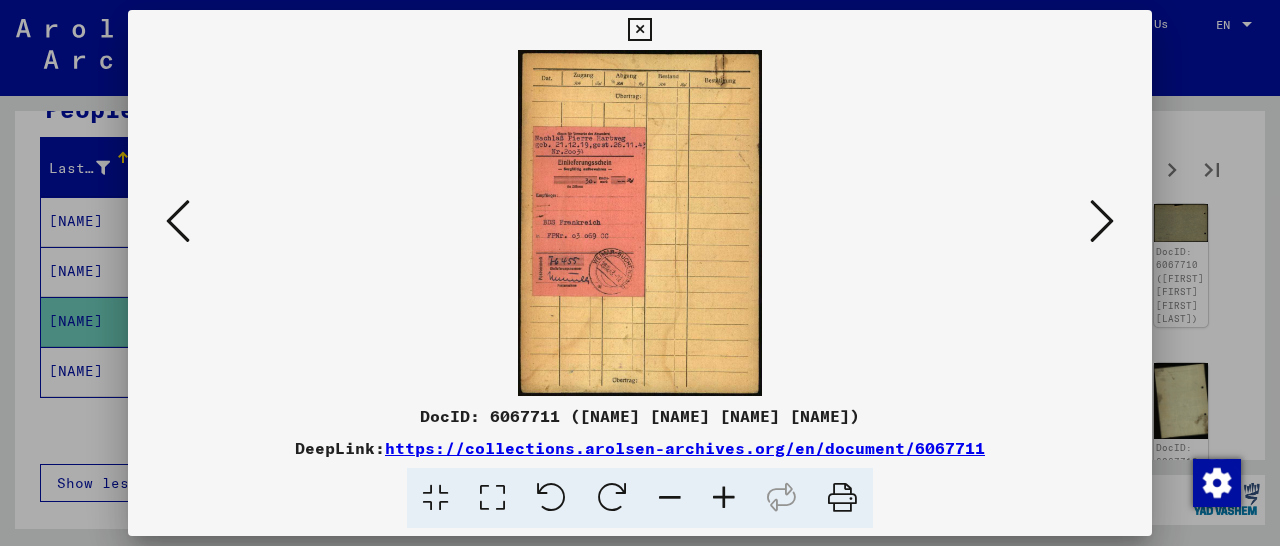 click at bounding box center [1102, 221] 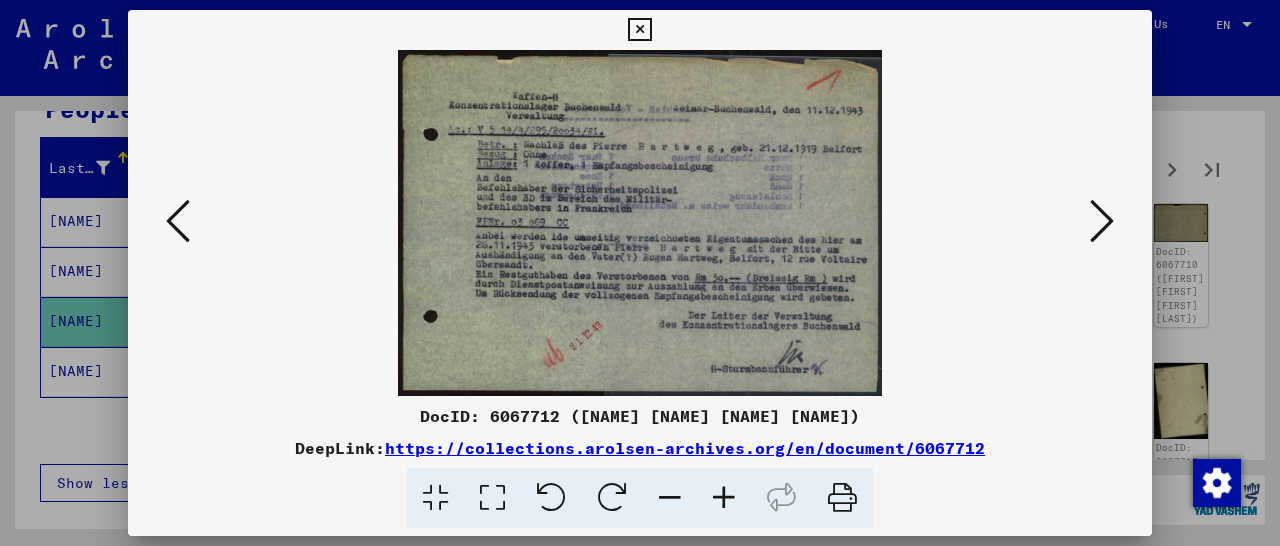 click at bounding box center [1102, 221] 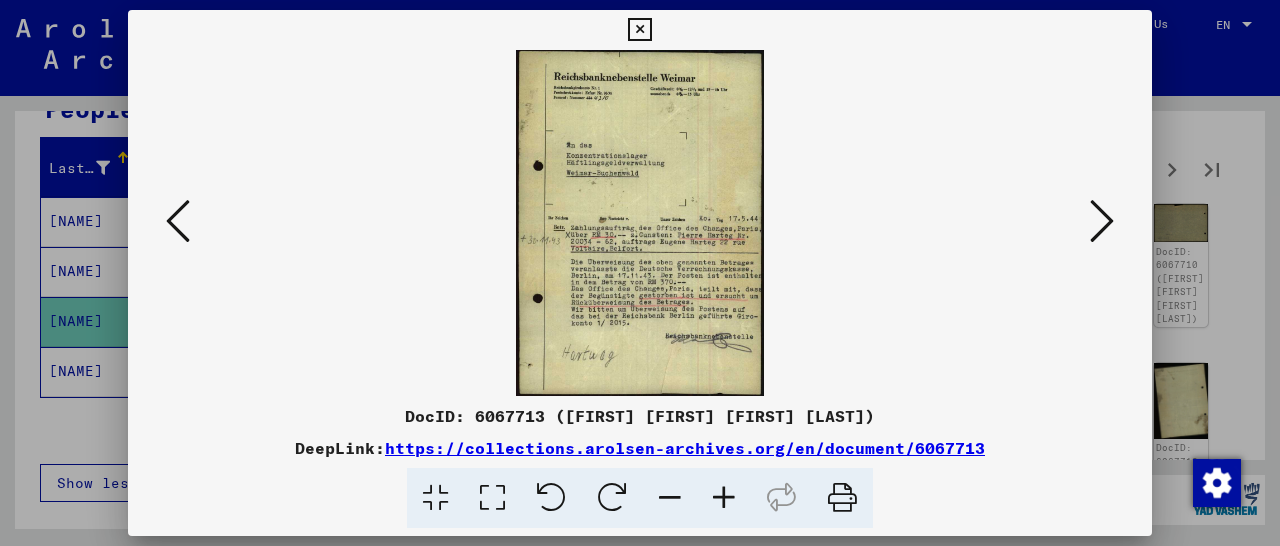 click at bounding box center (724, 498) 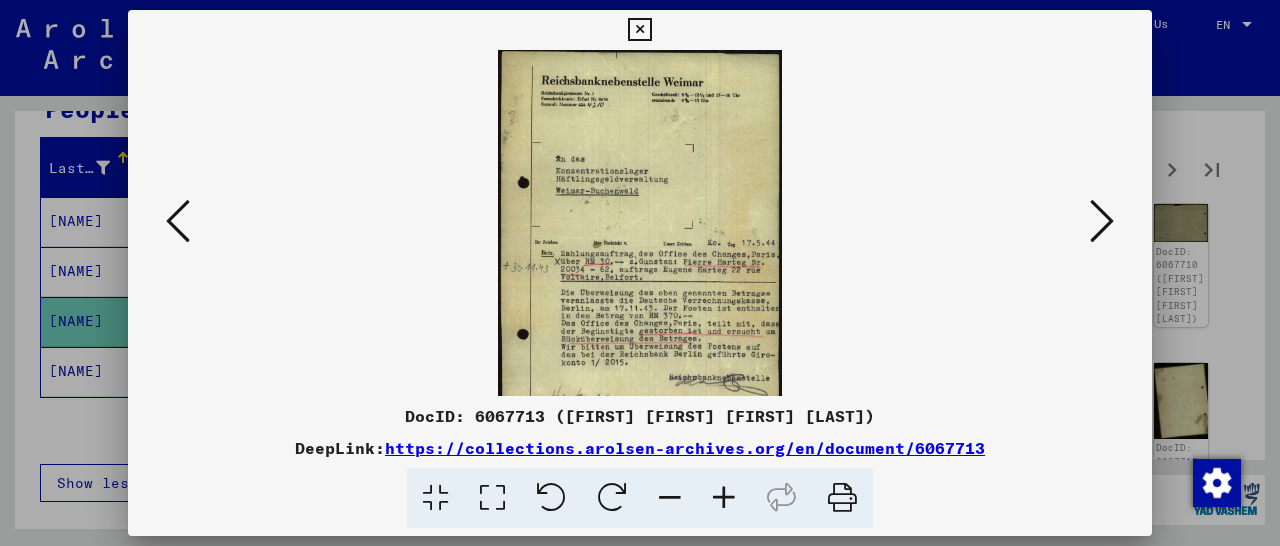click at bounding box center [724, 498] 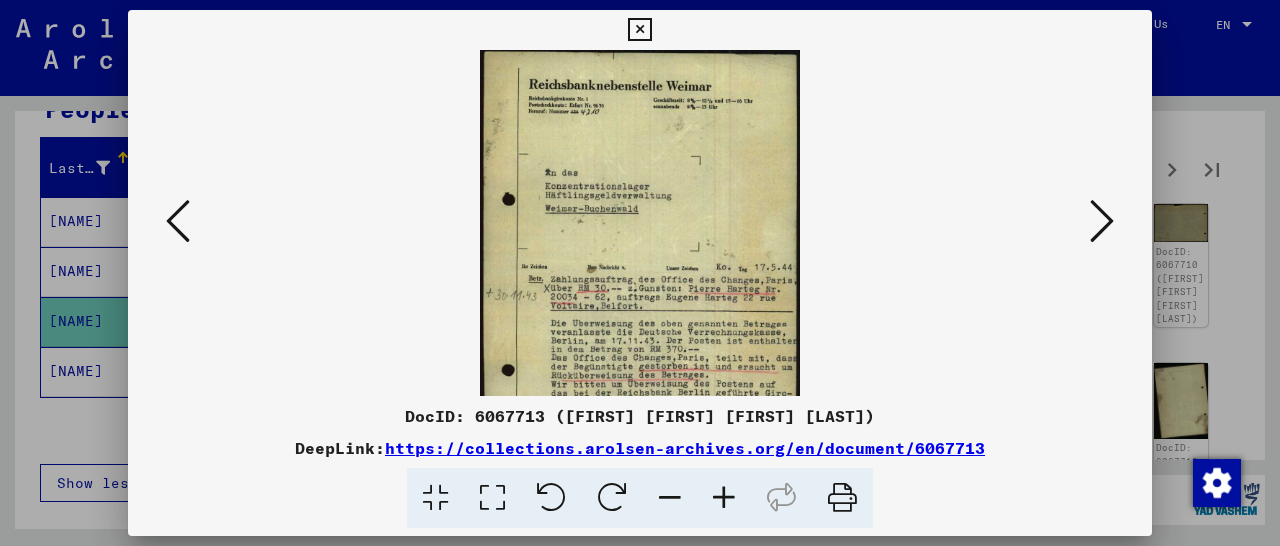 click at bounding box center (724, 498) 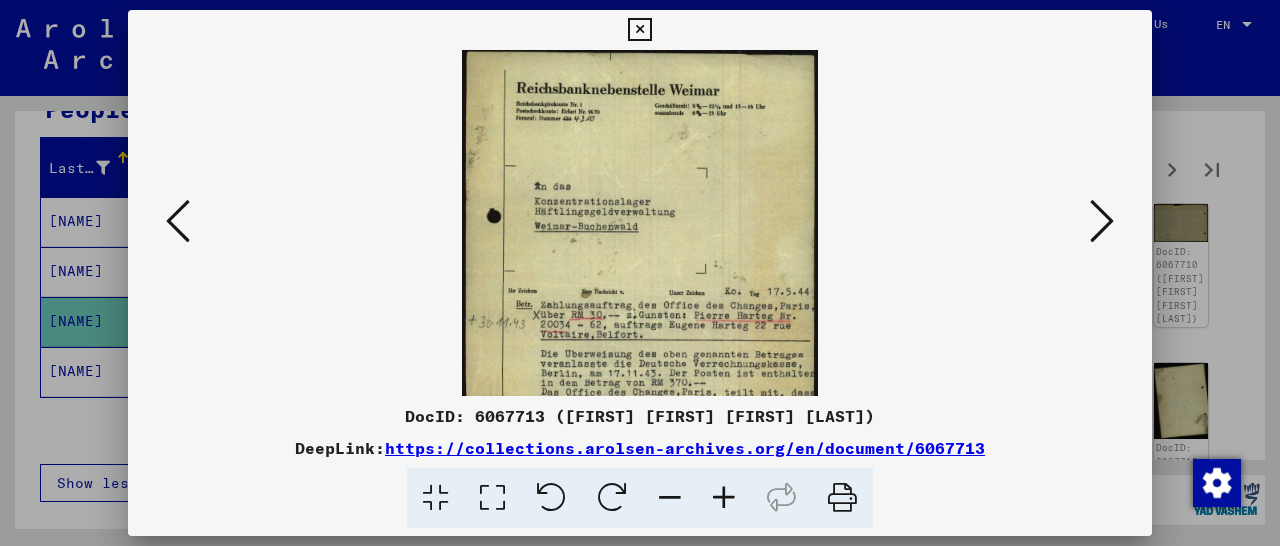click at bounding box center (724, 498) 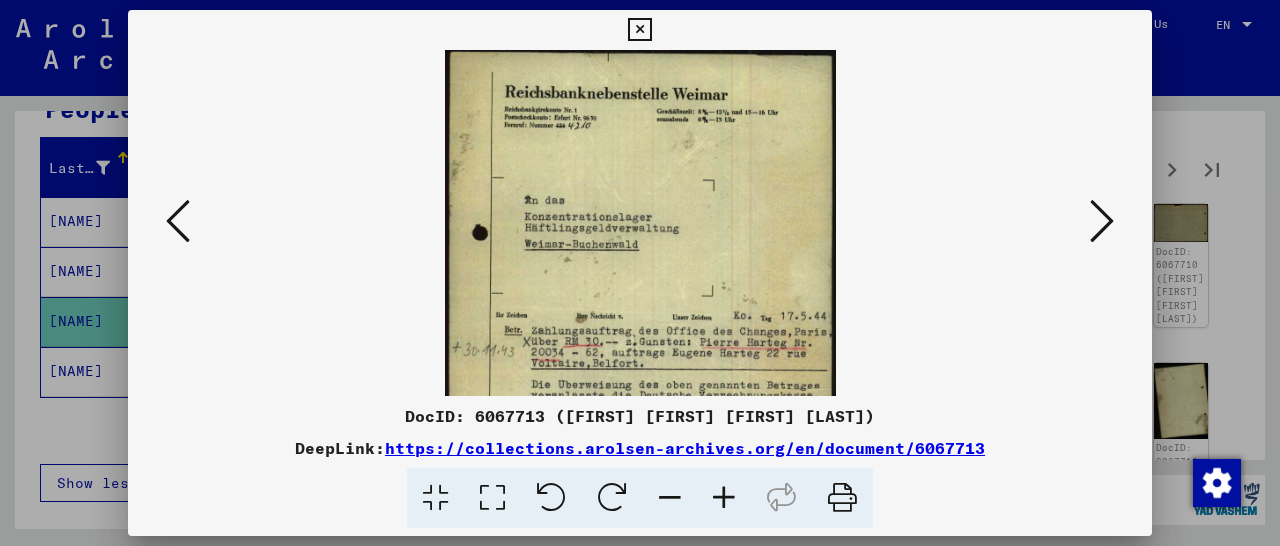 click at bounding box center (724, 498) 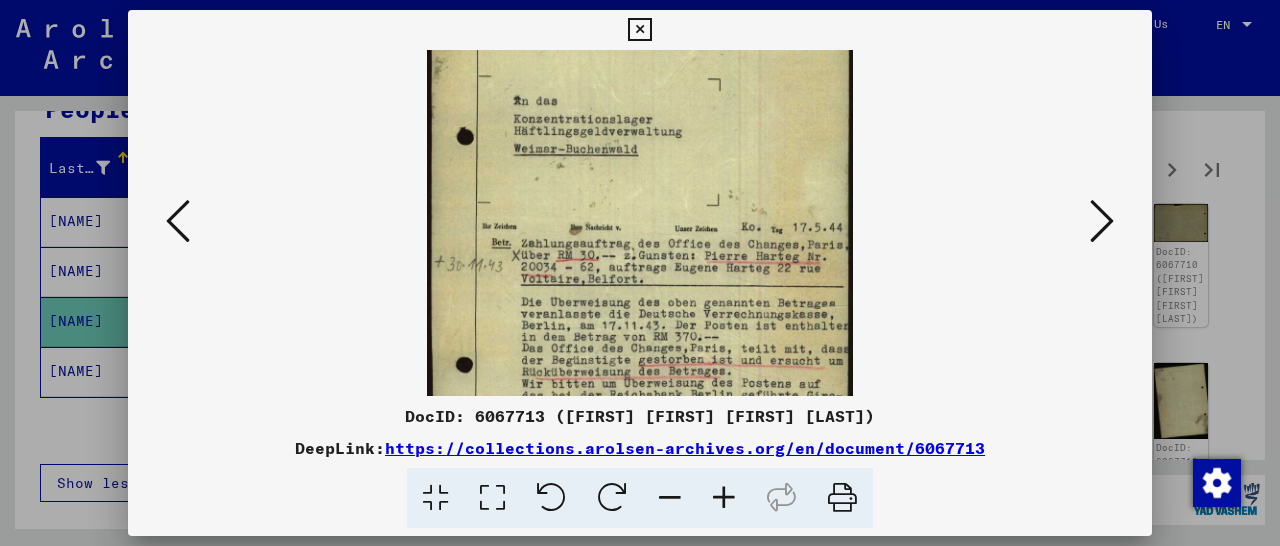 drag, startPoint x: 705, startPoint y: 319, endPoint x: 723, endPoint y: 225, distance: 95.707886 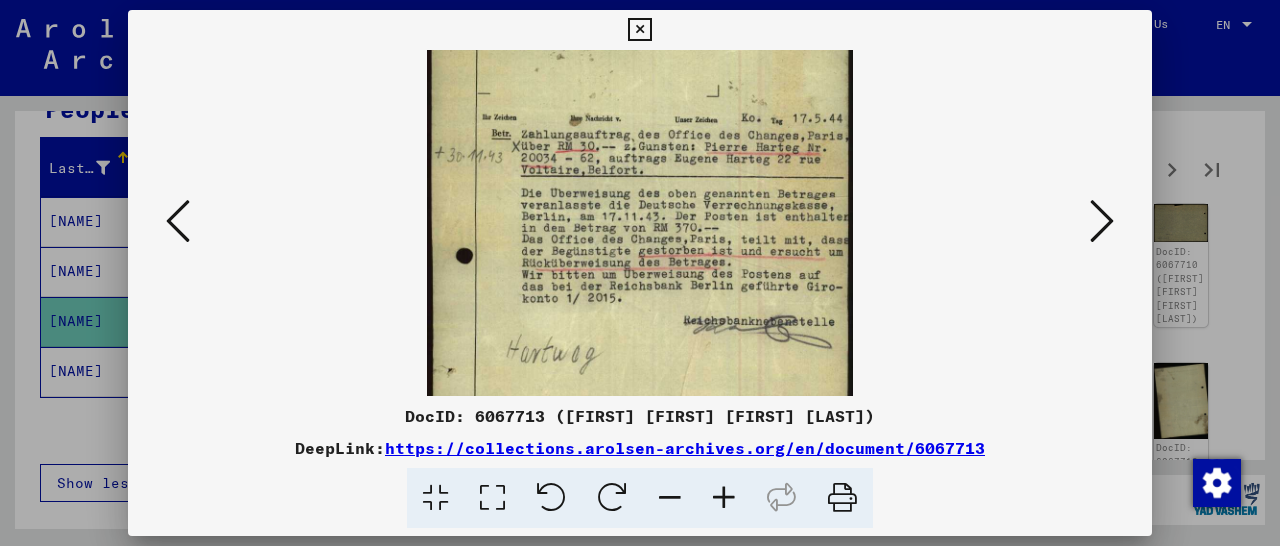 scroll, scrollTop: 242, scrollLeft: 0, axis: vertical 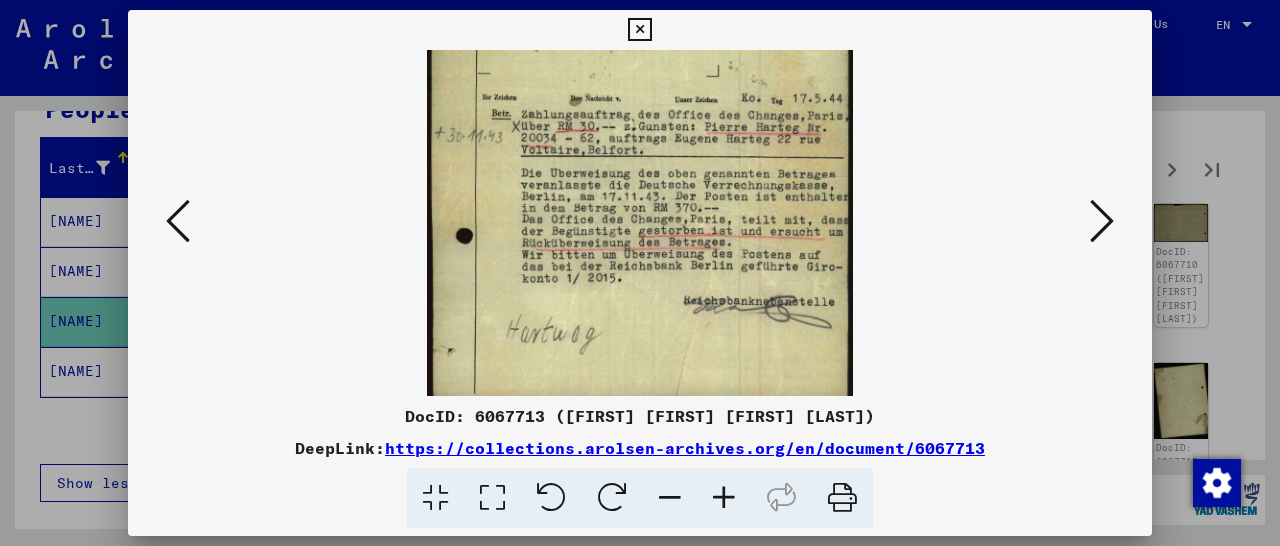 drag, startPoint x: 772, startPoint y: 363, endPoint x: 775, endPoint y: 259, distance: 104.04326 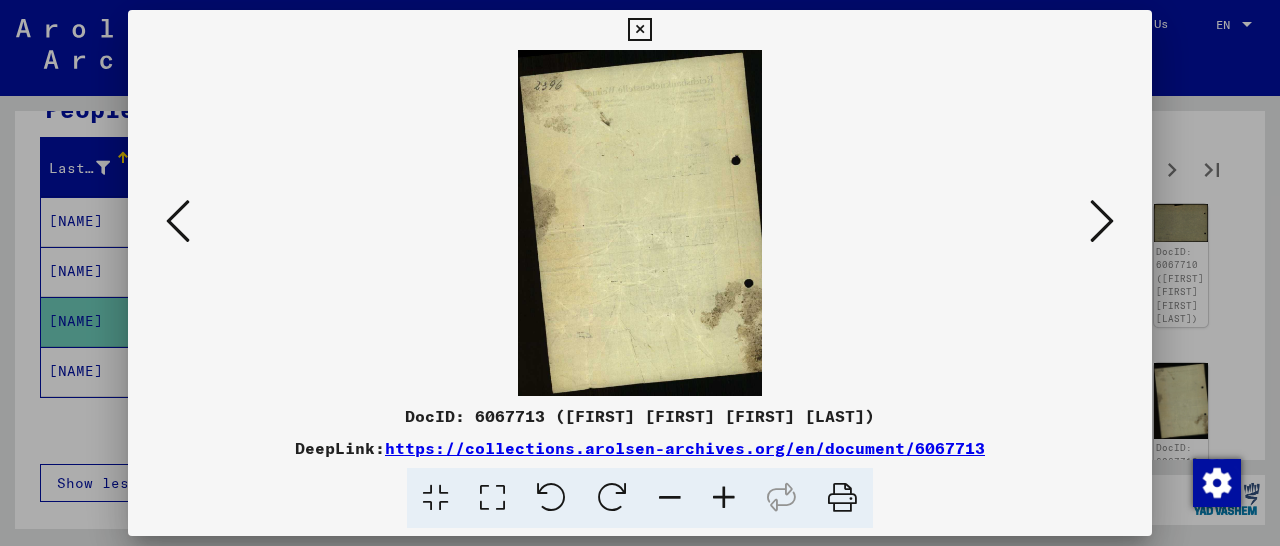 scroll, scrollTop: 0, scrollLeft: 0, axis: both 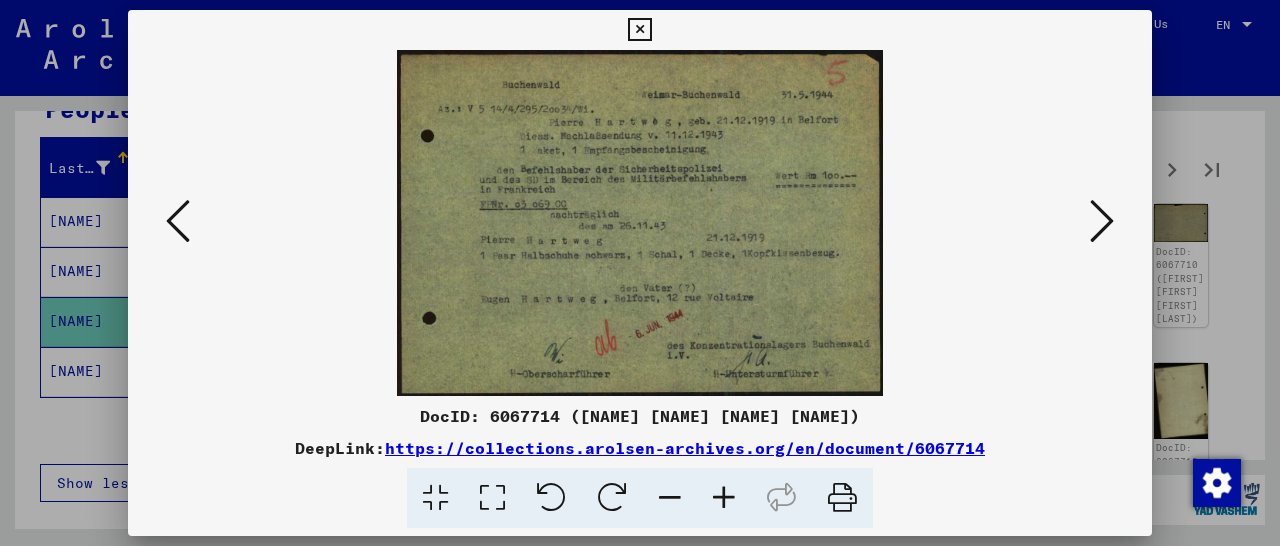 click at bounding box center [724, 498] 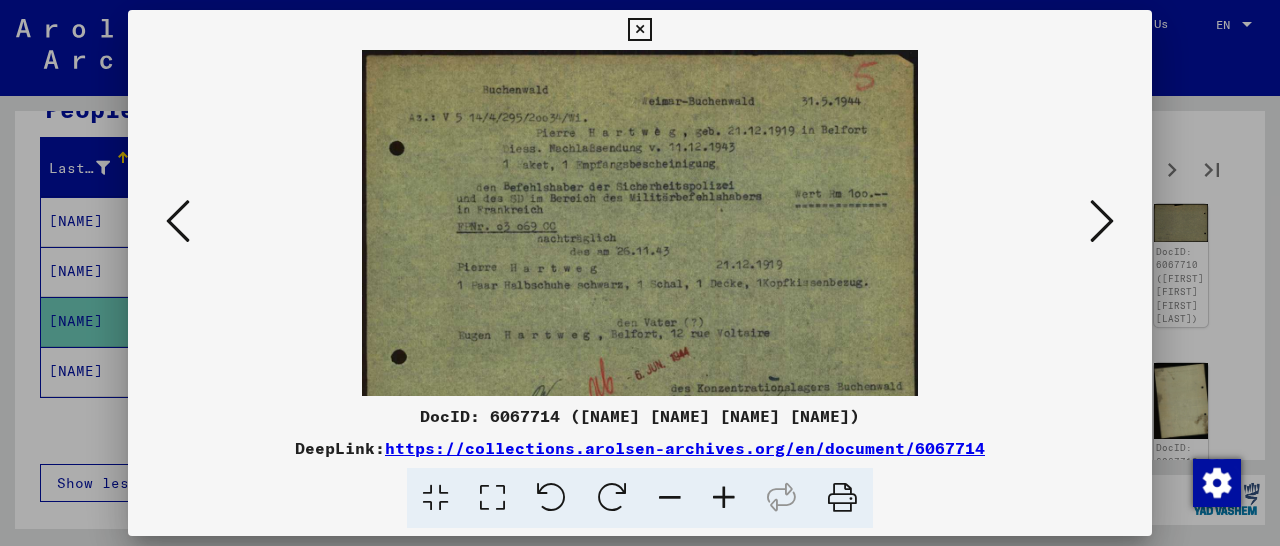 click at bounding box center (724, 498) 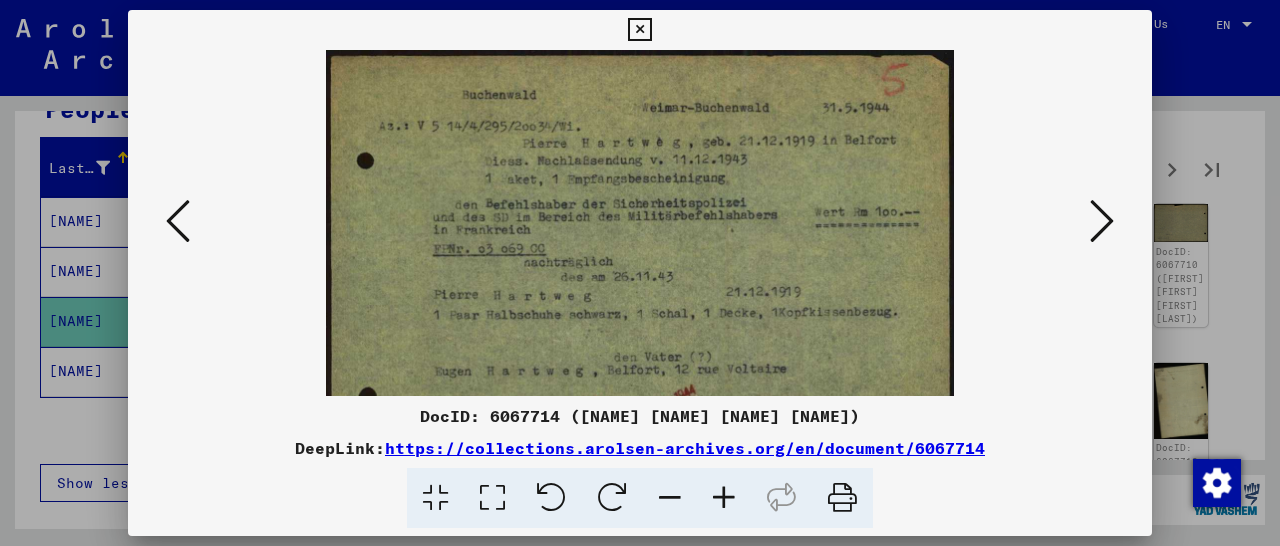 click at bounding box center [724, 498] 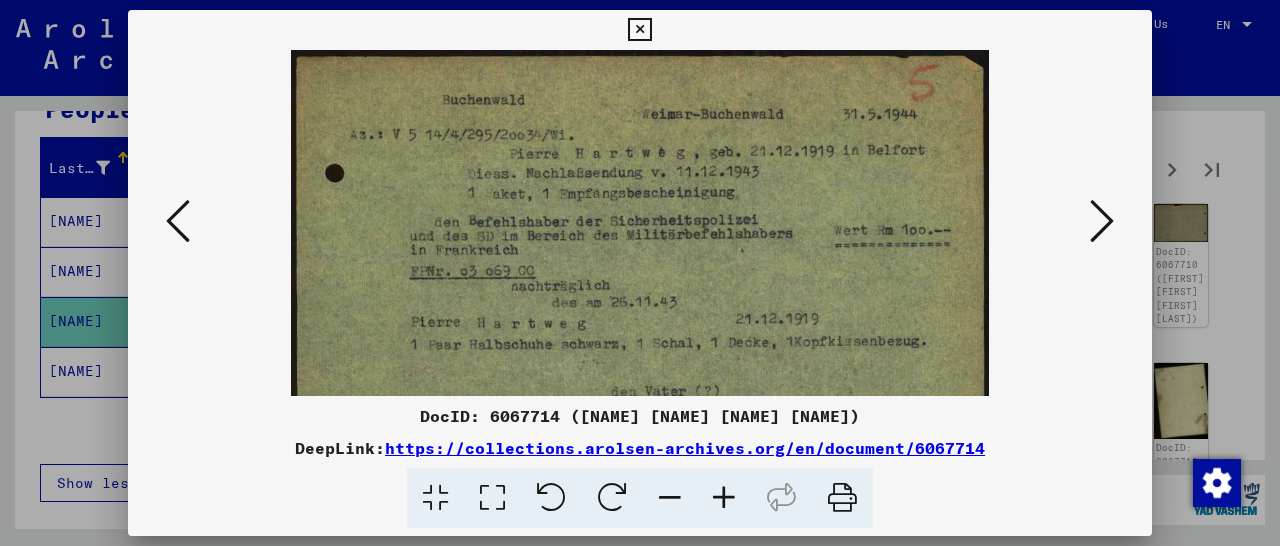 click at bounding box center (724, 498) 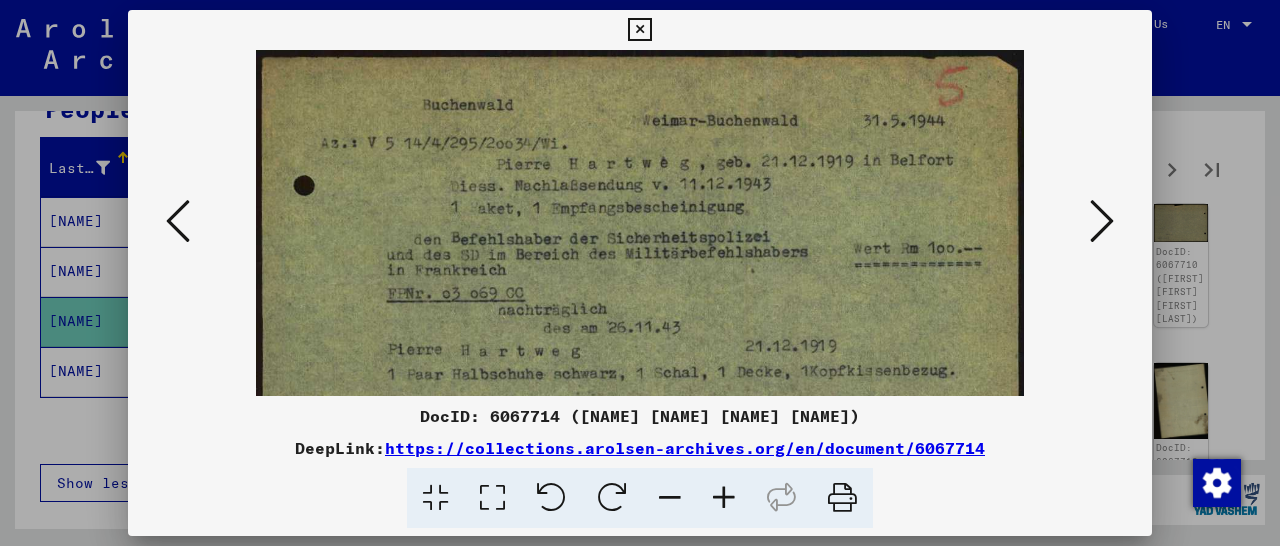 click at bounding box center [724, 498] 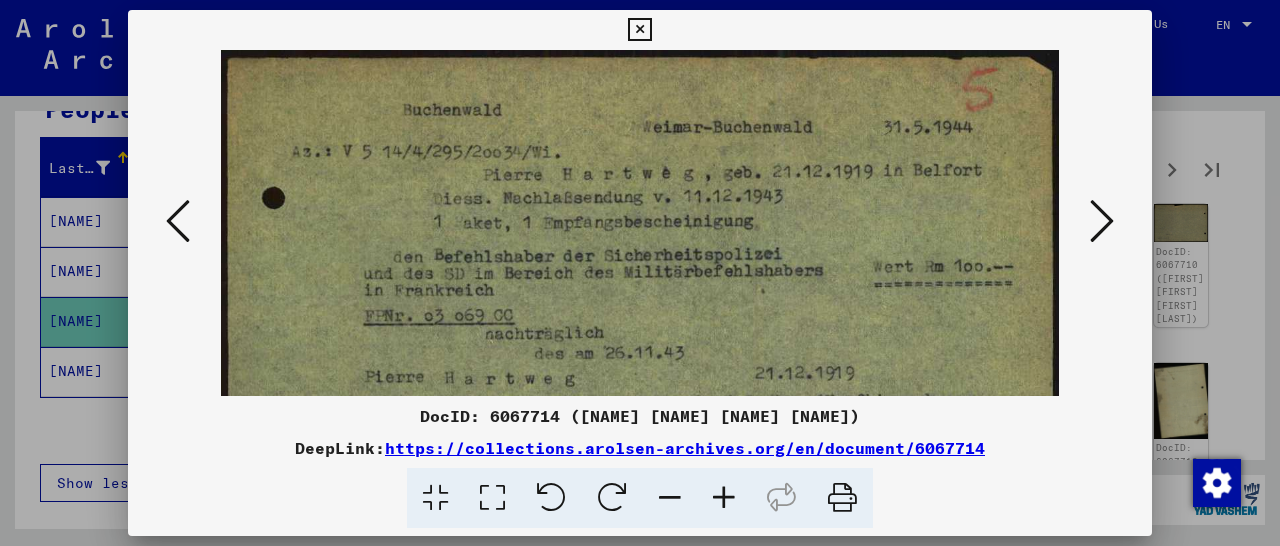 click at bounding box center [724, 498] 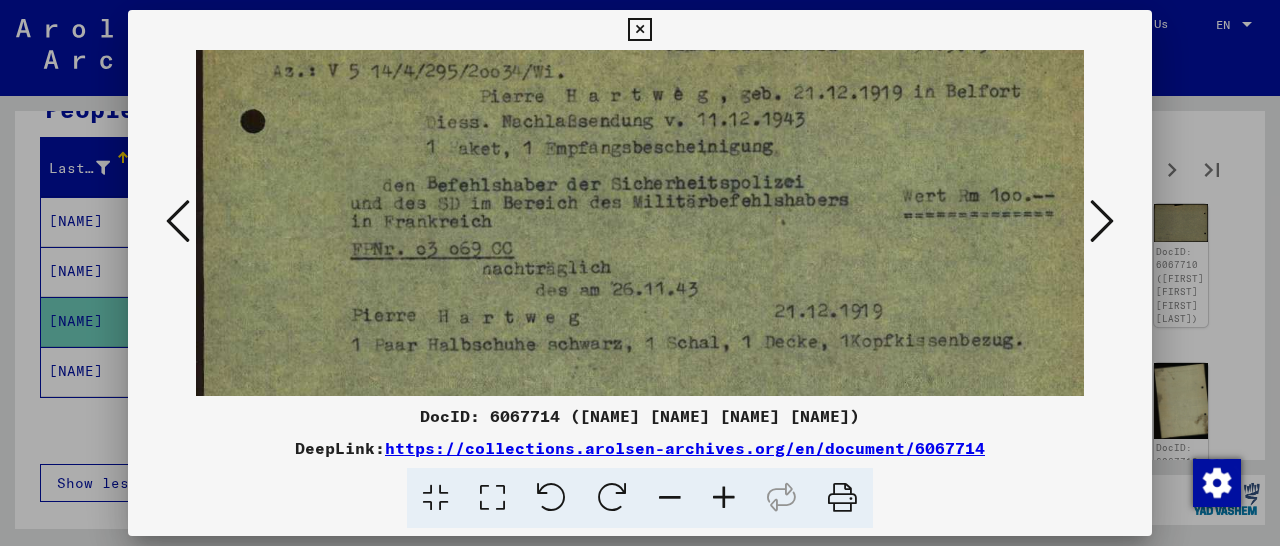 scroll, scrollTop: 90, scrollLeft: 0, axis: vertical 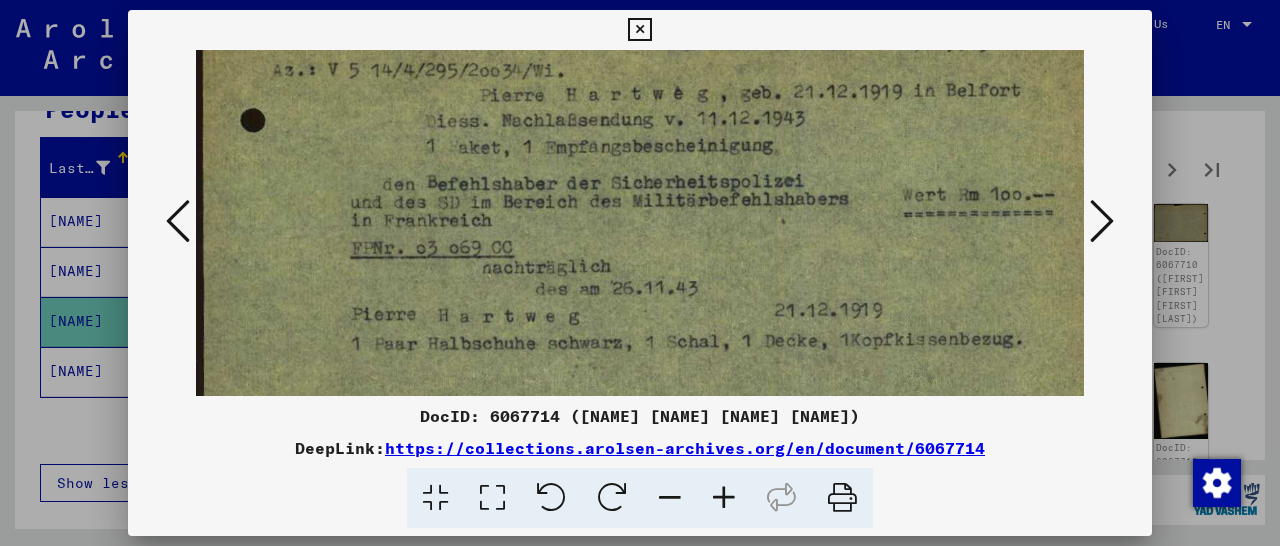drag, startPoint x: 726, startPoint y: 318, endPoint x: 729, endPoint y: 228, distance: 90.04999 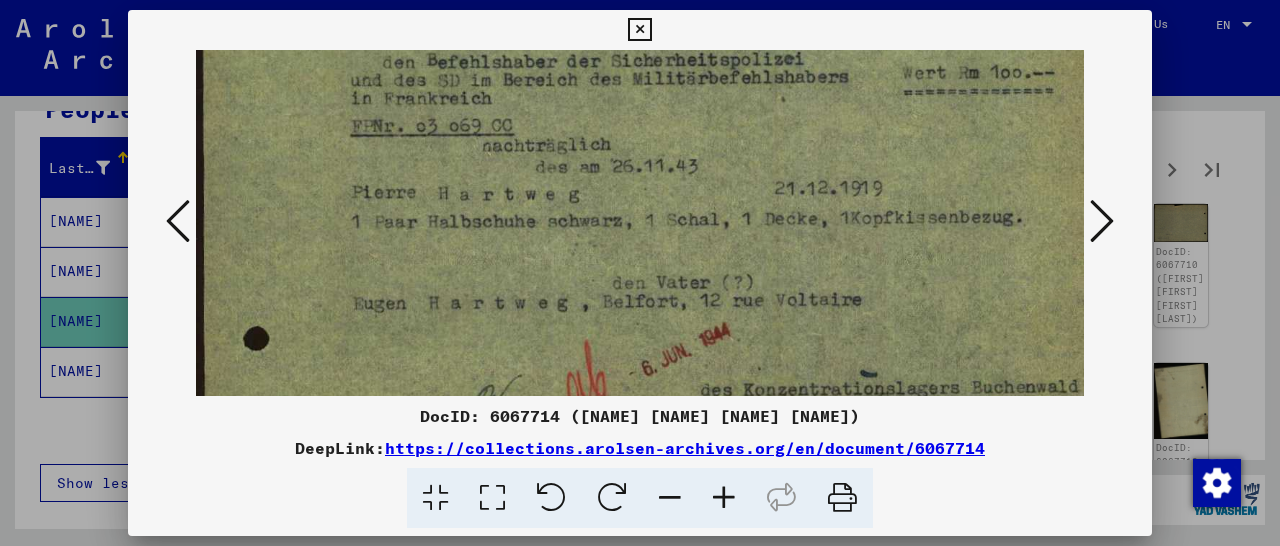 scroll, scrollTop: 218, scrollLeft: 0, axis: vertical 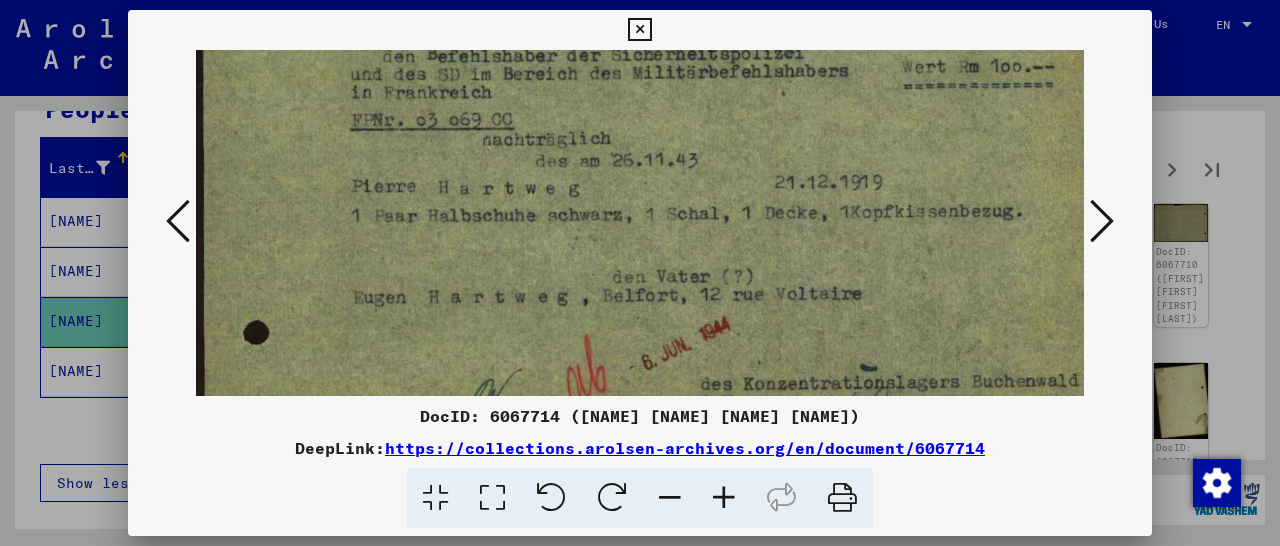 drag, startPoint x: 687, startPoint y: 301, endPoint x: 755, endPoint y: 173, distance: 144.94136 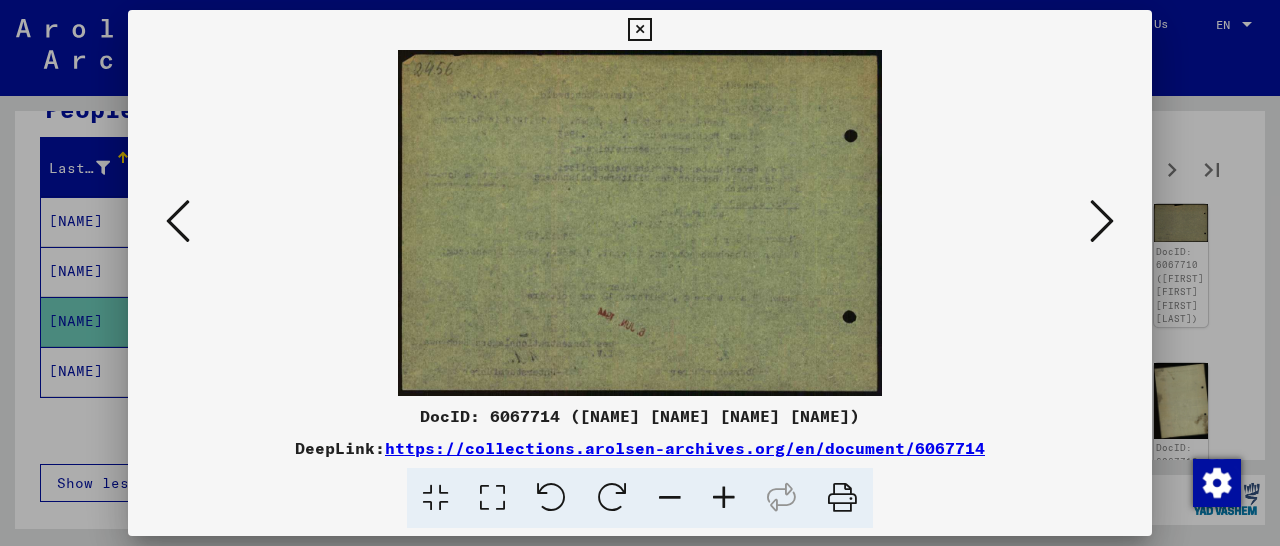 click at bounding box center (1102, 221) 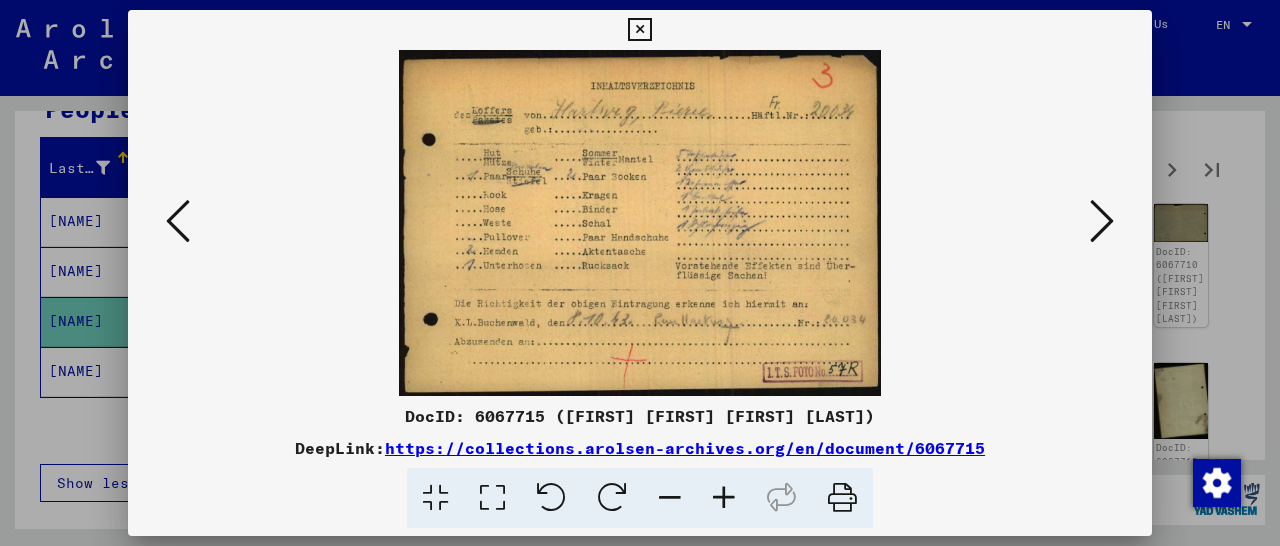 click at bounding box center [1102, 221] 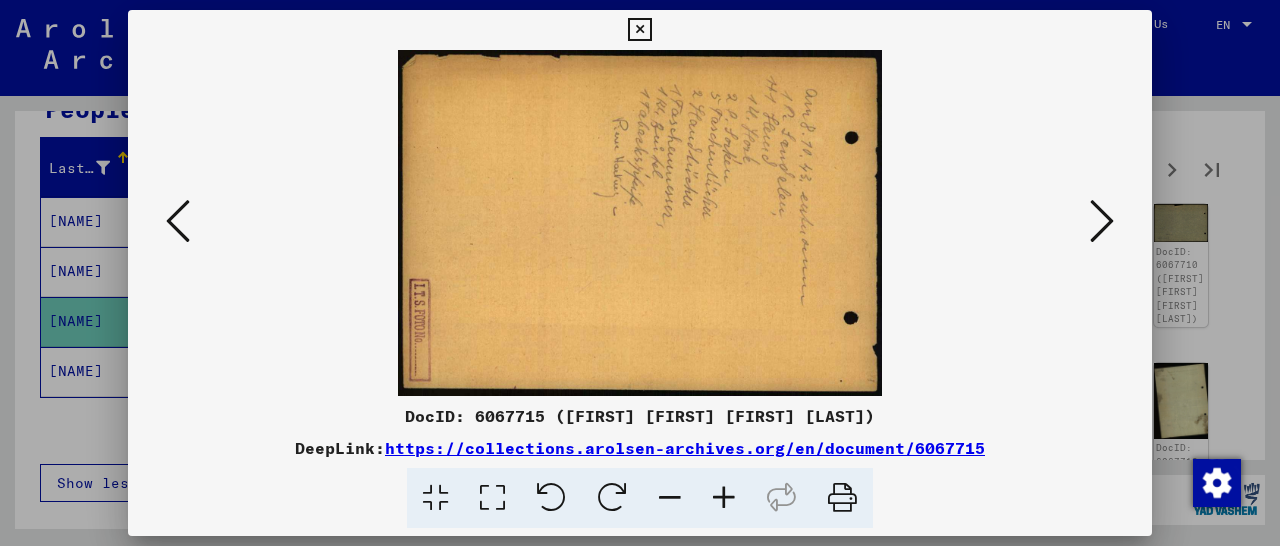 click at bounding box center (1102, 221) 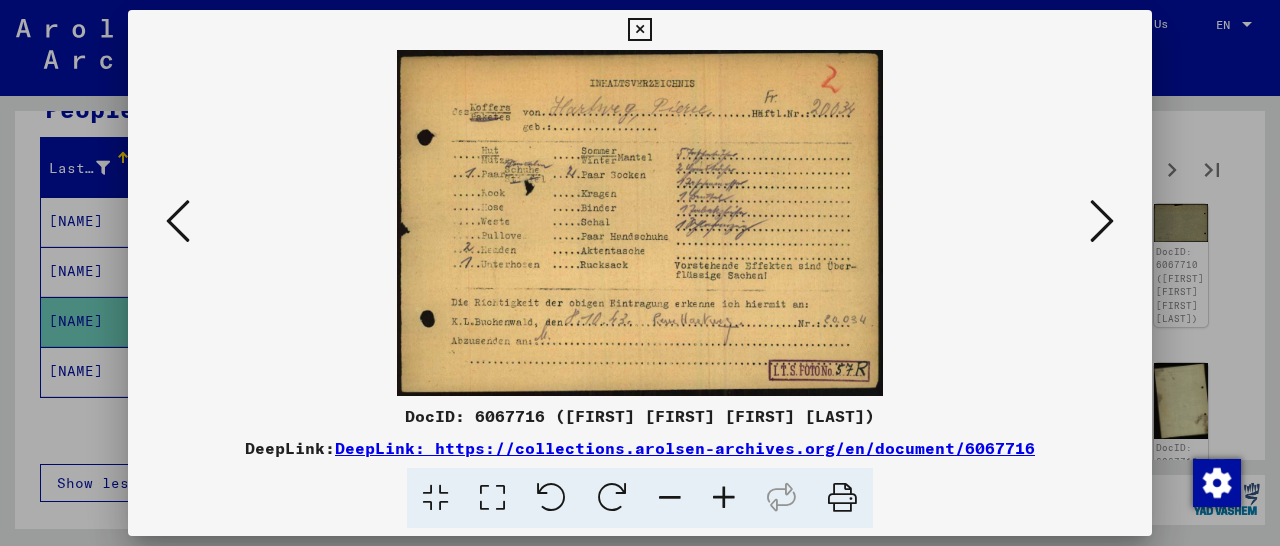 click at bounding box center (1102, 221) 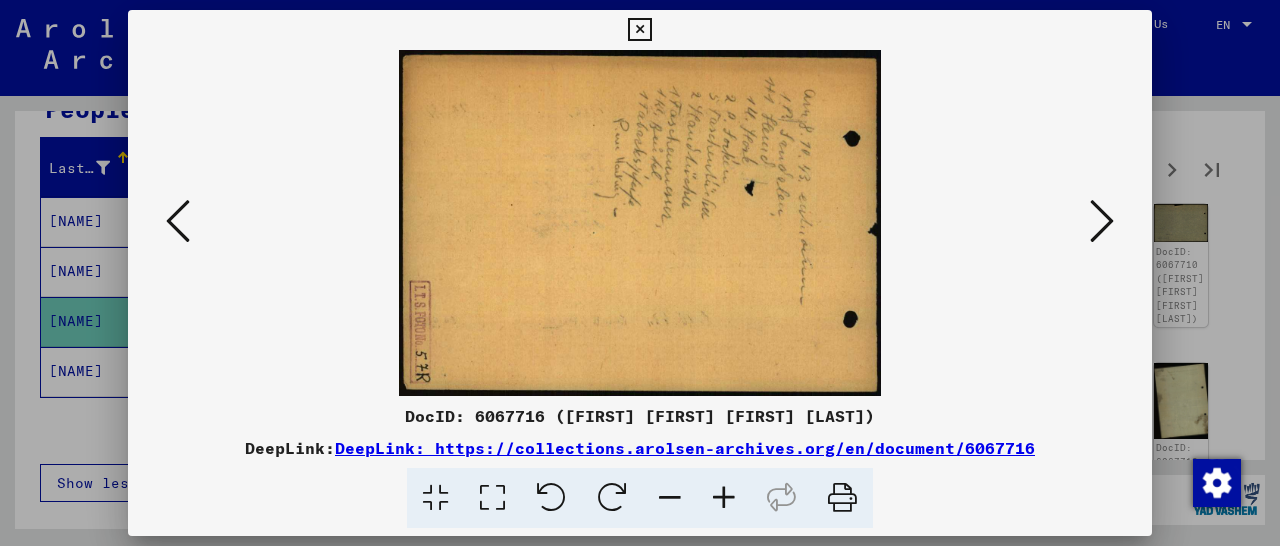 click at bounding box center (1102, 221) 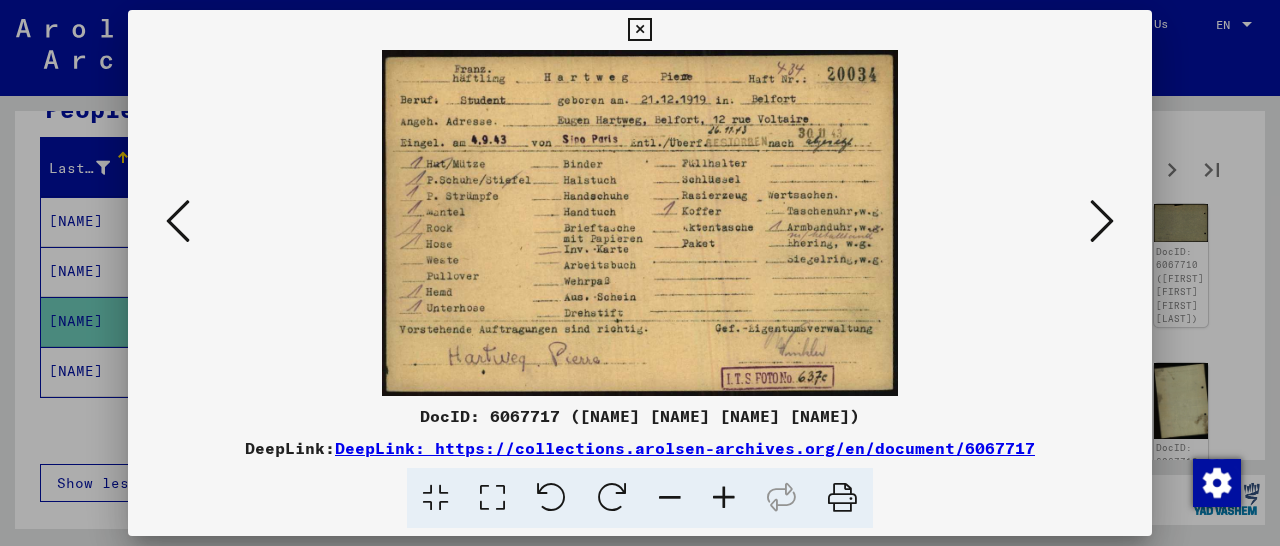 click at bounding box center [1102, 221] 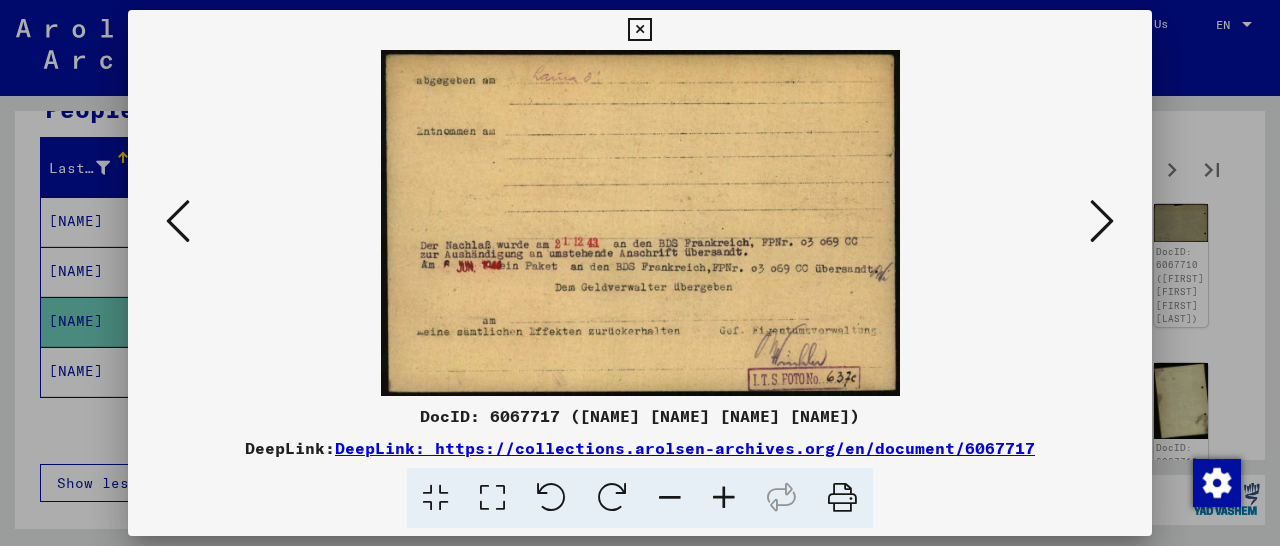 click at bounding box center (1102, 221) 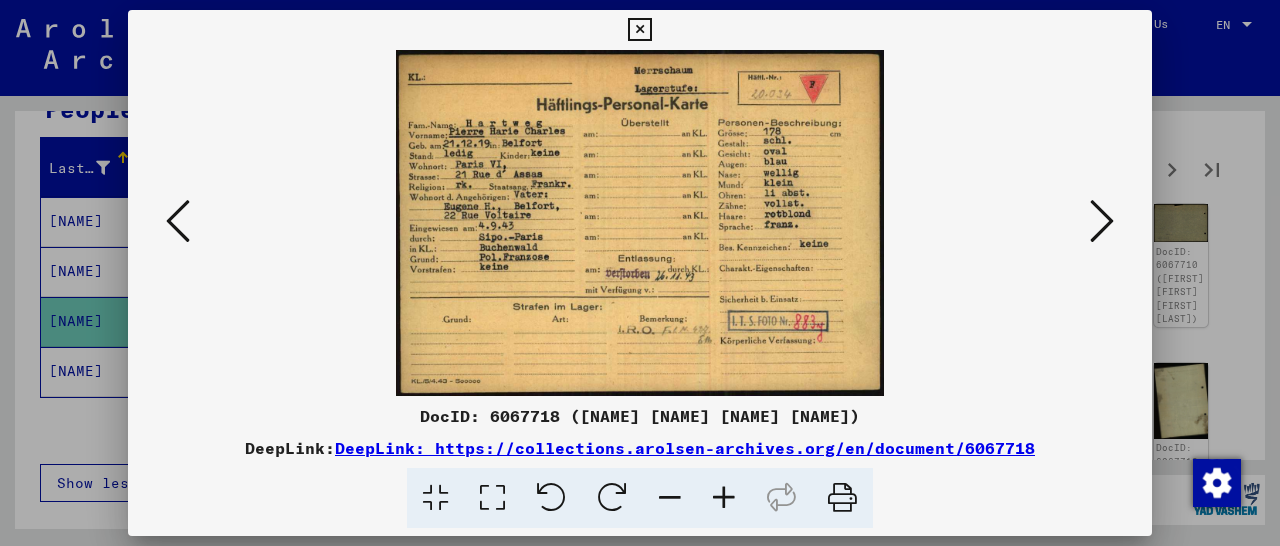 click at bounding box center (1102, 221) 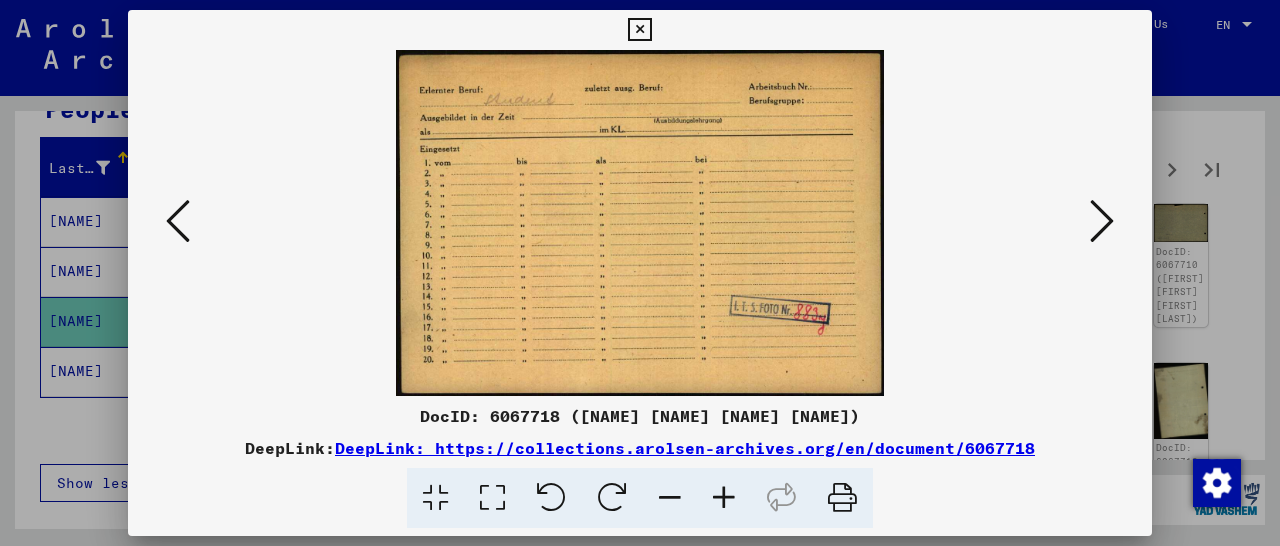 click at bounding box center [1102, 221] 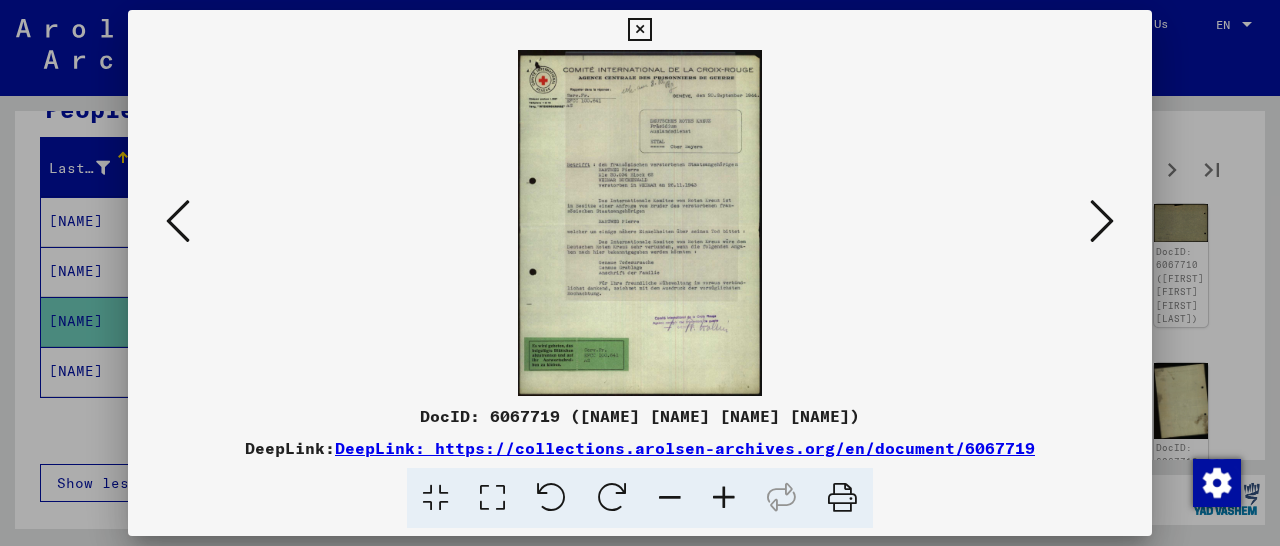 click at bounding box center [1102, 221] 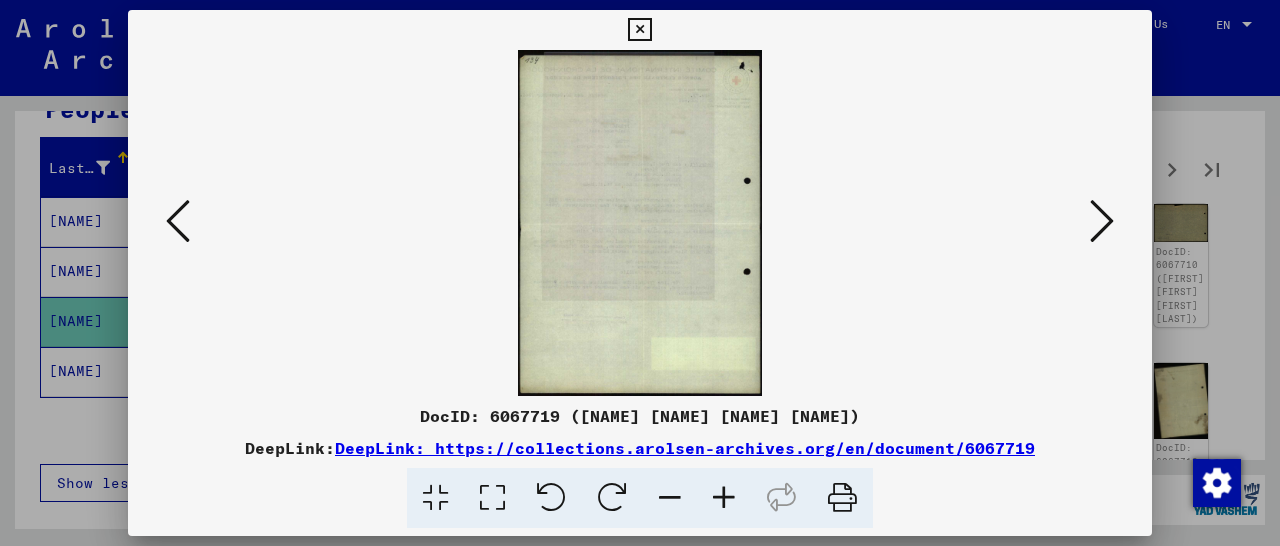 click at bounding box center (1102, 221) 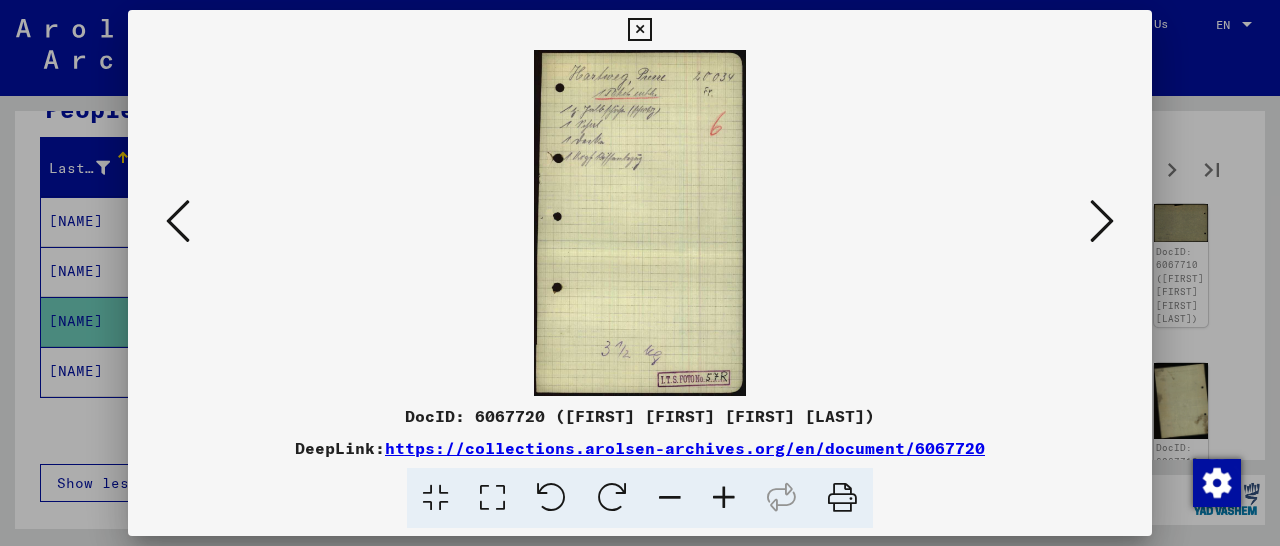 click at bounding box center [1102, 221] 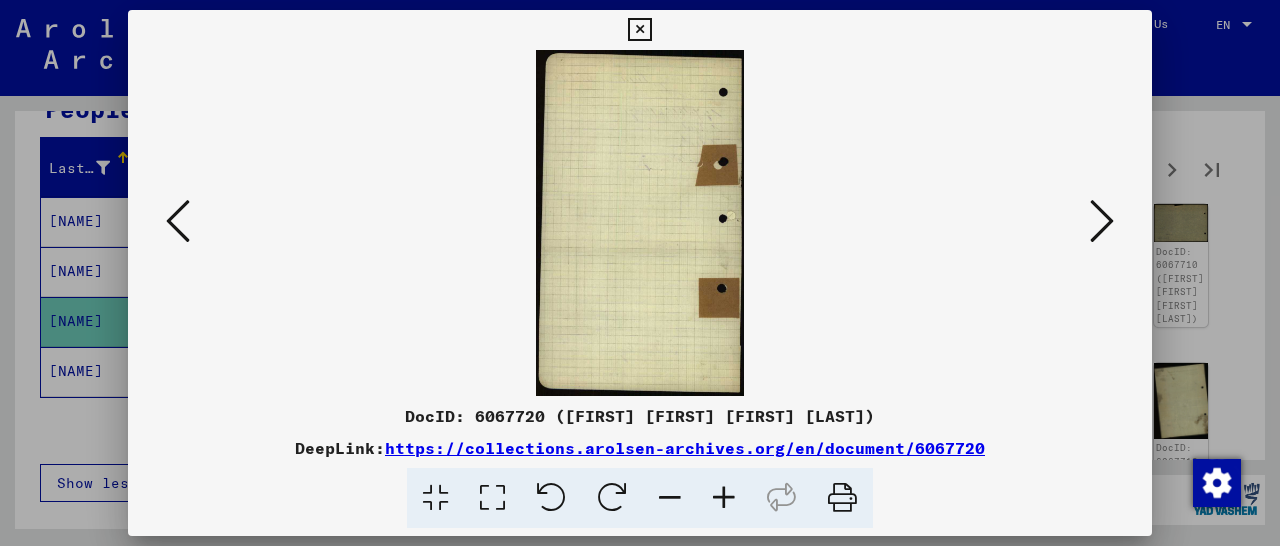 click at bounding box center (1102, 221) 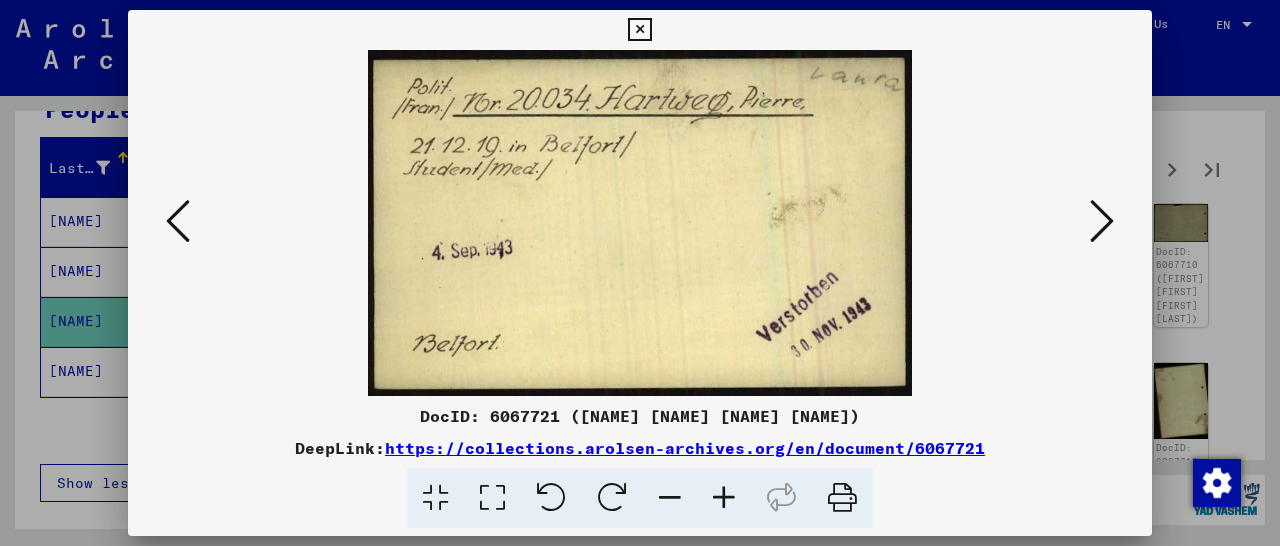 click at bounding box center [639, 30] 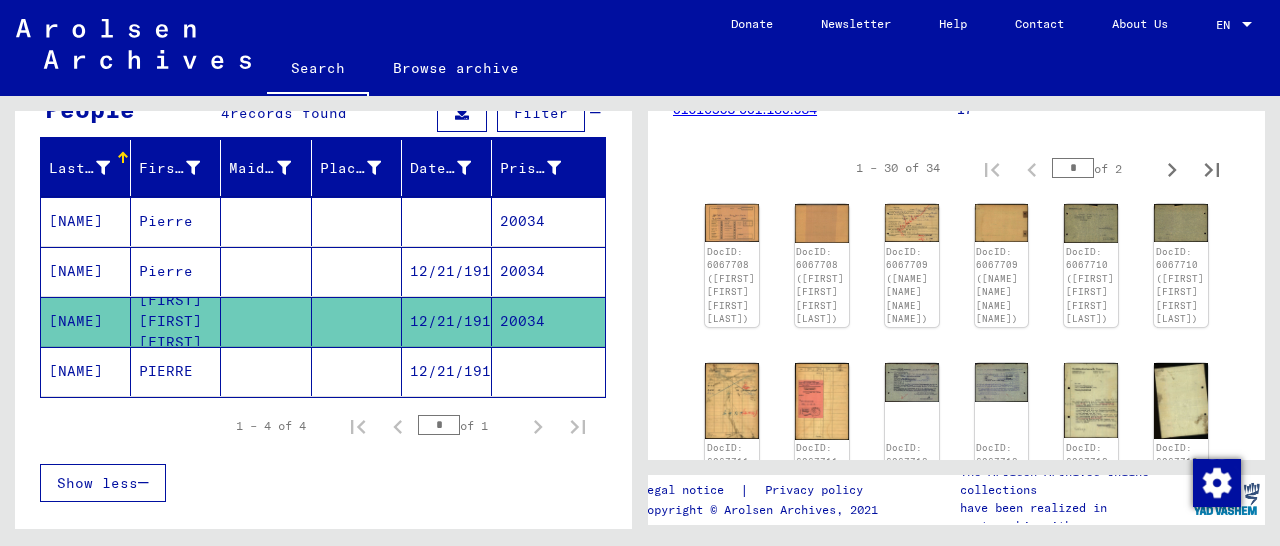 scroll, scrollTop: 0, scrollLeft: 0, axis: both 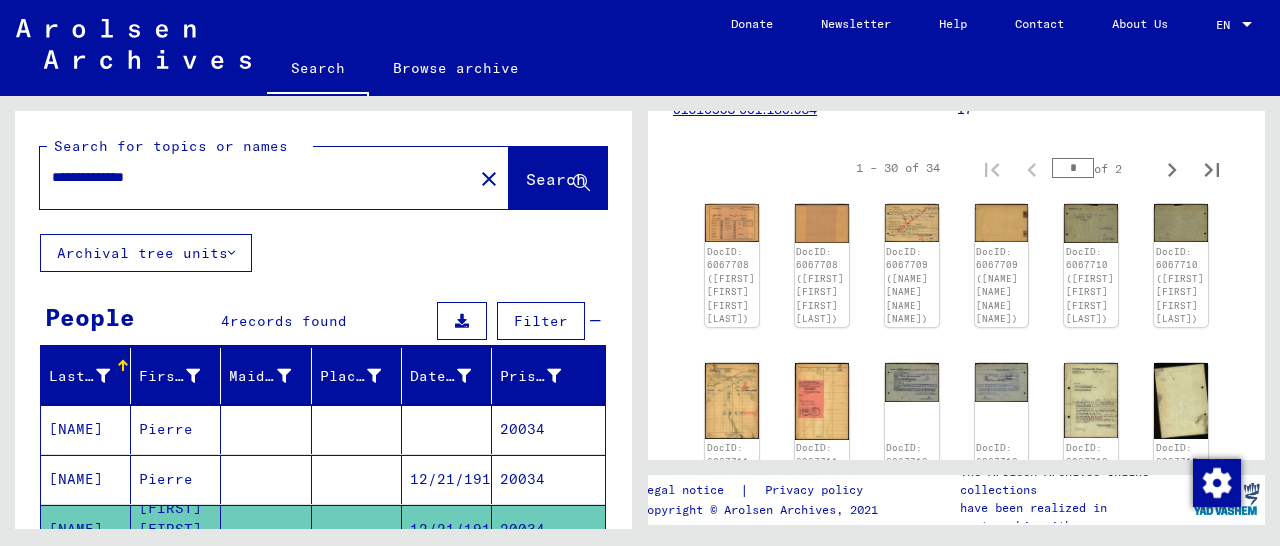 drag, startPoint x: 195, startPoint y: 170, endPoint x: 15, endPoint y: 181, distance: 180.3358 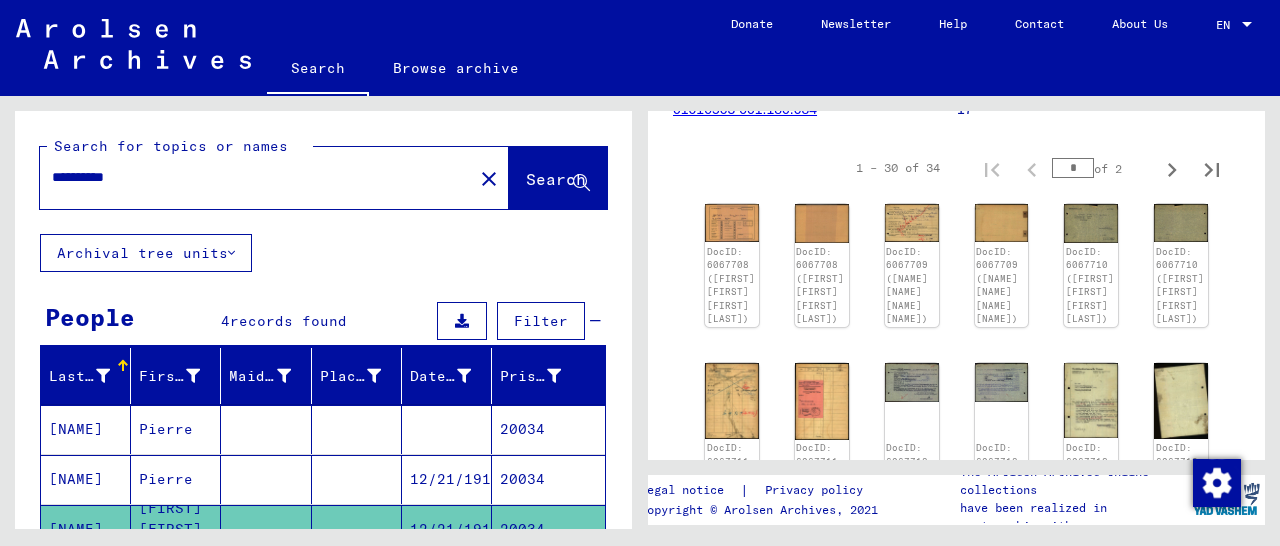 type on "**********" 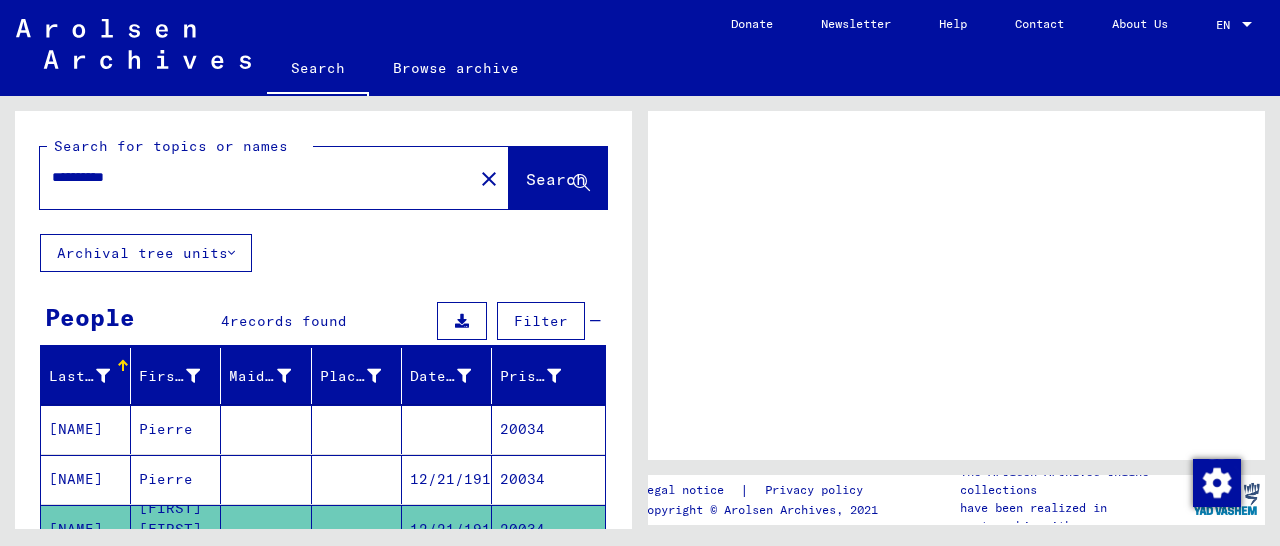 scroll, scrollTop: 0, scrollLeft: 0, axis: both 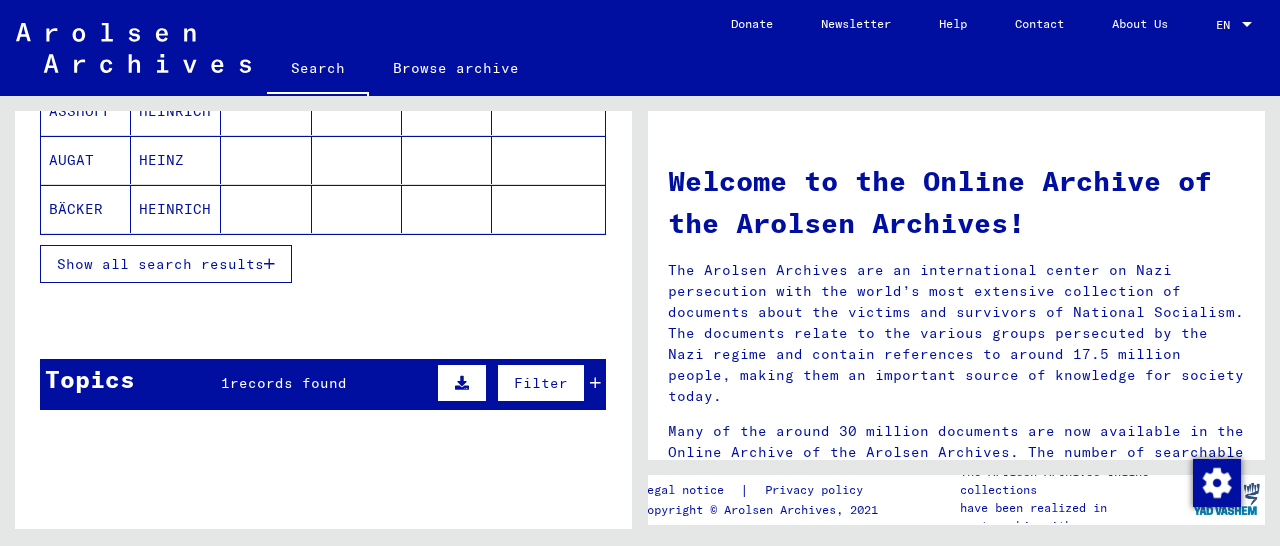 click at bounding box center [269, 264] 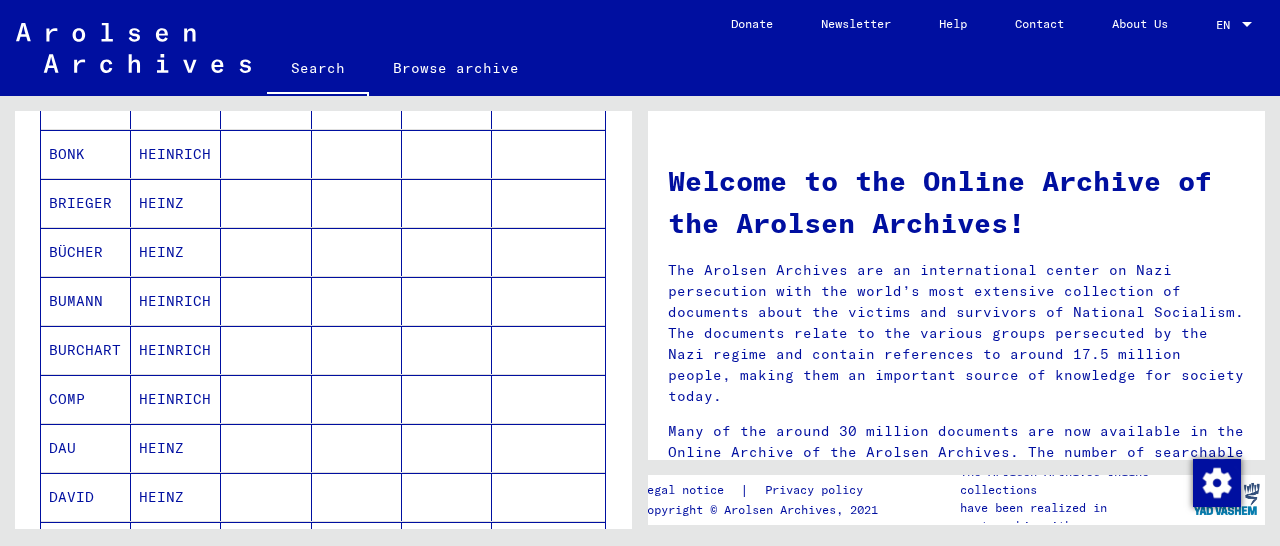 scroll, scrollTop: 1248, scrollLeft: 0, axis: vertical 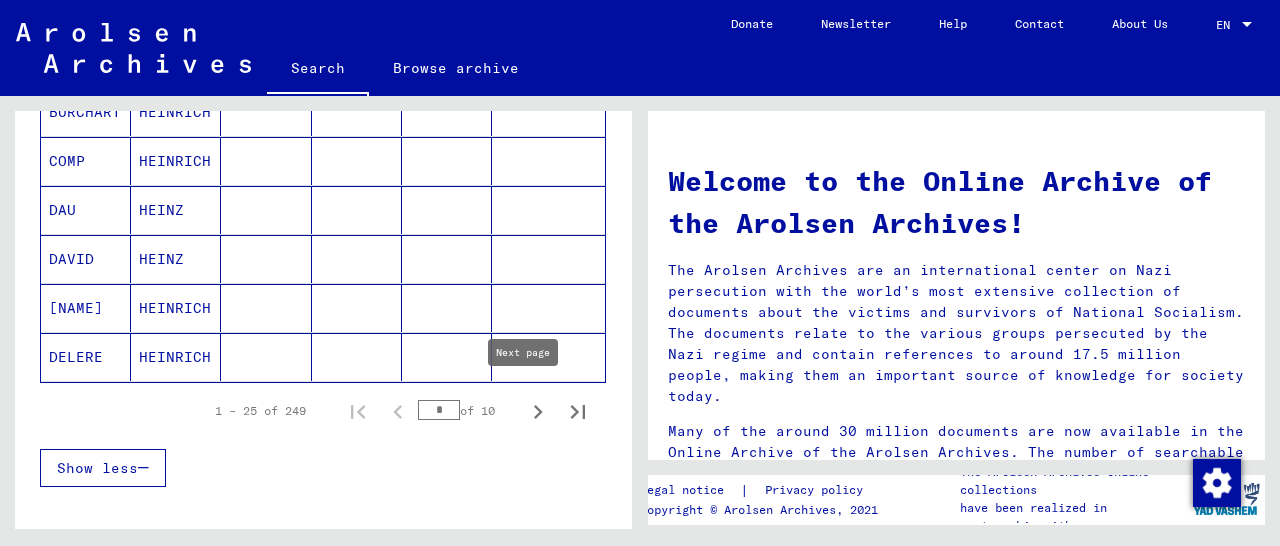 click 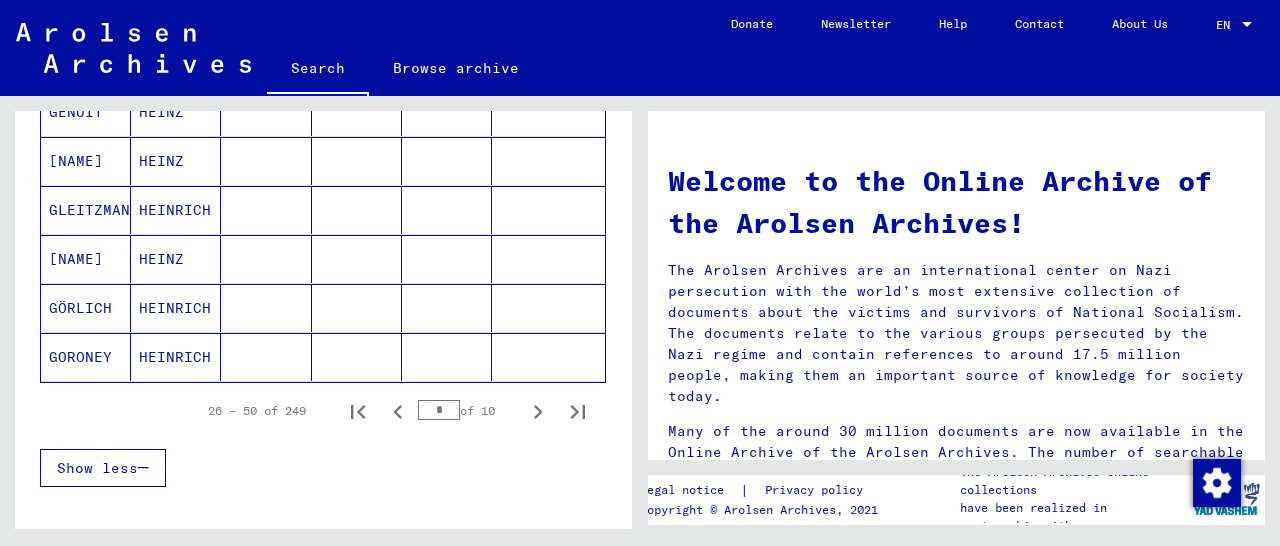 click 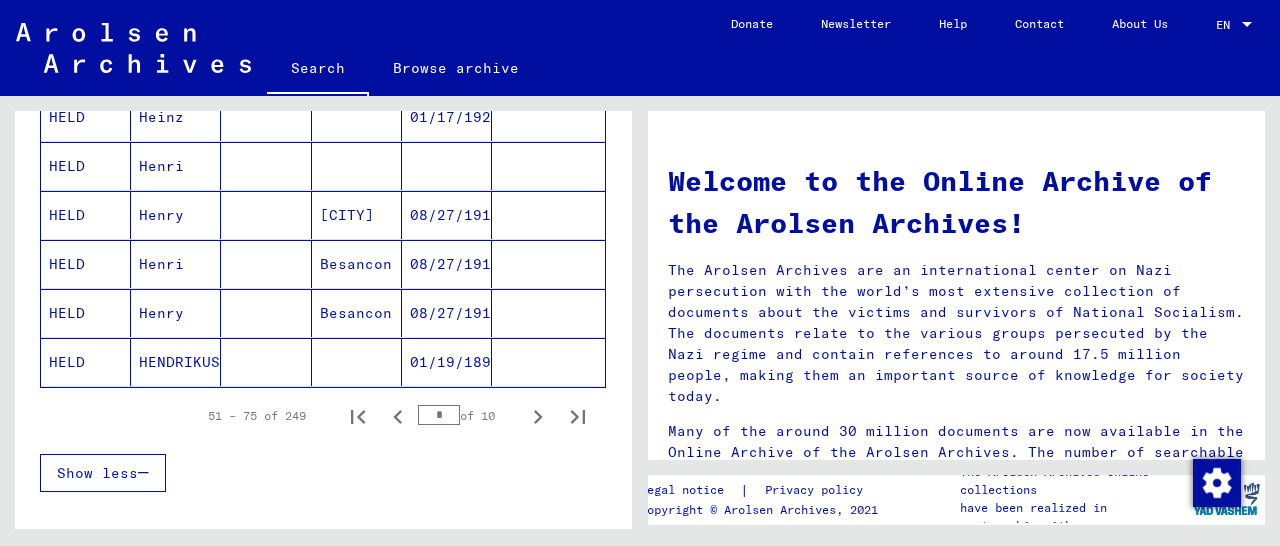 scroll, scrollTop: 1248, scrollLeft: 0, axis: vertical 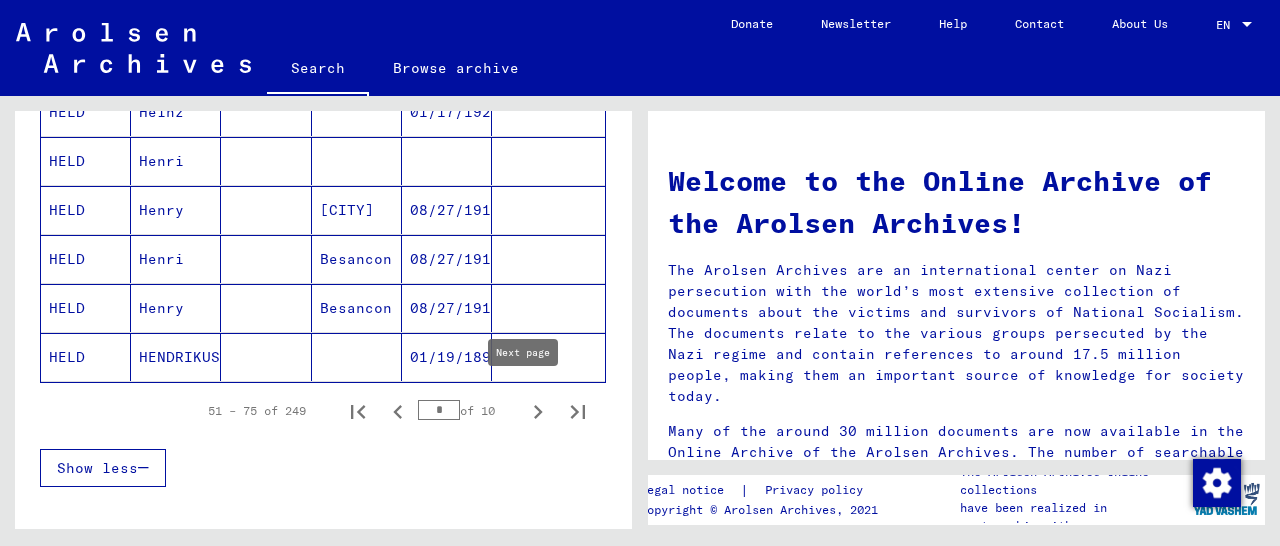 click 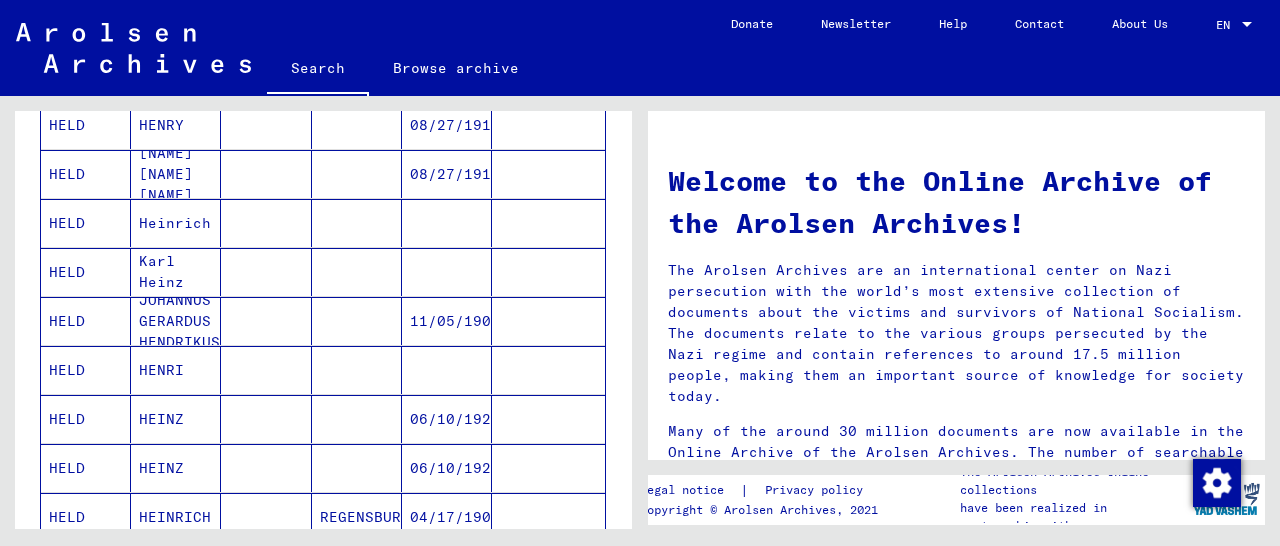 scroll, scrollTop: 520, scrollLeft: 0, axis: vertical 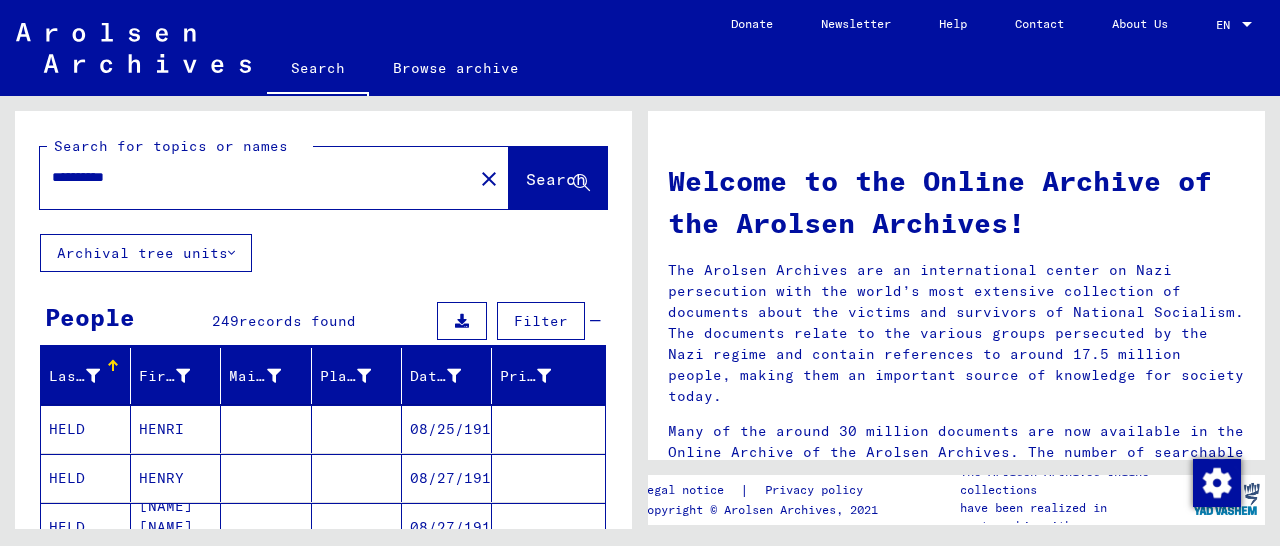 drag, startPoint x: 167, startPoint y: 185, endPoint x: 45, endPoint y: 183, distance: 122.016396 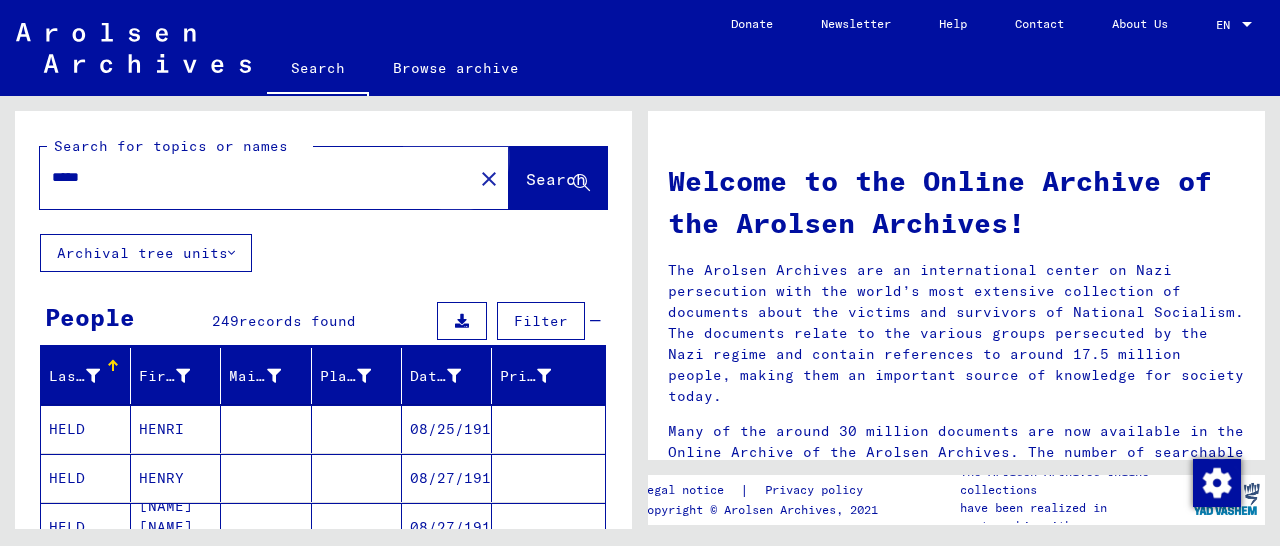 click on "Search" 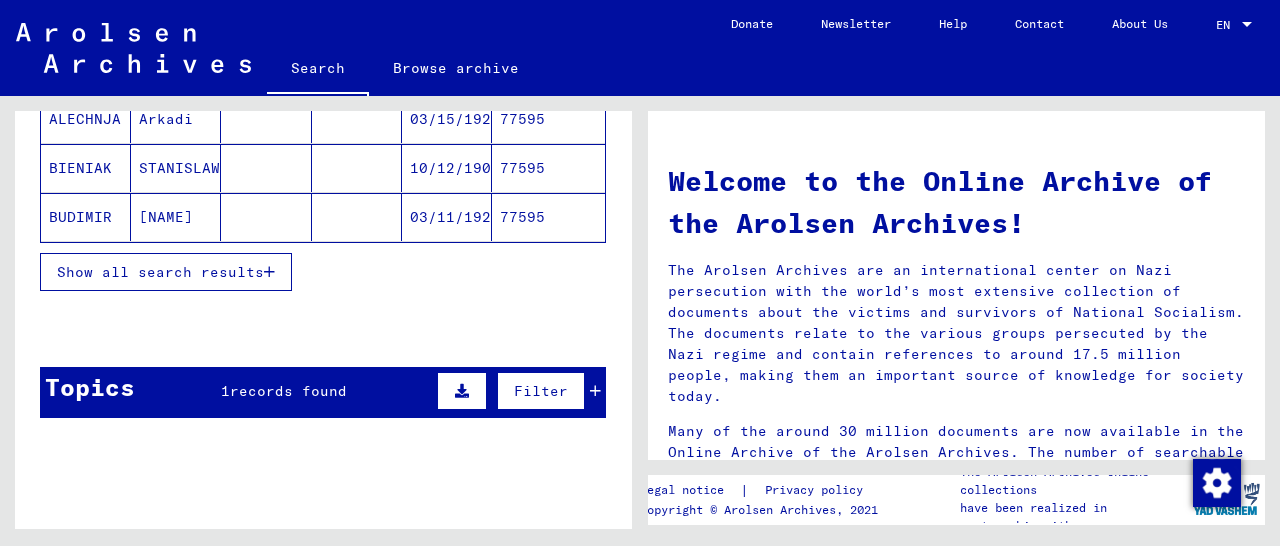 scroll, scrollTop: 416, scrollLeft: 0, axis: vertical 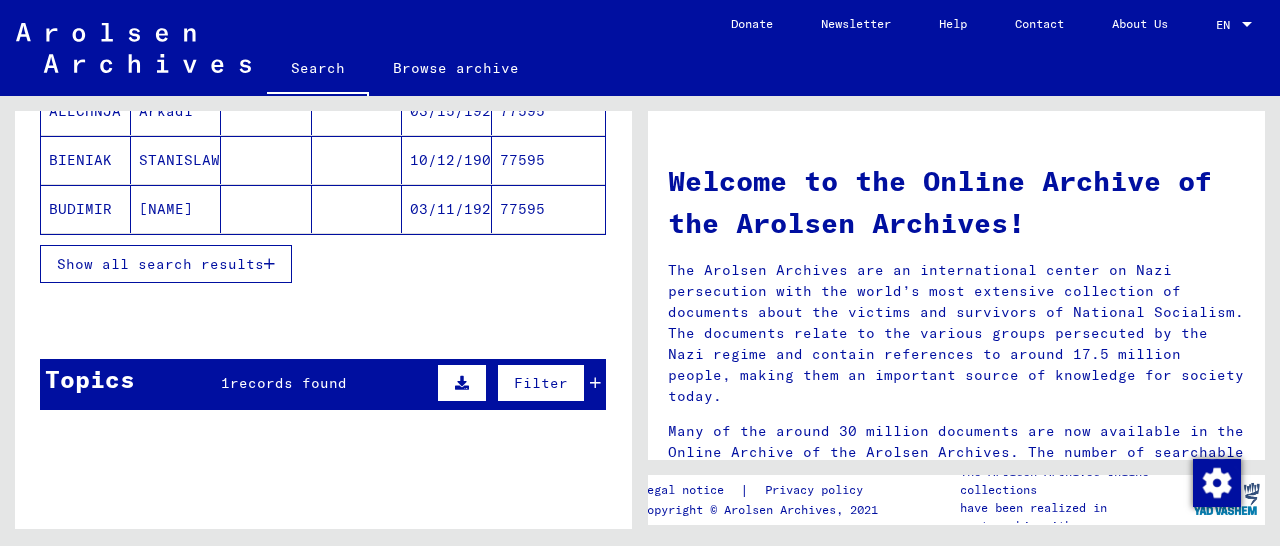 click at bounding box center (269, 264) 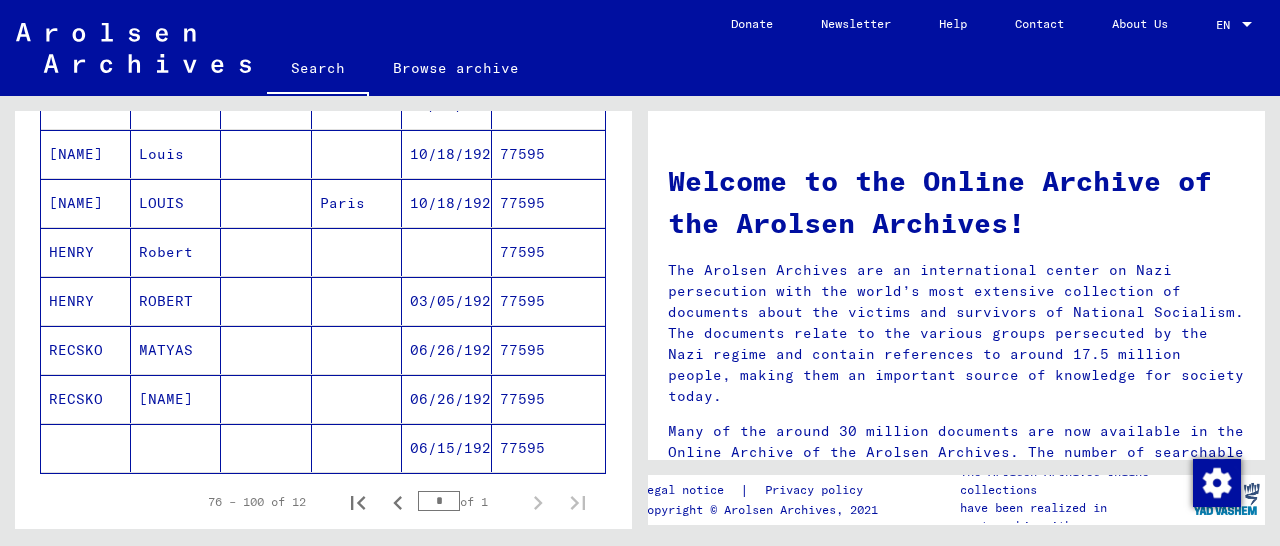 click on "77595" at bounding box center (548, 350) 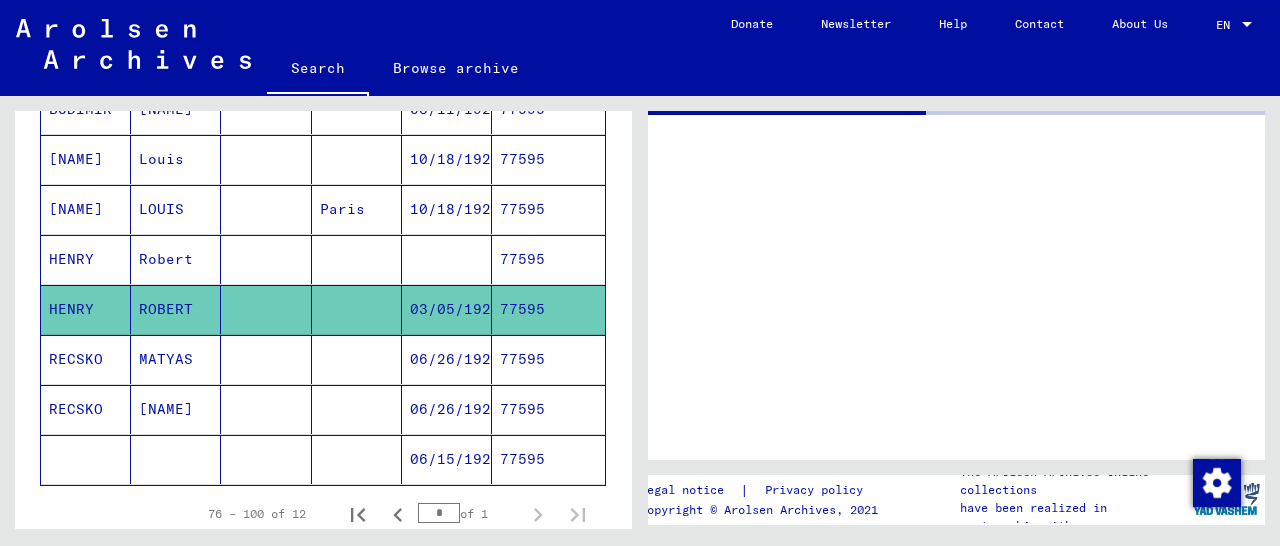 scroll, scrollTop: 523, scrollLeft: 0, axis: vertical 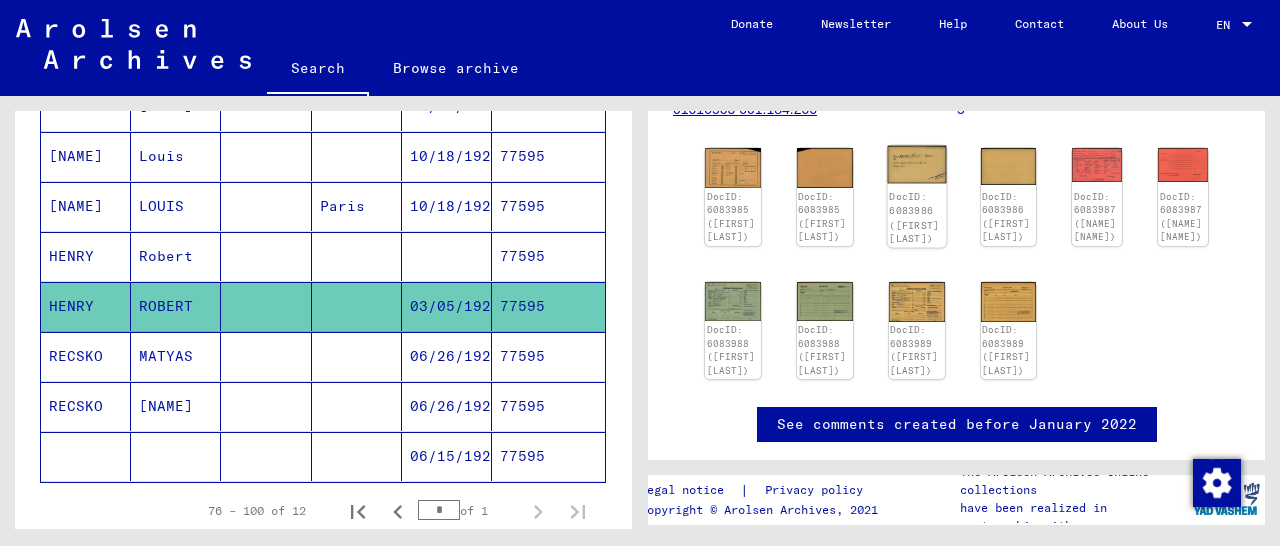 click 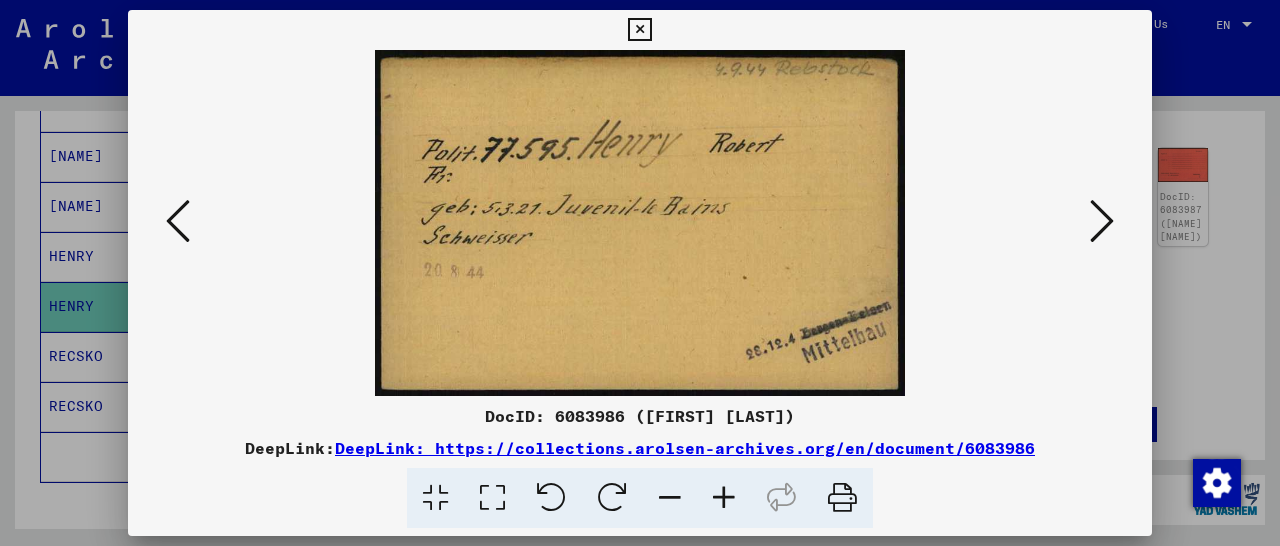 click at bounding box center (724, 498) 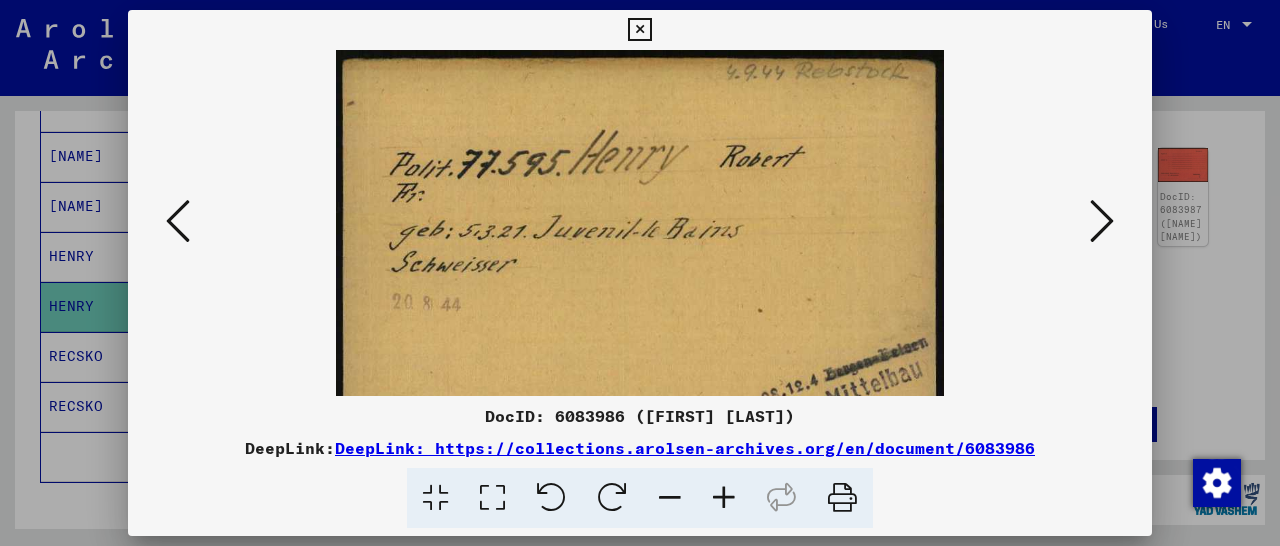 click at bounding box center [724, 498] 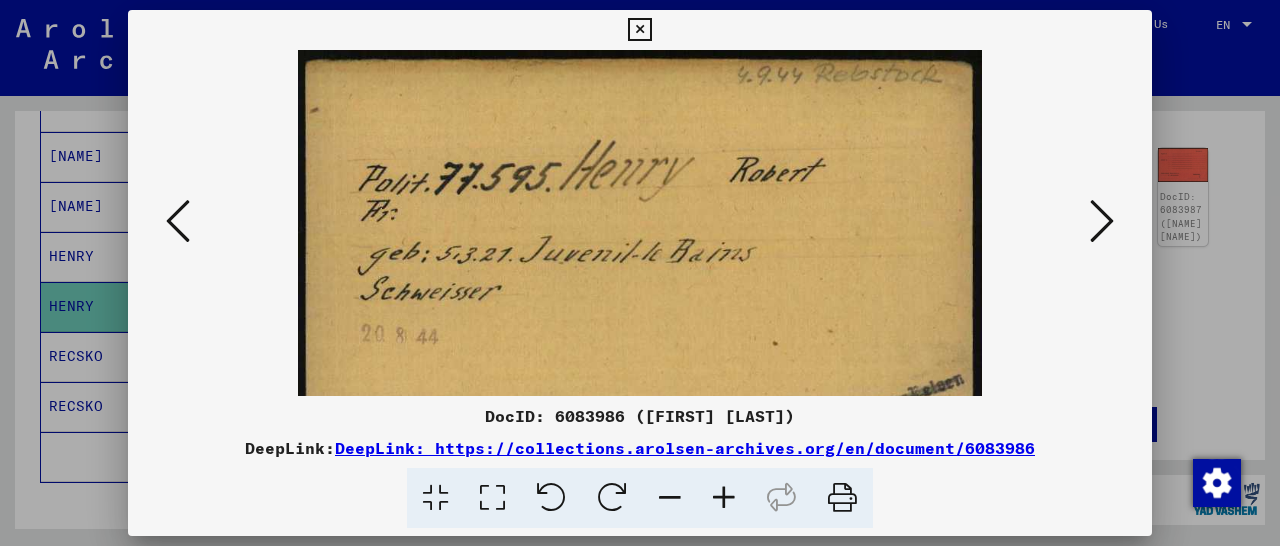click at bounding box center [724, 498] 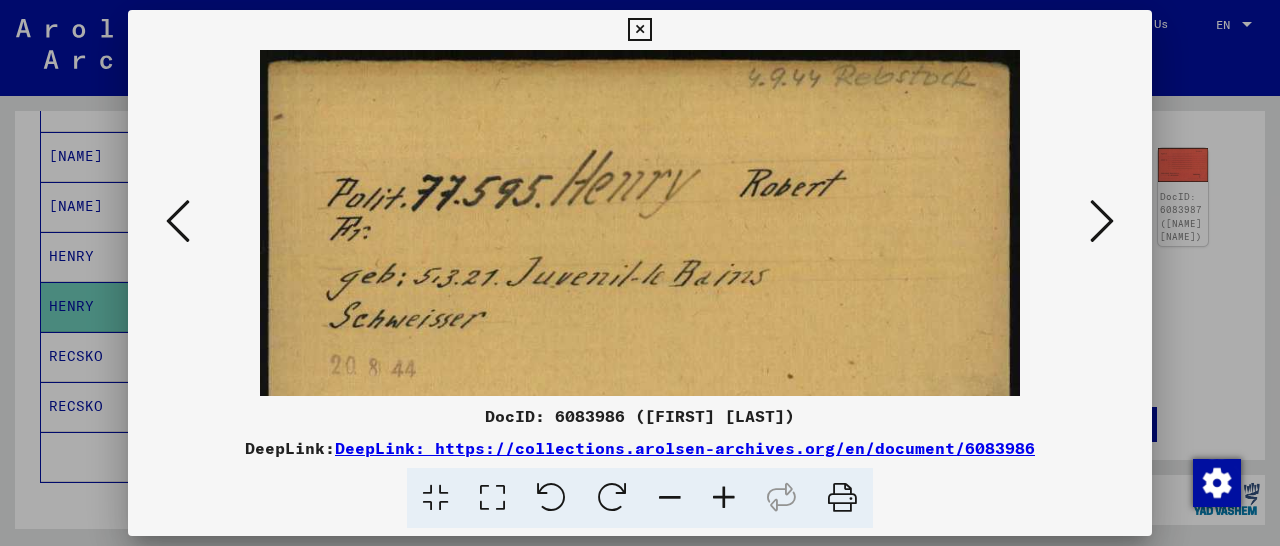 click at bounding box center (724, 498) 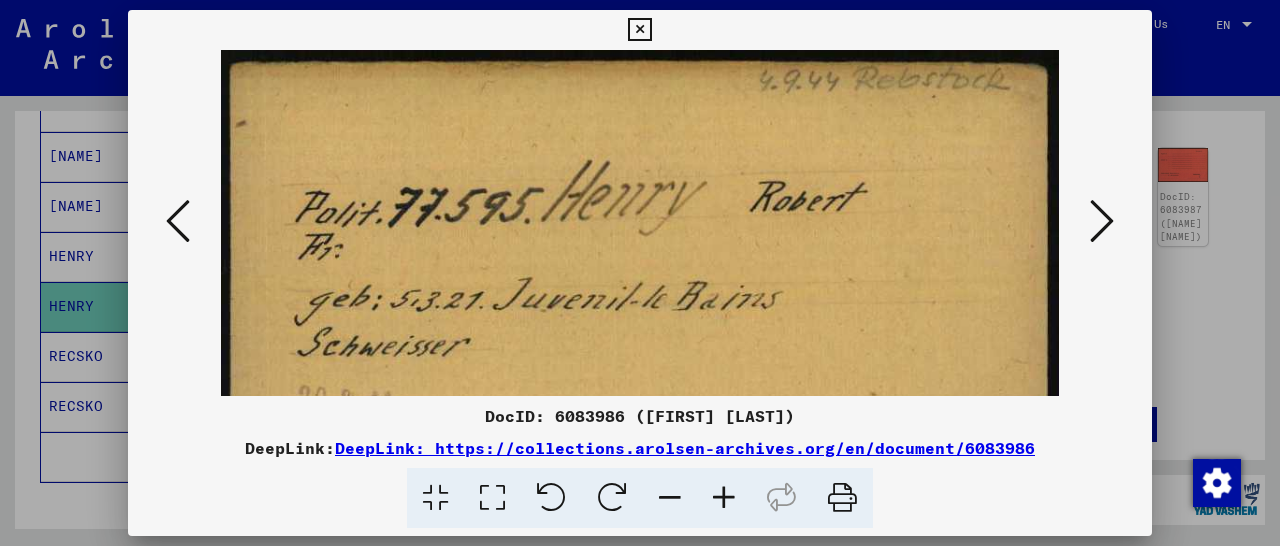 click at bounding box center (724, 498) 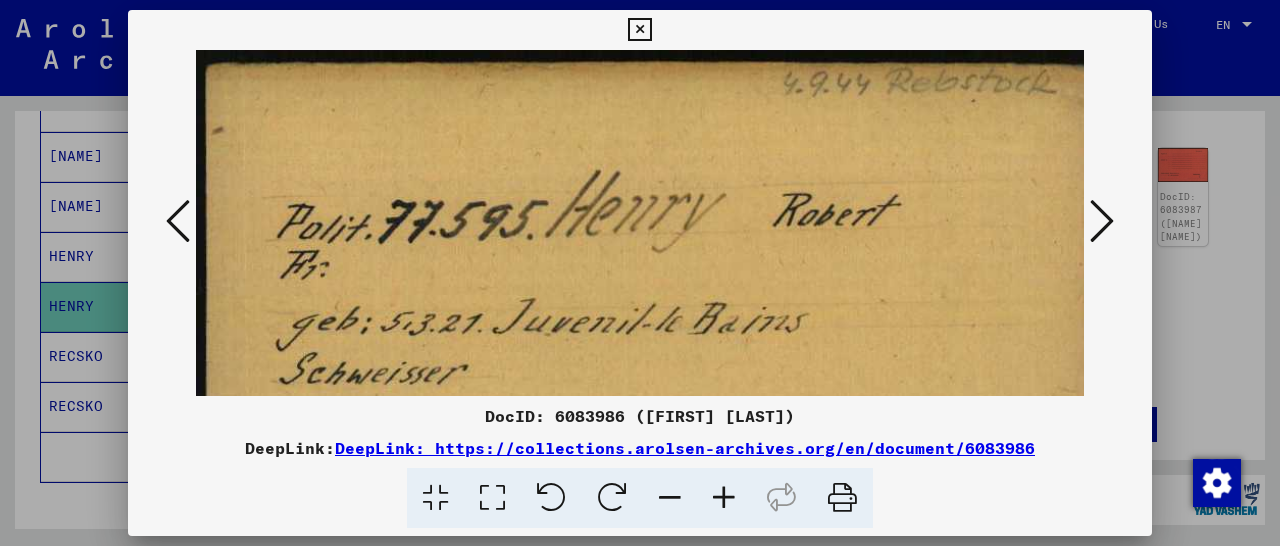 click at bounding box center [1102, 221] 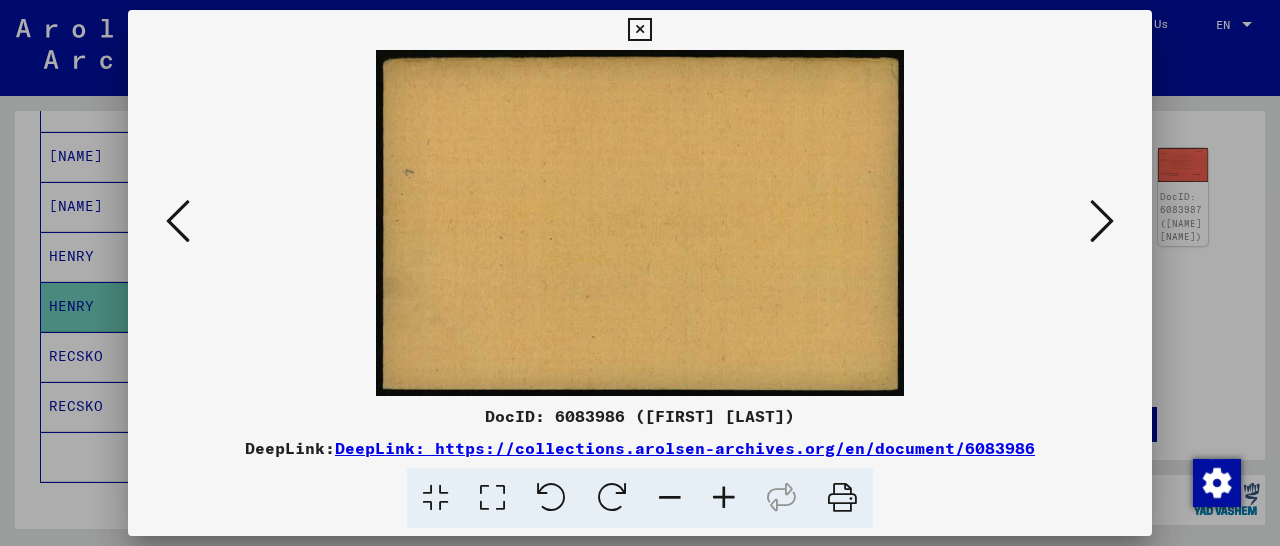 click at bounding box center (1102, 221) 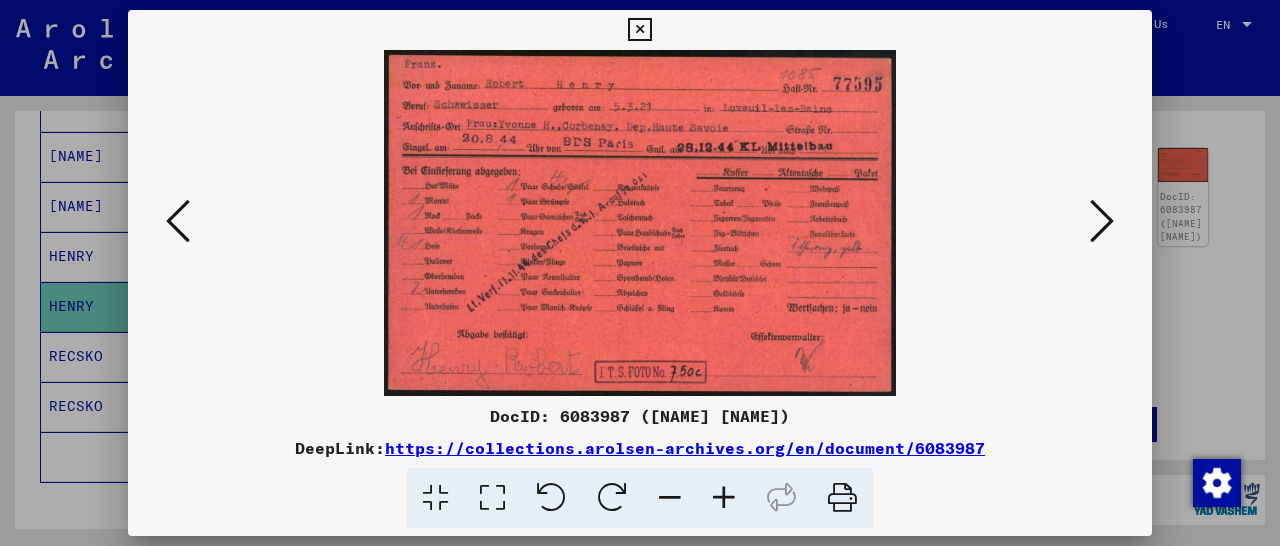 click at bounding box center [1102, 221] 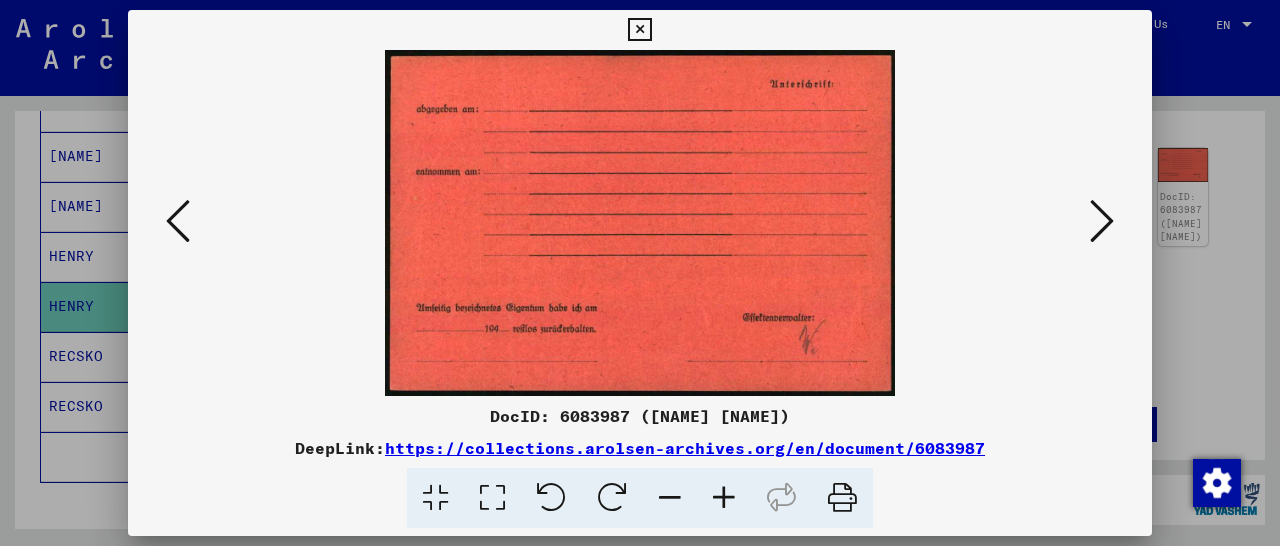 click at bounding box center (1102, 221) 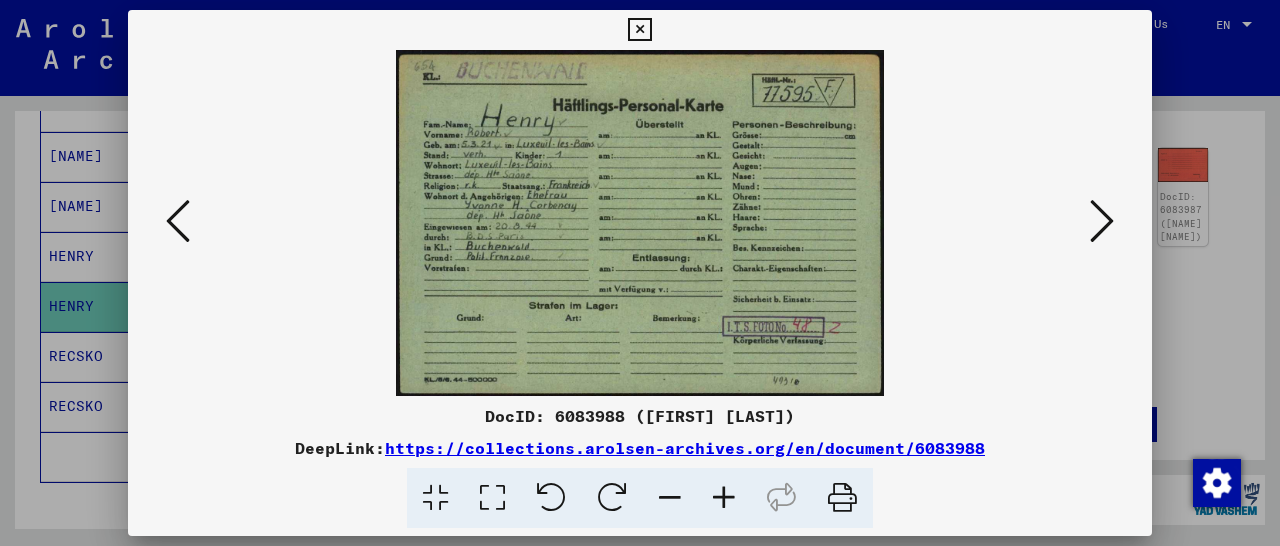 click at bounding box center (639, 30) 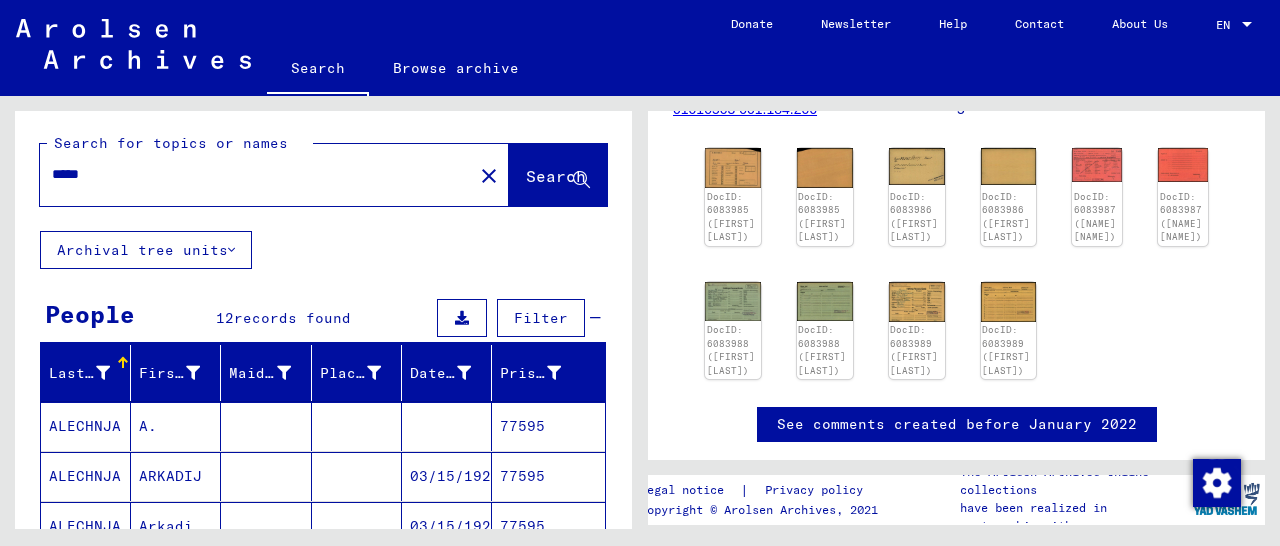 scroll, scrollTop: 0, scrollLeft: 0, axis: both 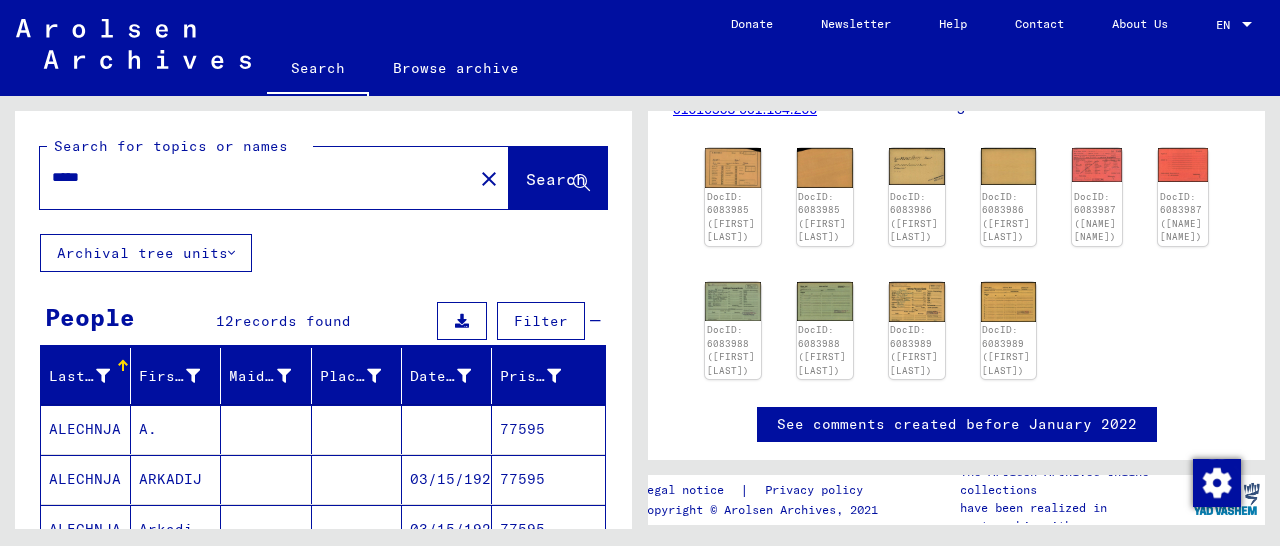 drag, startPoint x: 123, startPoint y: 181, endPoint x: 55, endPoint y: 182, distance: 68.007355 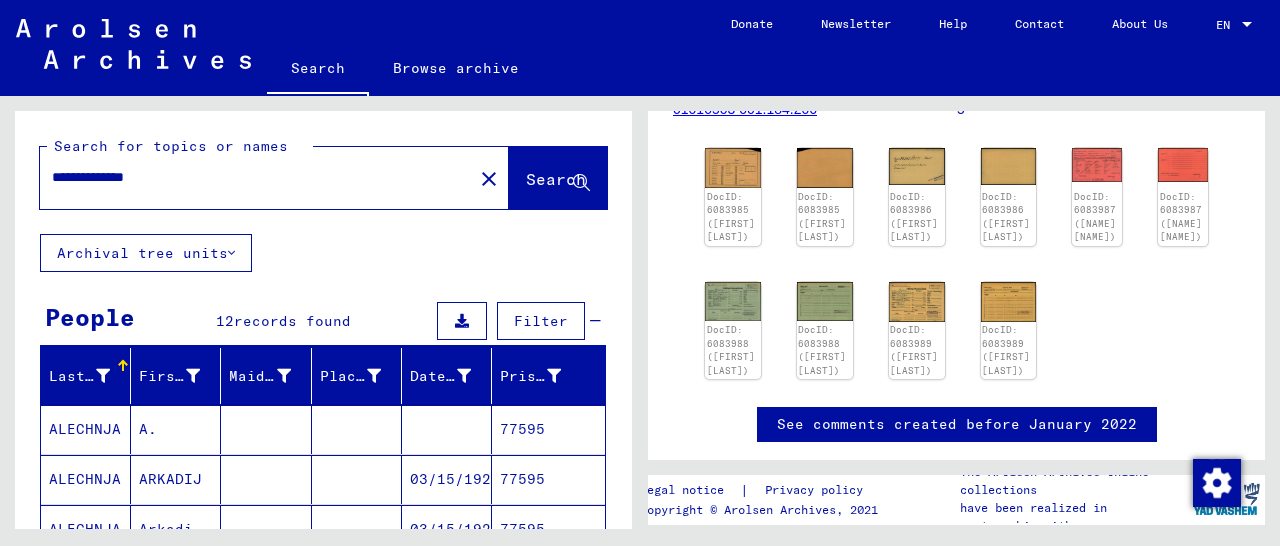 scroll, scrollTop: 0, scrollLeft: 0, axis: both 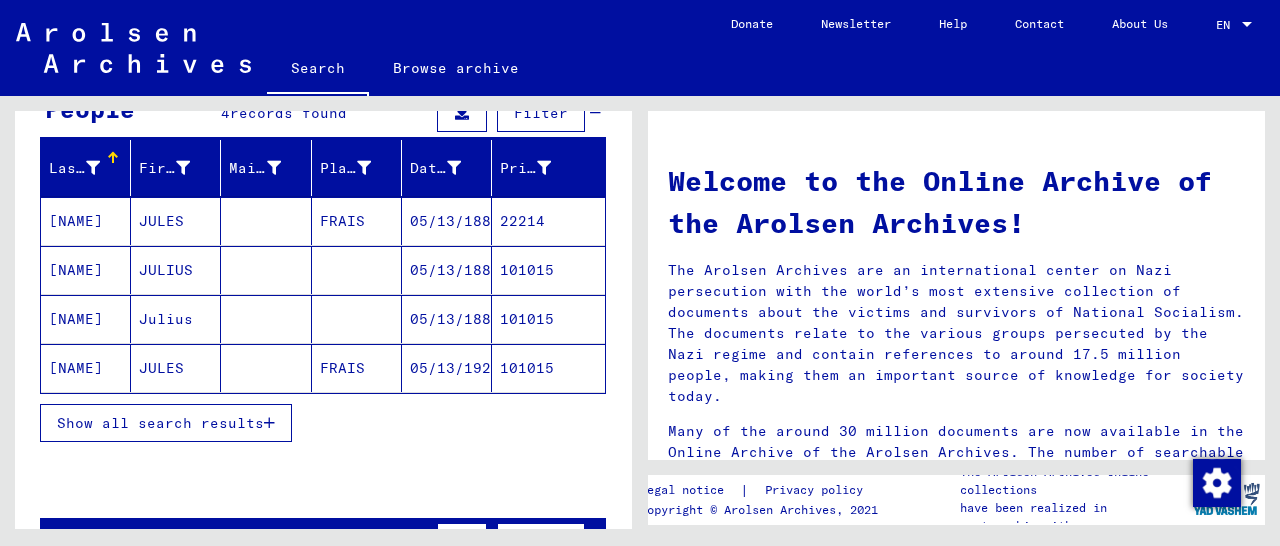 click on "22214" at bounding box center (548, 270) 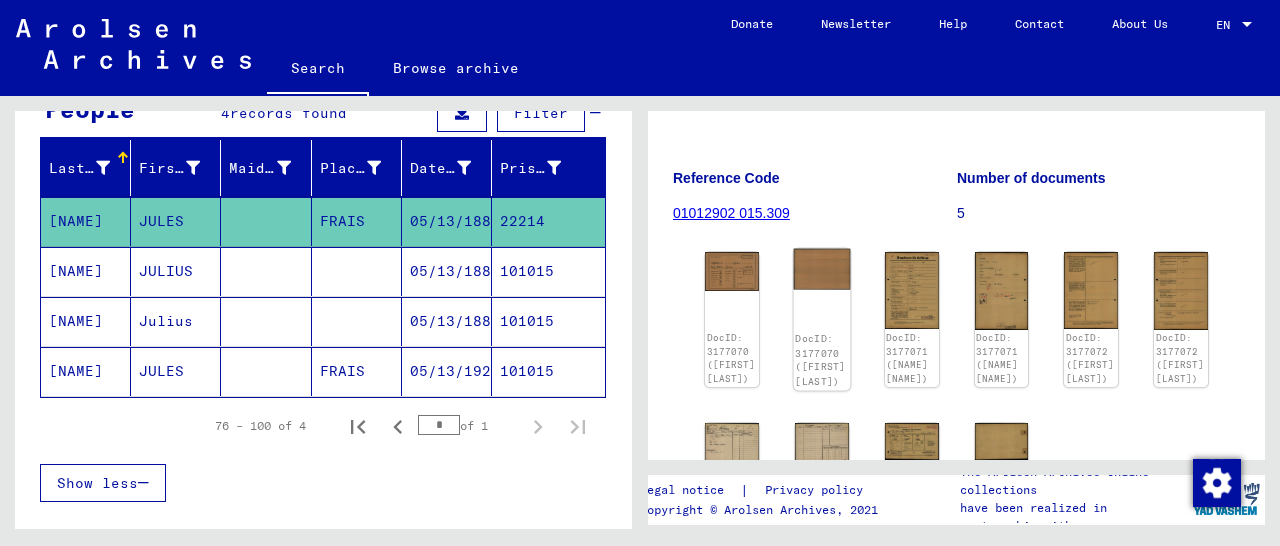 scroll, scrollTop: 312, scrollLeft: 0, axis: vertical 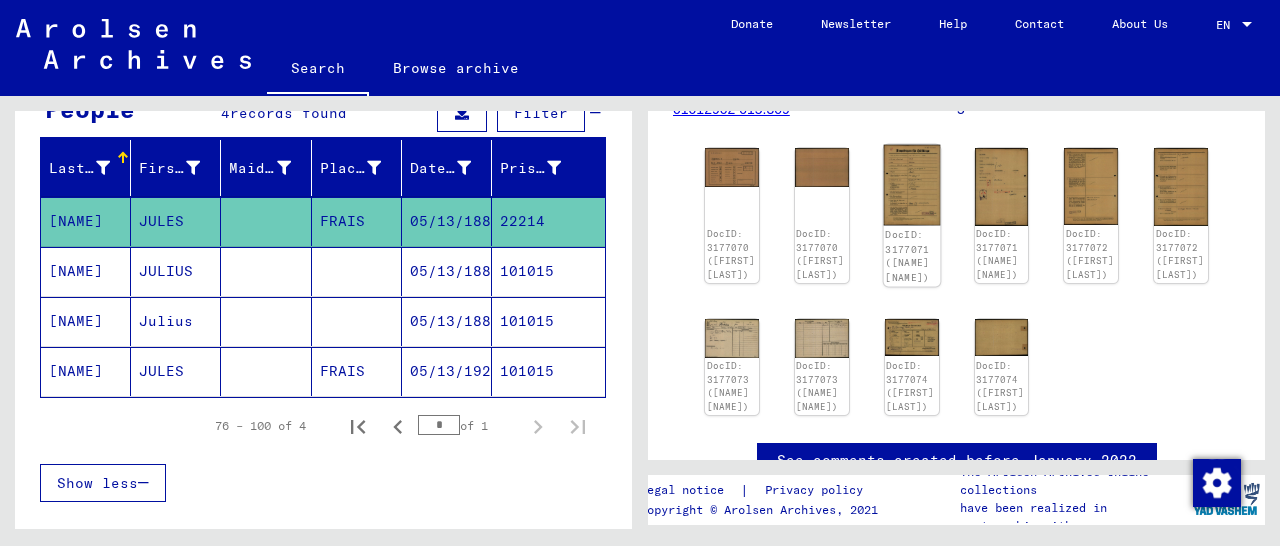 click 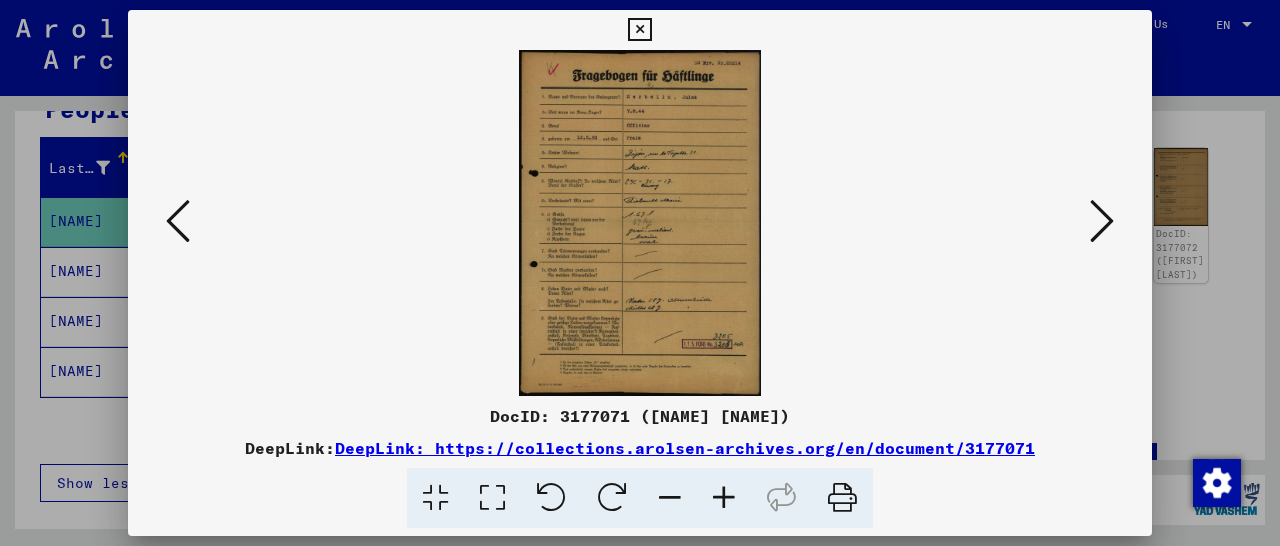 click at bounding box center (724, 498) 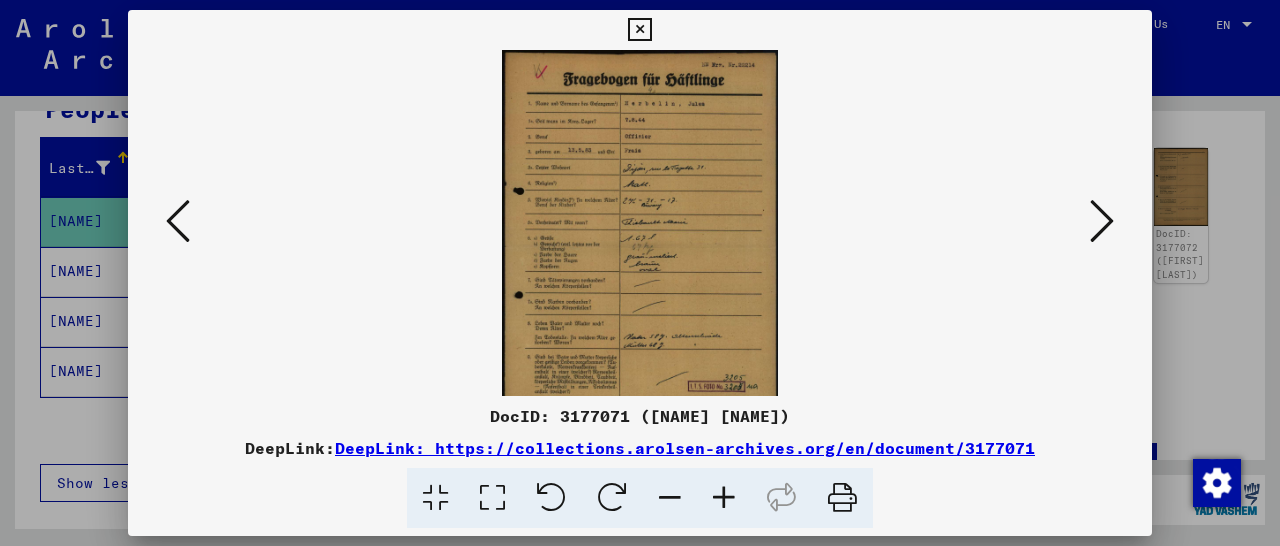 click at bounding box center (724, 498) 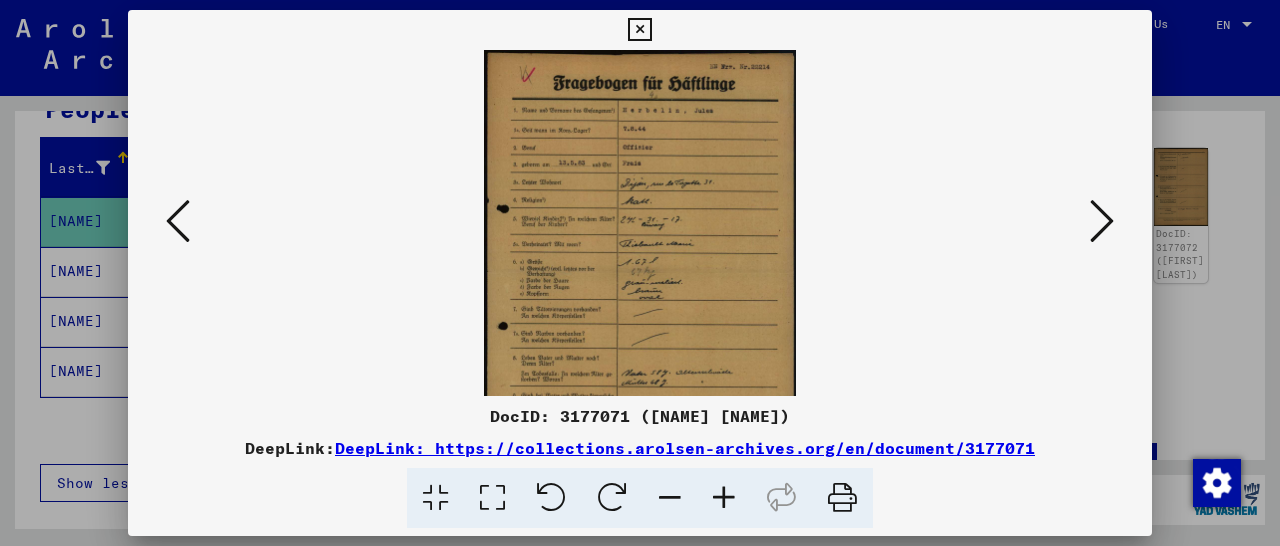 click at bounding box center [724, 498] 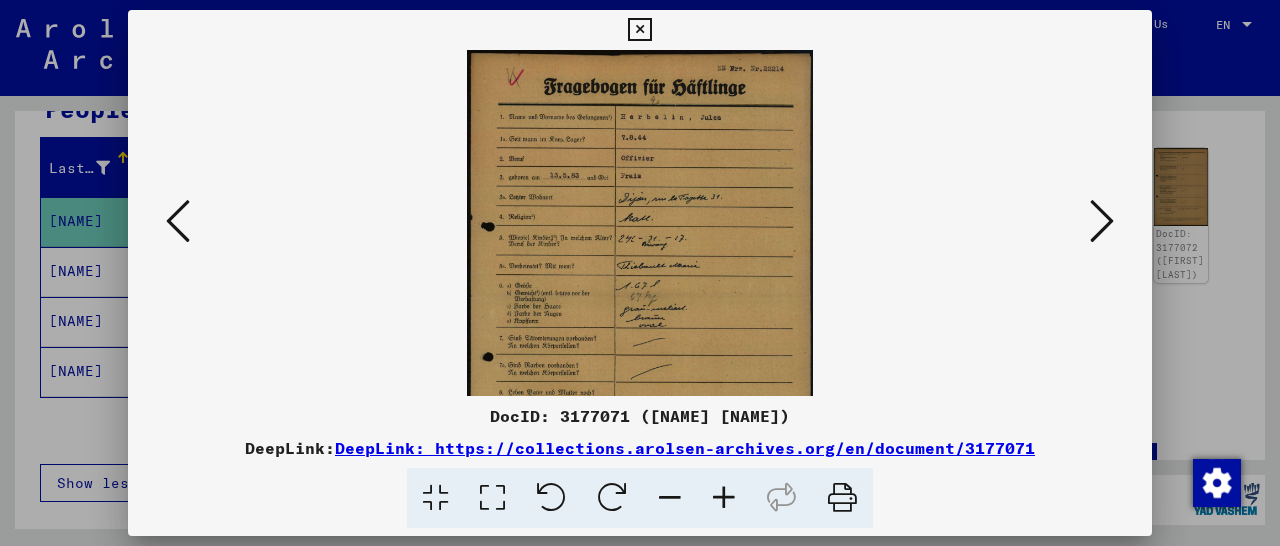 click at bounding box center [724, 498] 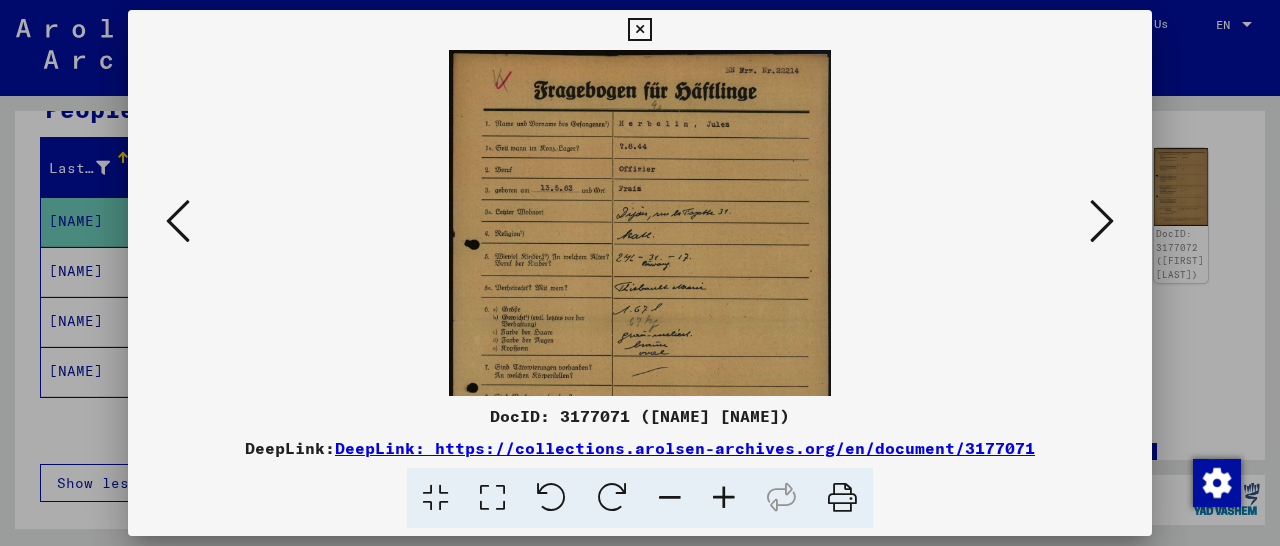 click at bounding box center [724, 498] 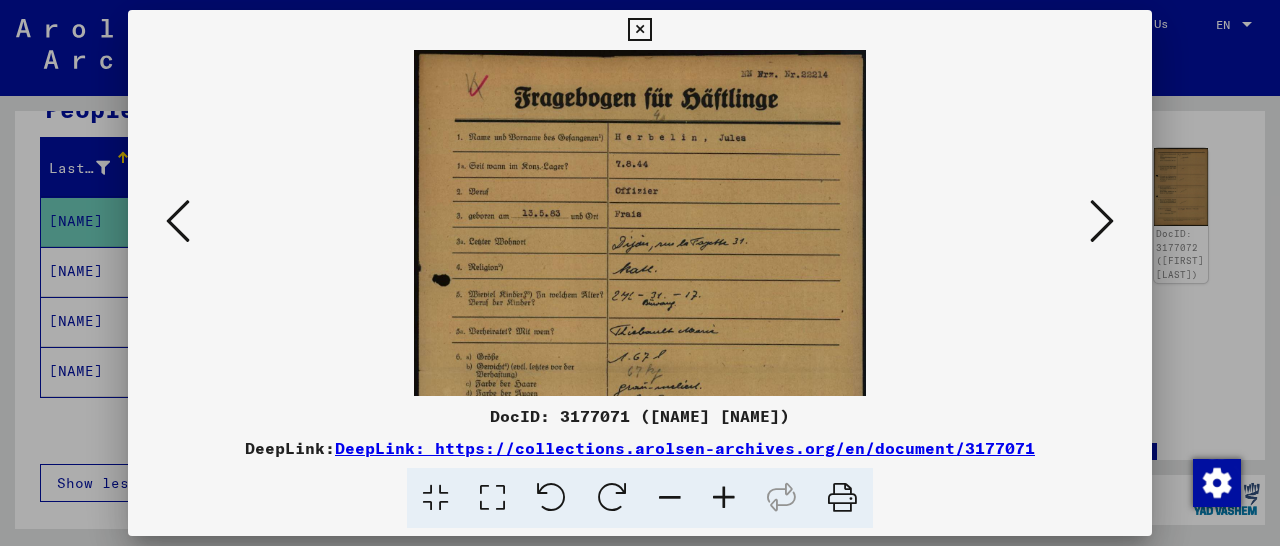 click at bounding box center (724, 498) 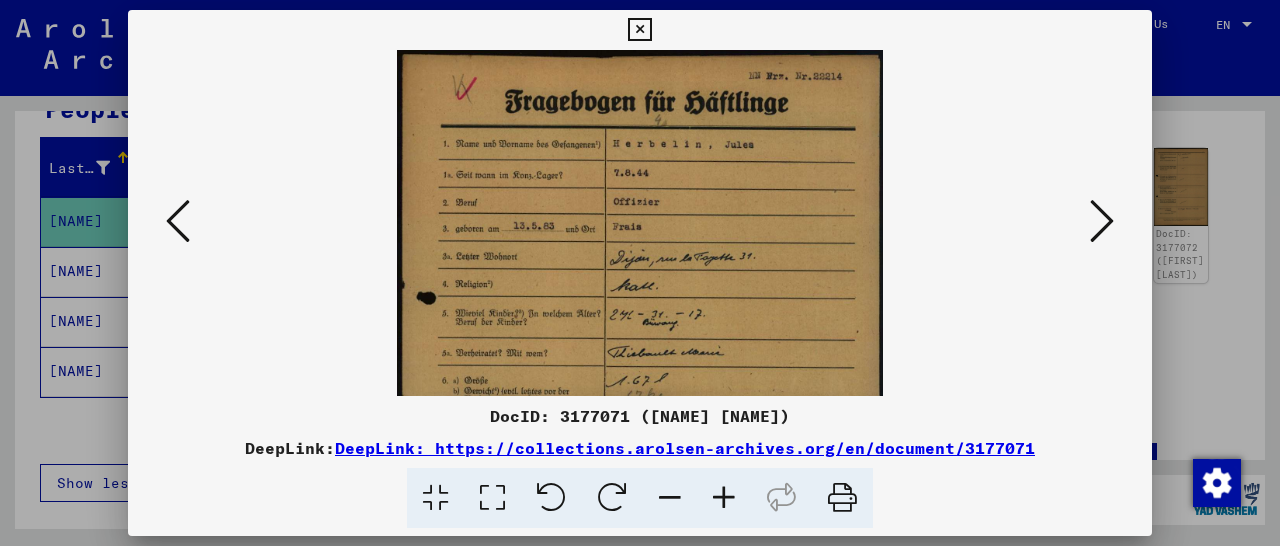 click at bounding box center (724, 498) 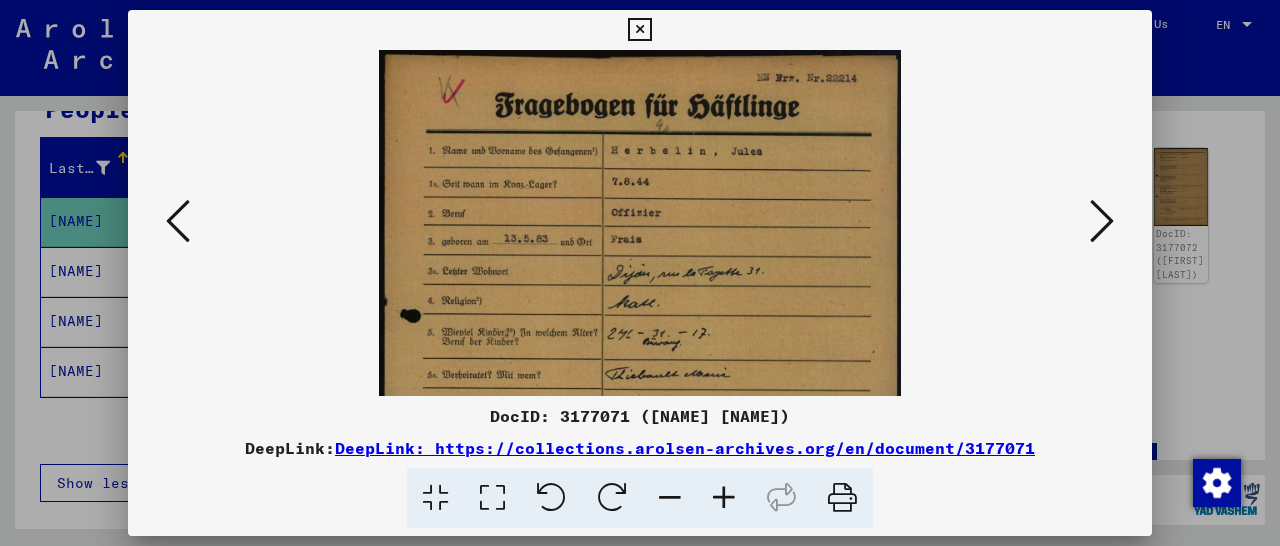 click at bounding box center (724, 498) 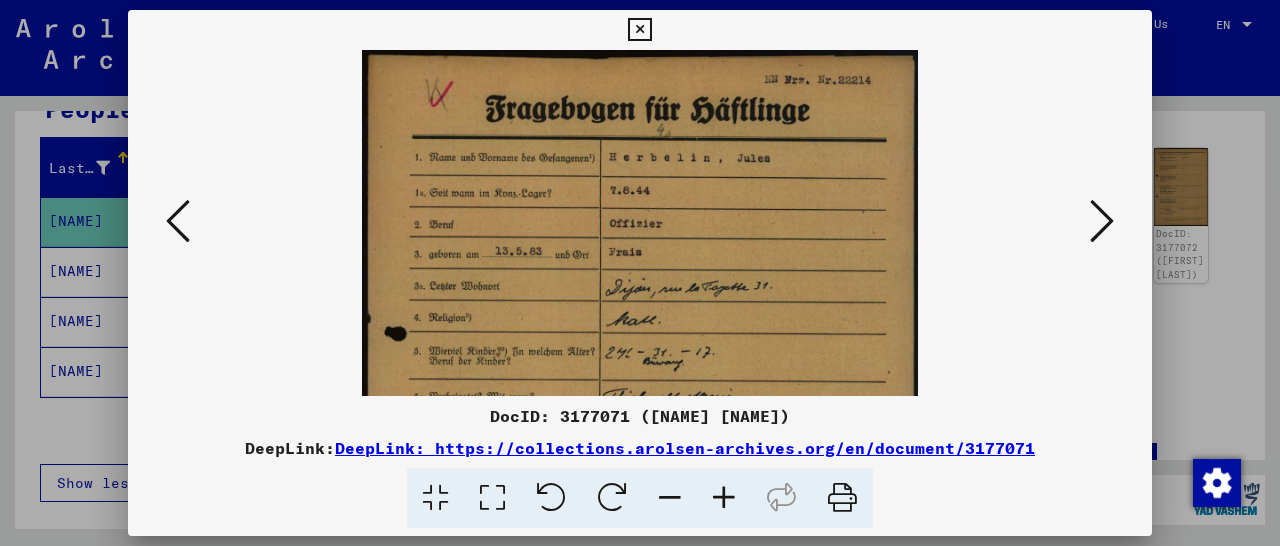 click at bounding box center [724, 498] 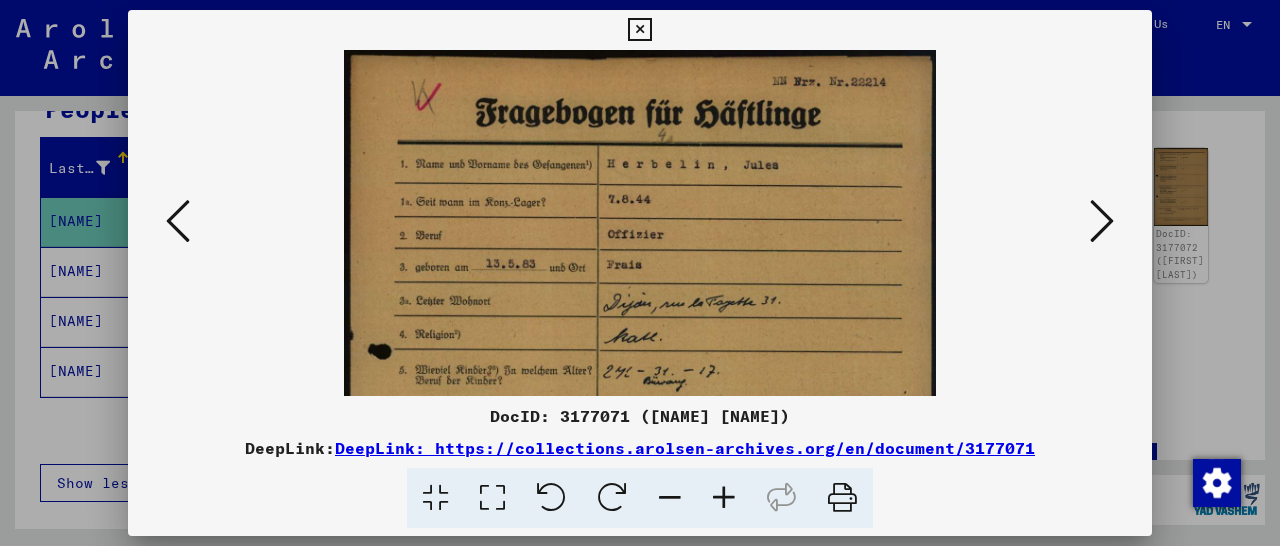 click at bounding box center (724, 498) 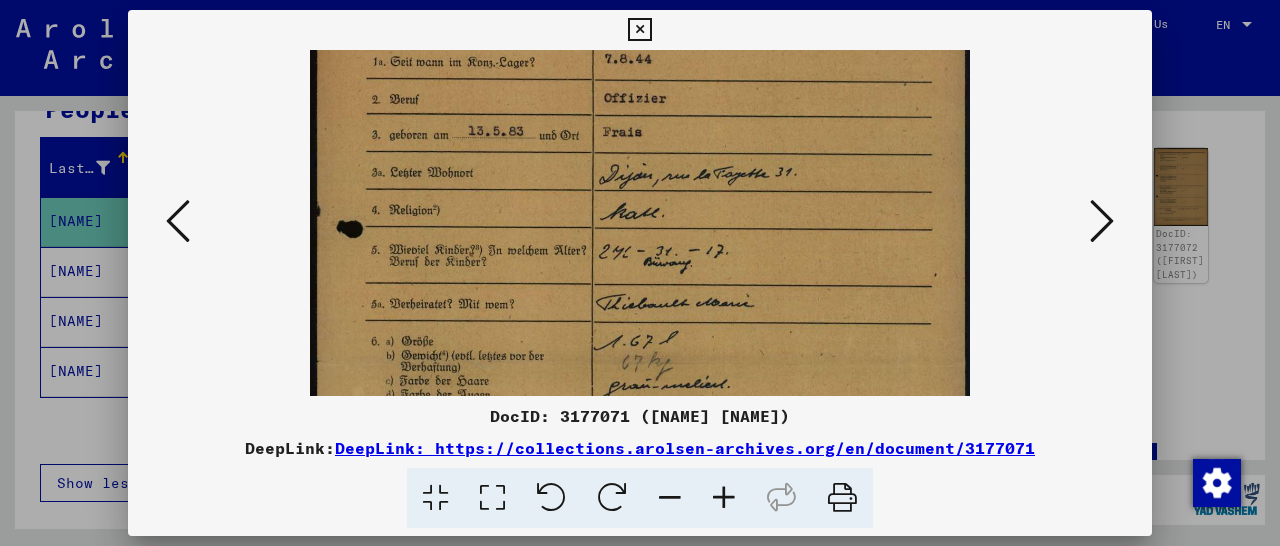 scroll, scrollTop: 161, scrollLeft: 0, axis: vertical 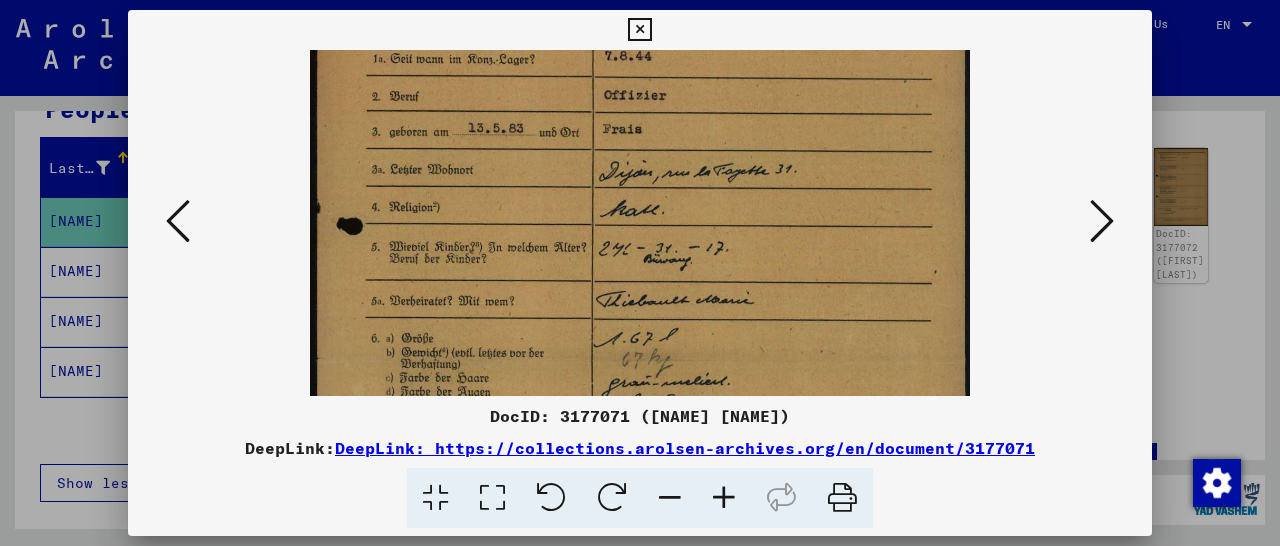 drag, startPoint x: 720, startPoint y: 321, endPoint x: 755, endPoint y: 160, distance: 164.76044 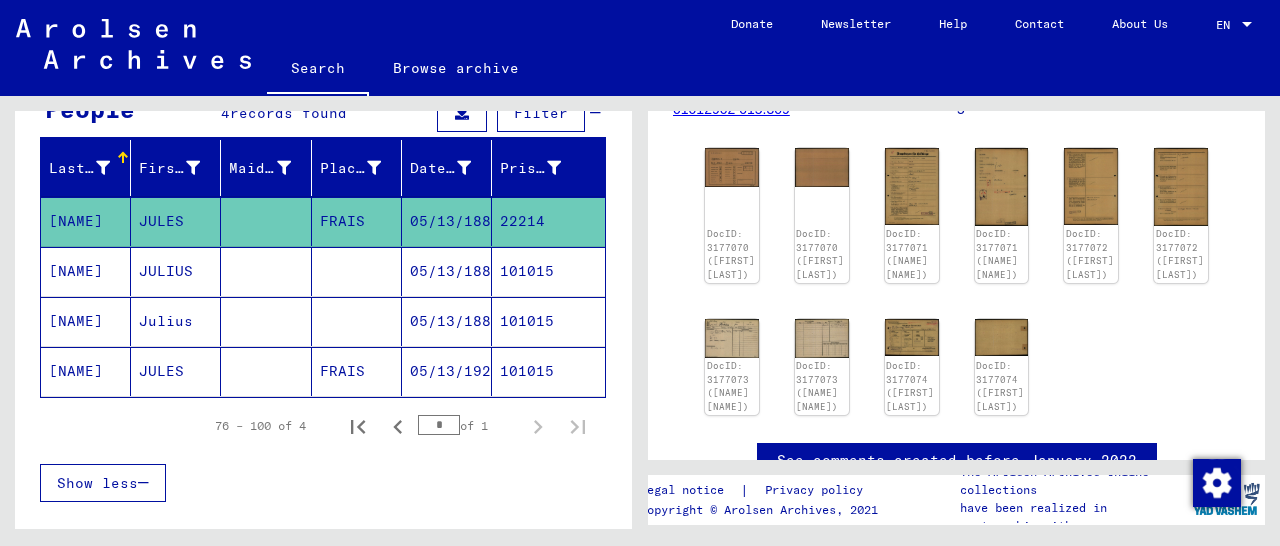 click on "101015" at bounding box center [548, 321] 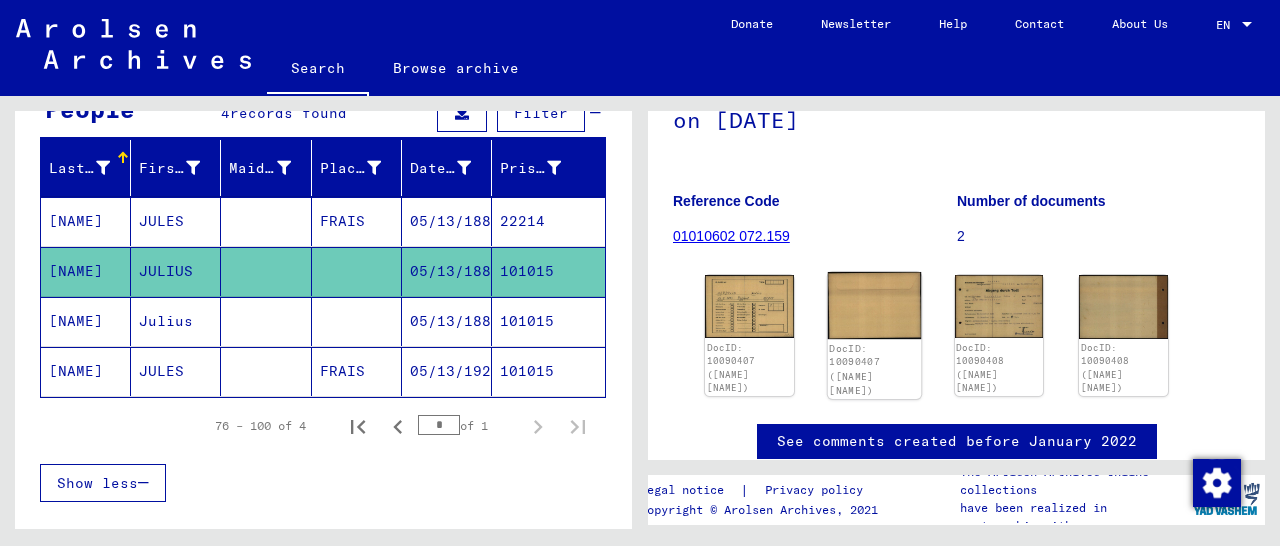 scroll, scrollTop: 281, scrollLeft: 0, axis: vertical 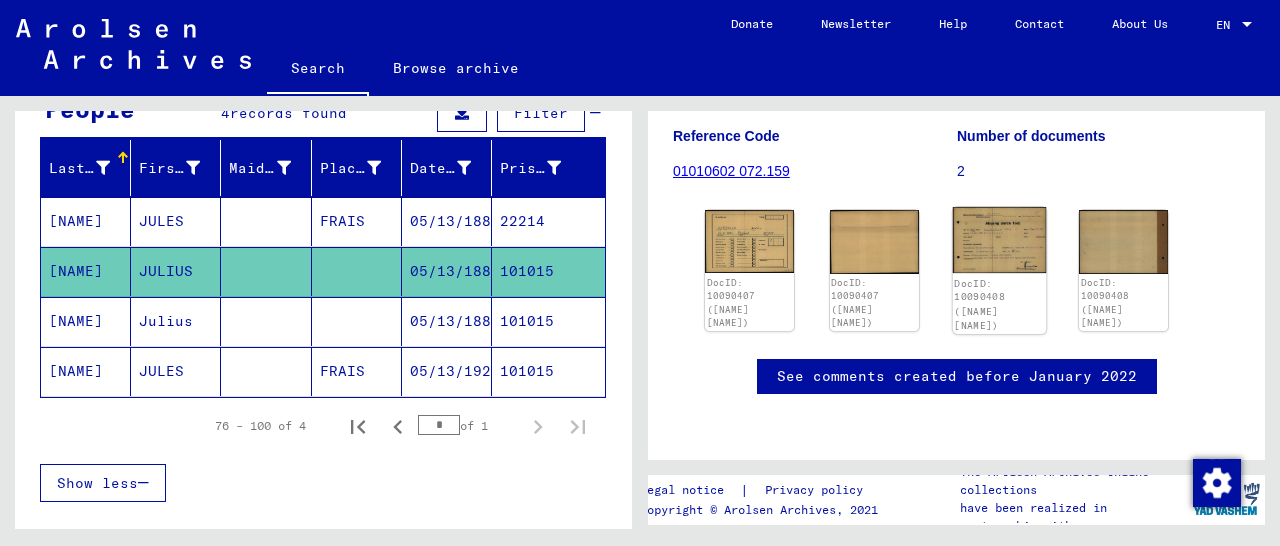 click 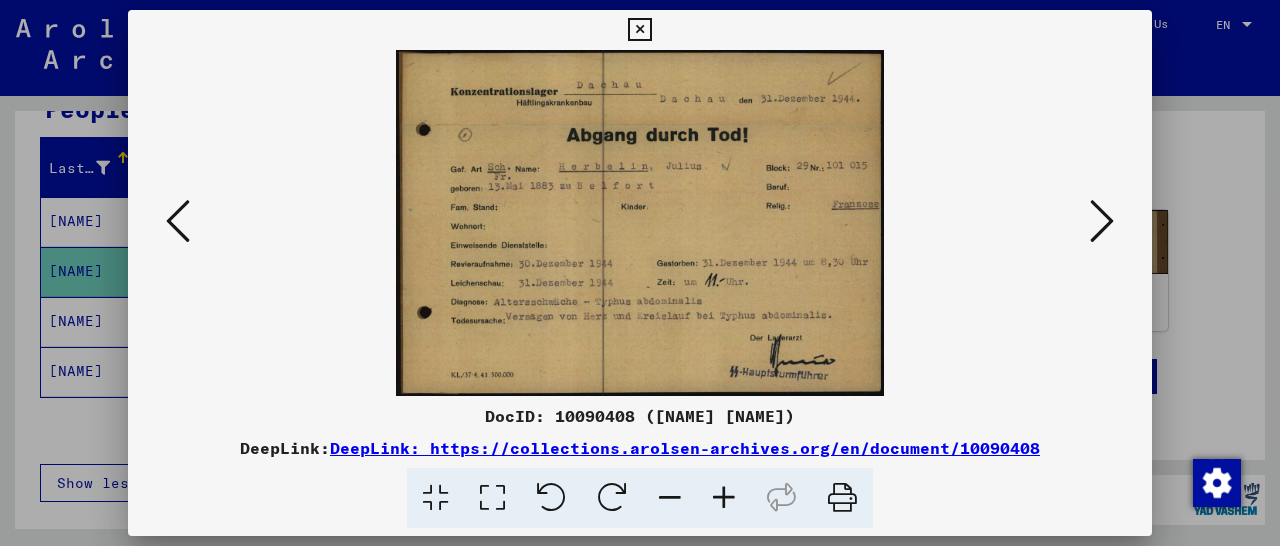 click at bounding box center [724, 498] 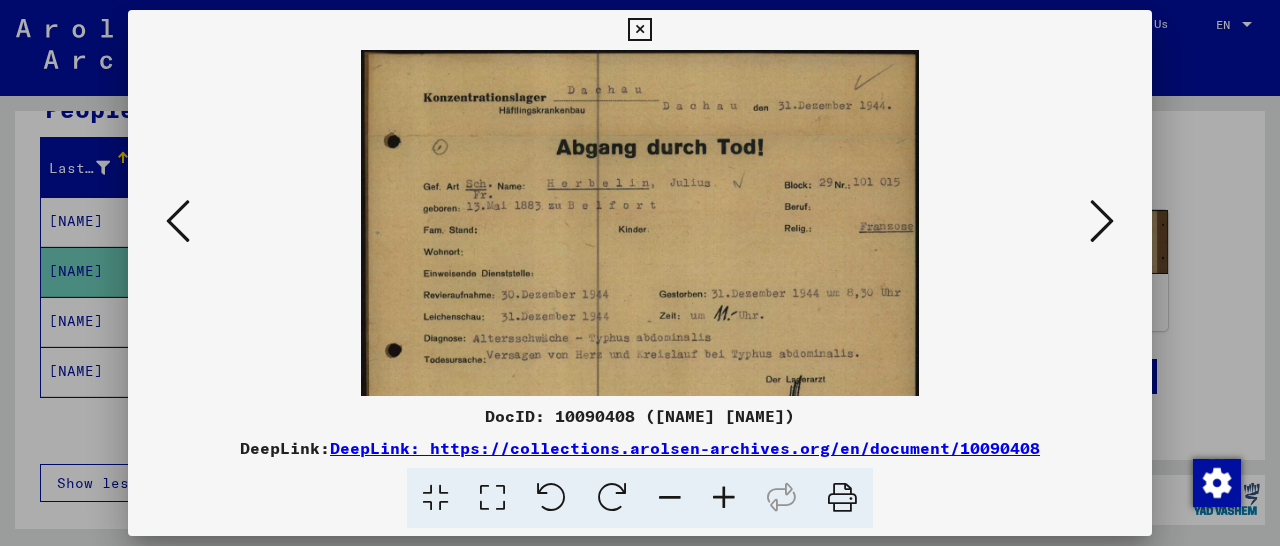 click at bounding box center [724, 498] 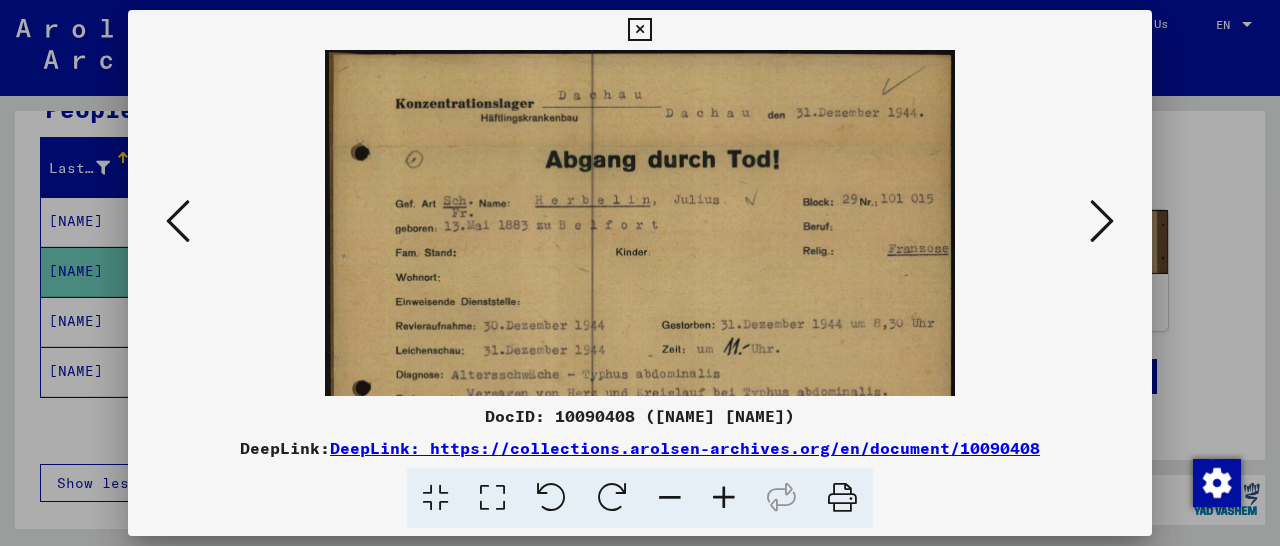 click at bounding box center (724, 498) 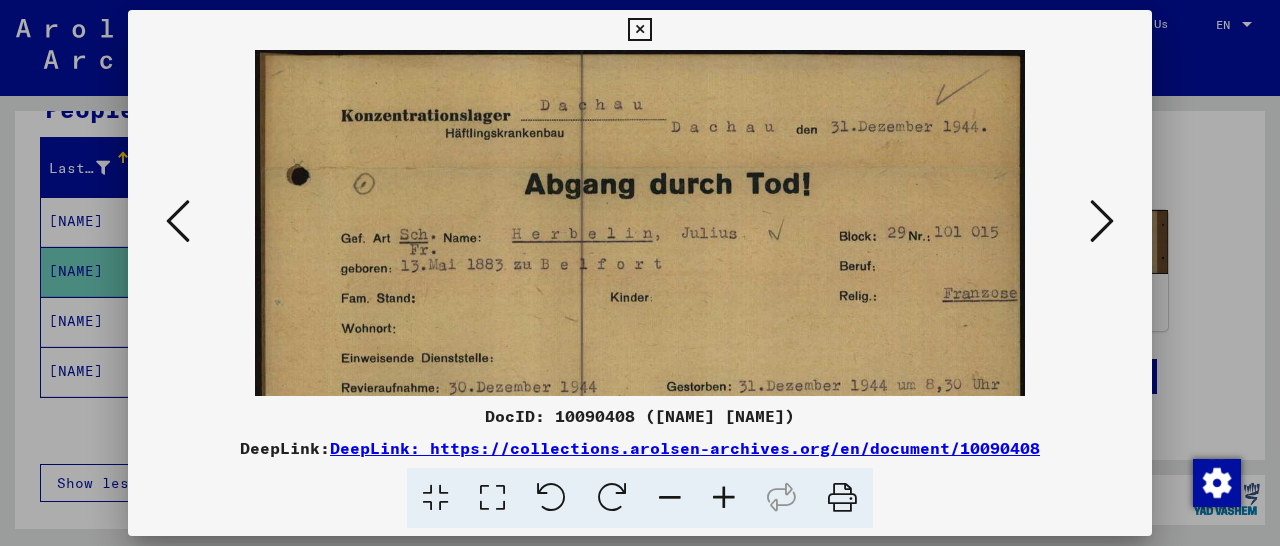 click at bounding box center (724, 498) 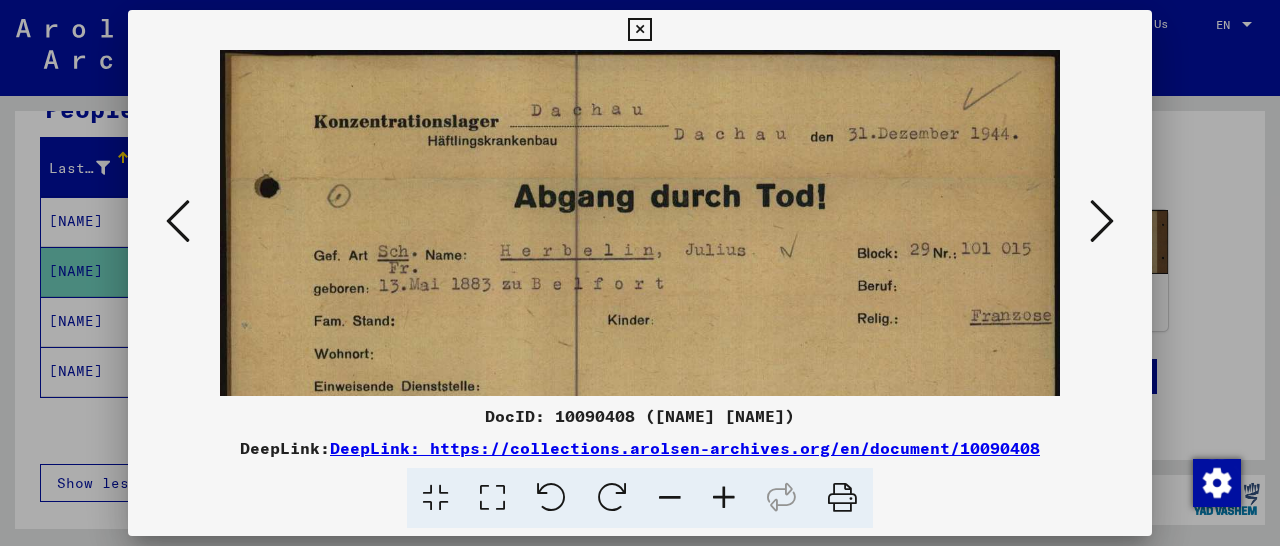 click at bounding box center (724, 498) 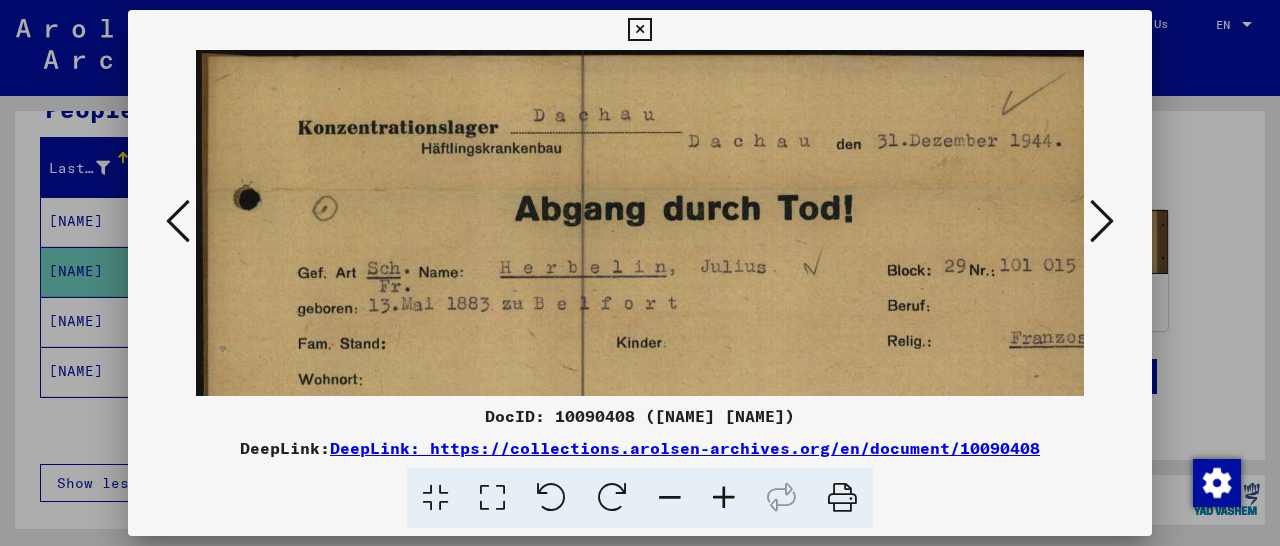 click at bounding box center (724, 498) 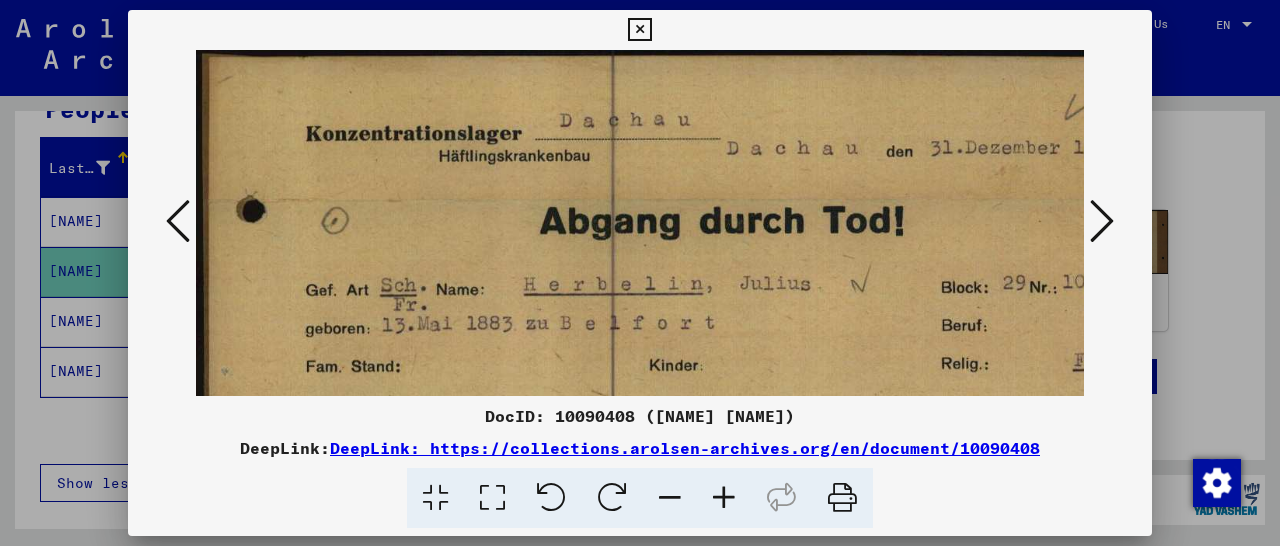 click at bounding box center (724, 498) 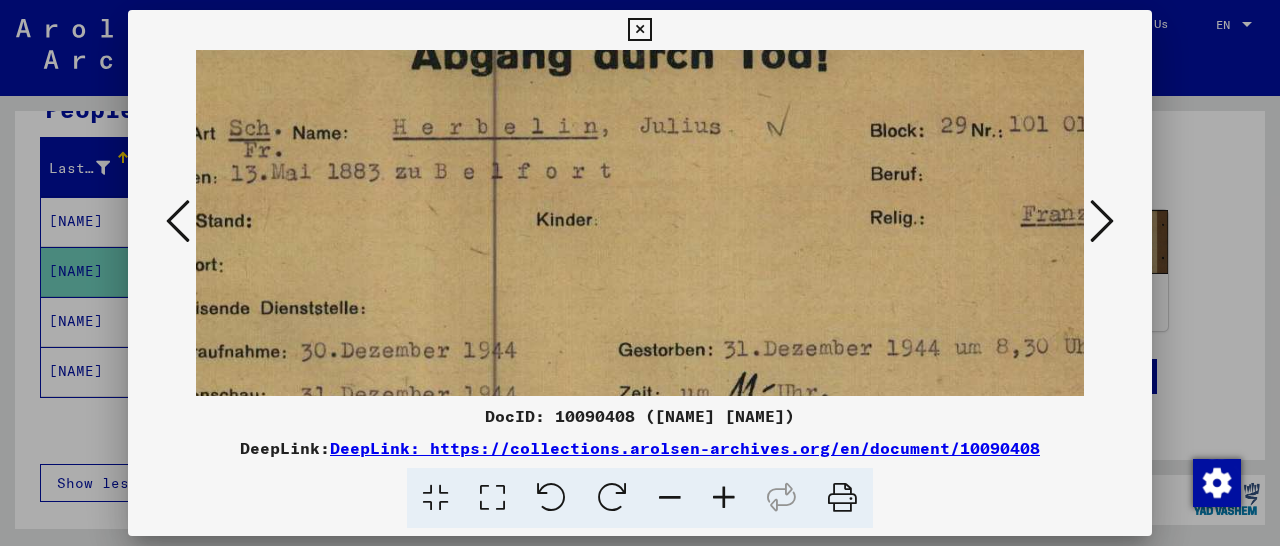 drag, startPoint x: 729, startPoint y: 293, endPoint x: 551, endPoint y: 103, distance: 260.3536 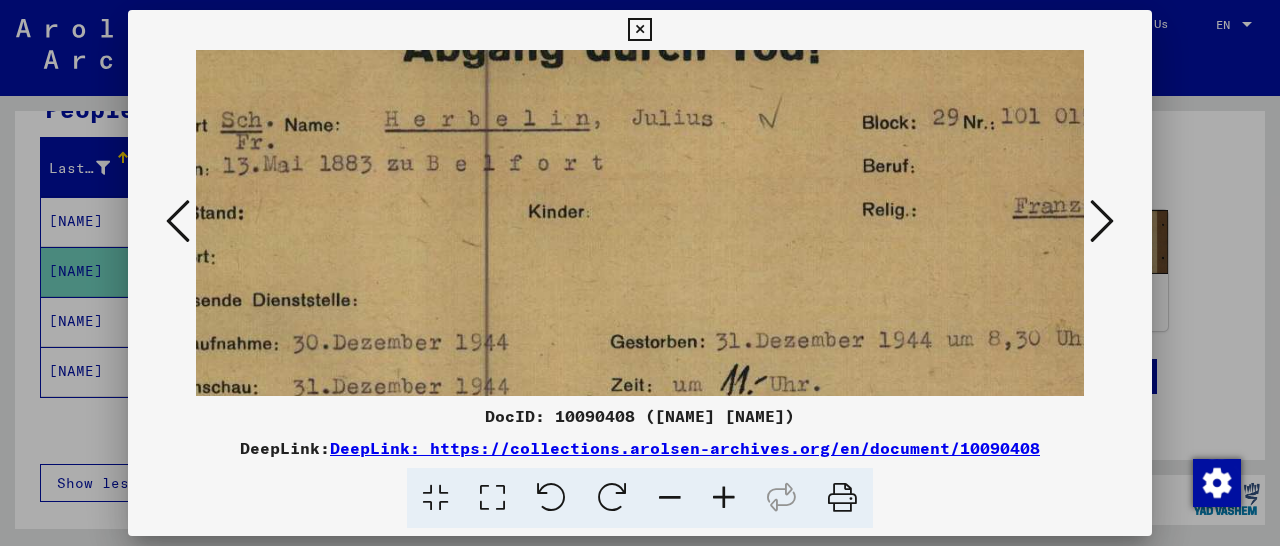 scroll, scrollTop: 234, scrollLeft: 97, axis: both 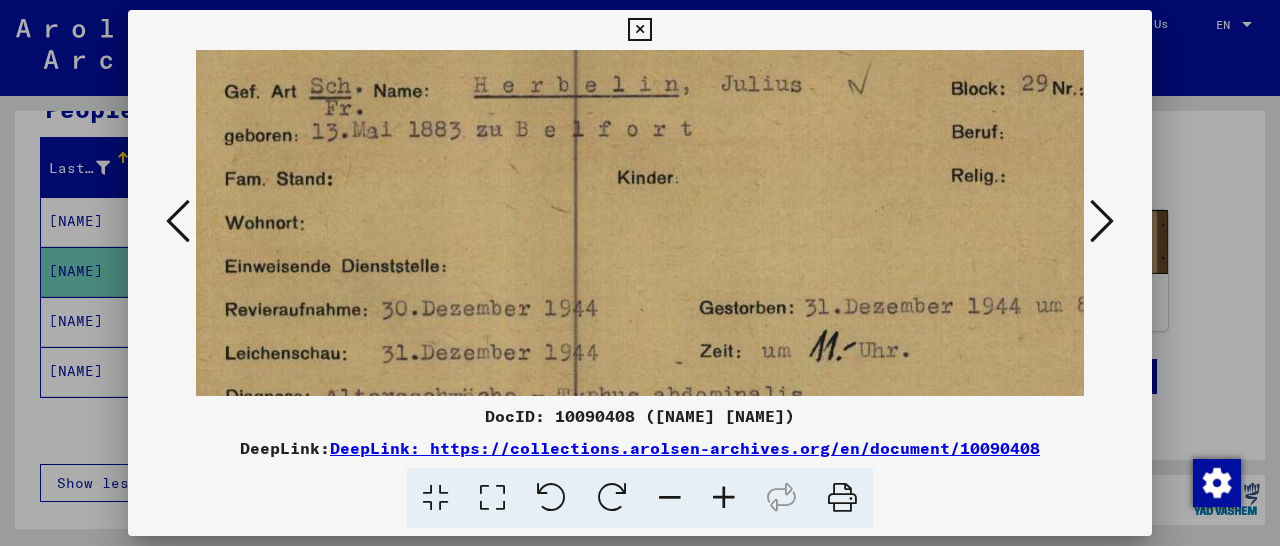 drag, startPoint x: 761, startPoint y: 162, endPoint x: 830, endPoint y: 119, distance: 81.3019 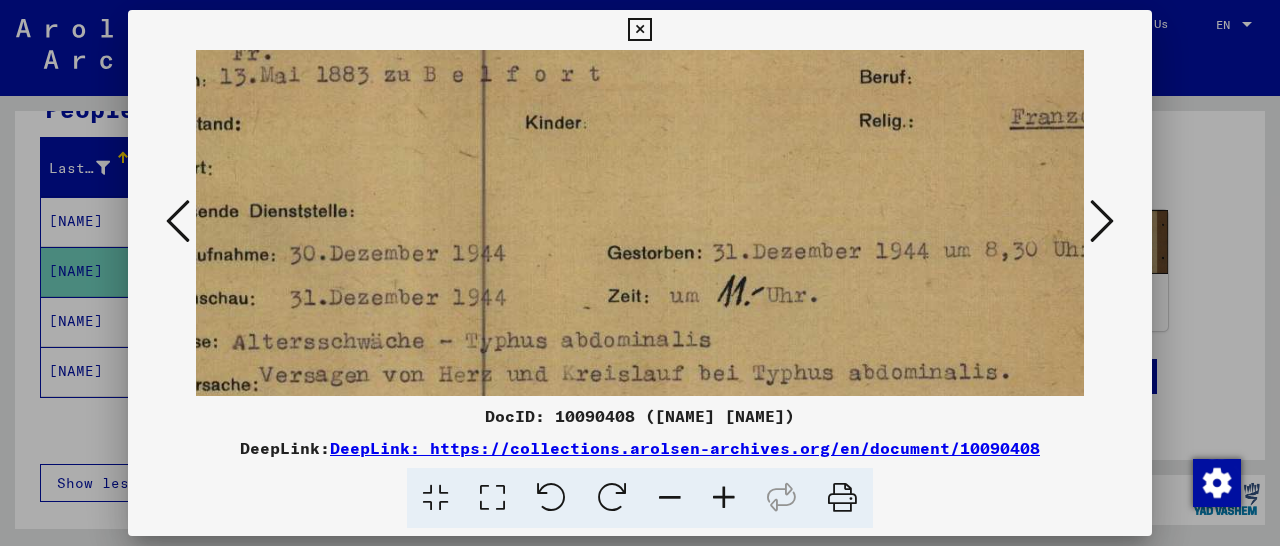 drag, startPoint x: 629, startPoint y: 285, endPoint x: 536, endPoint y: 231, distance: 107.54069 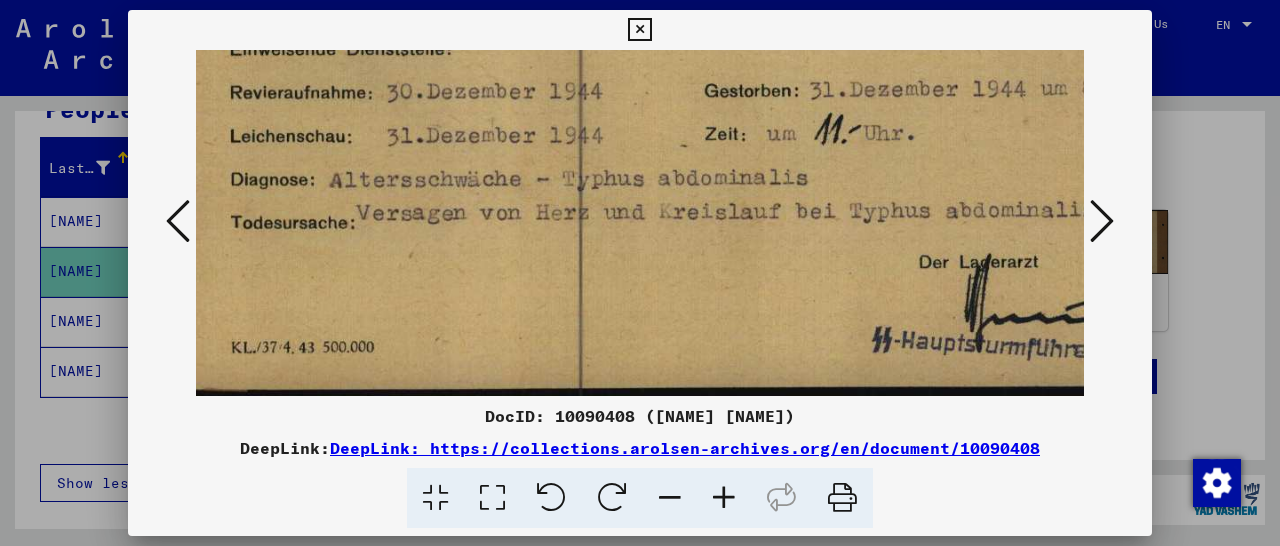 scroll, scrollTop: 450, scrollLeft: 90, axis: both 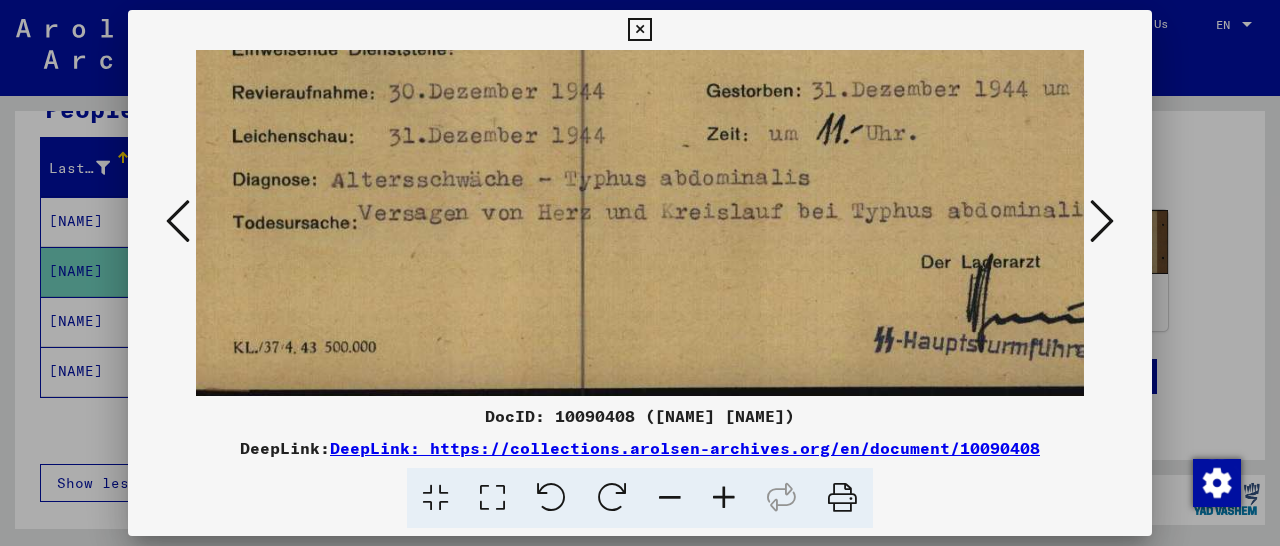 drag, startPoint x: 684, startPoint y: 321, endPoint x: 777, endPoint y: 63, distance: 274.24988 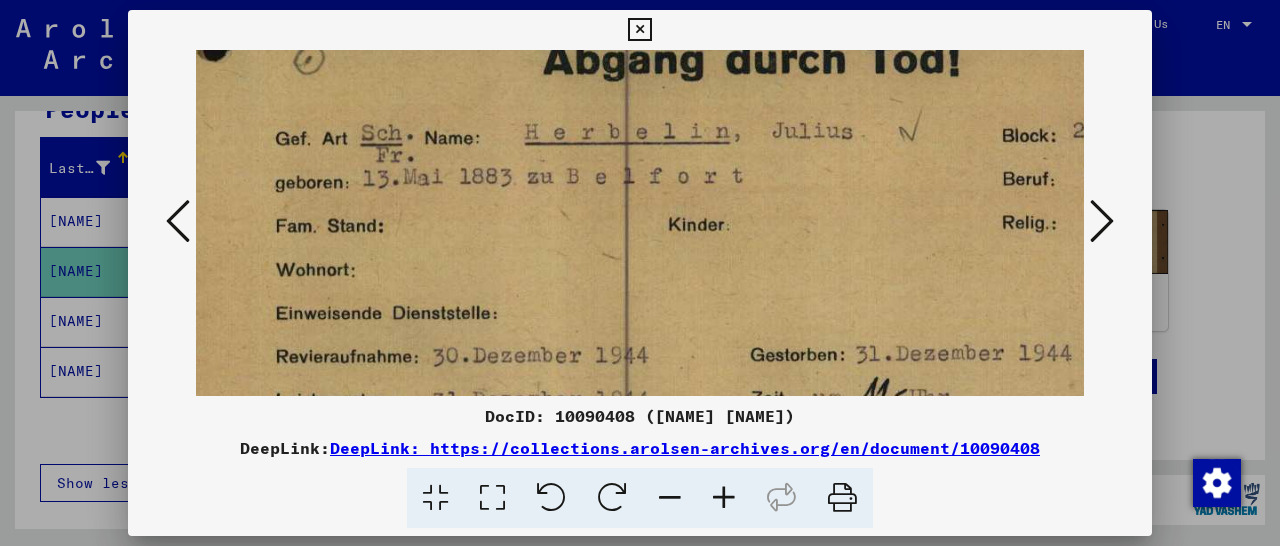 scroll, scrollTop: 181, scrollLeft: 45, axis: both 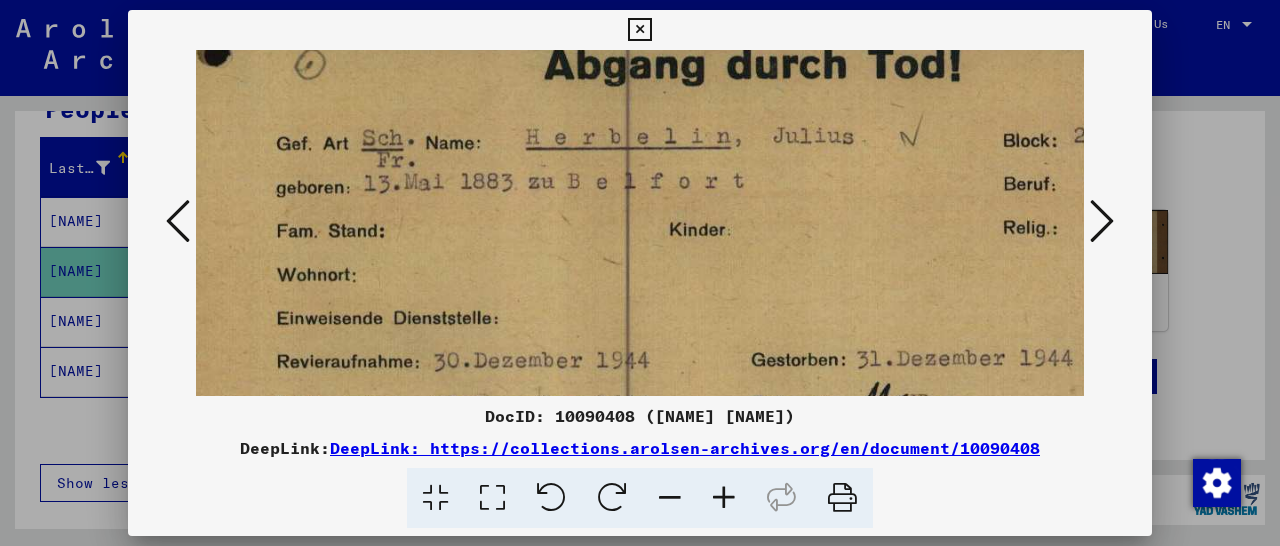 drag, startPoint x: 691, startPoint y: 236, endPoint x: 666, endPoint y: 505, distance: 270.1592 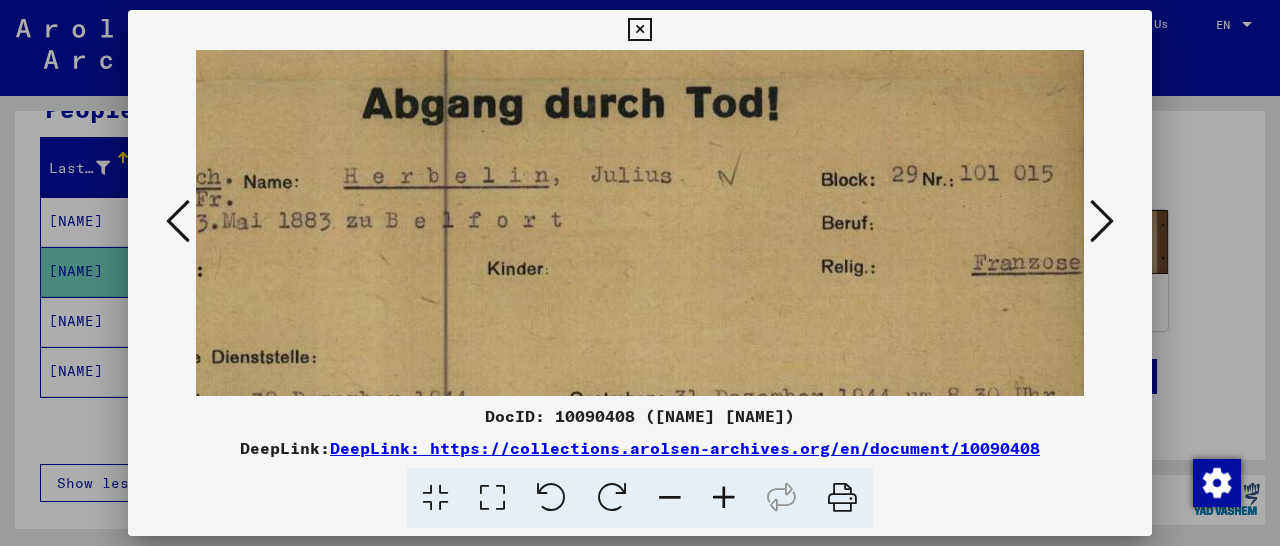 scroll, scrollTop: 135, scrollLeft: 227, axis: both 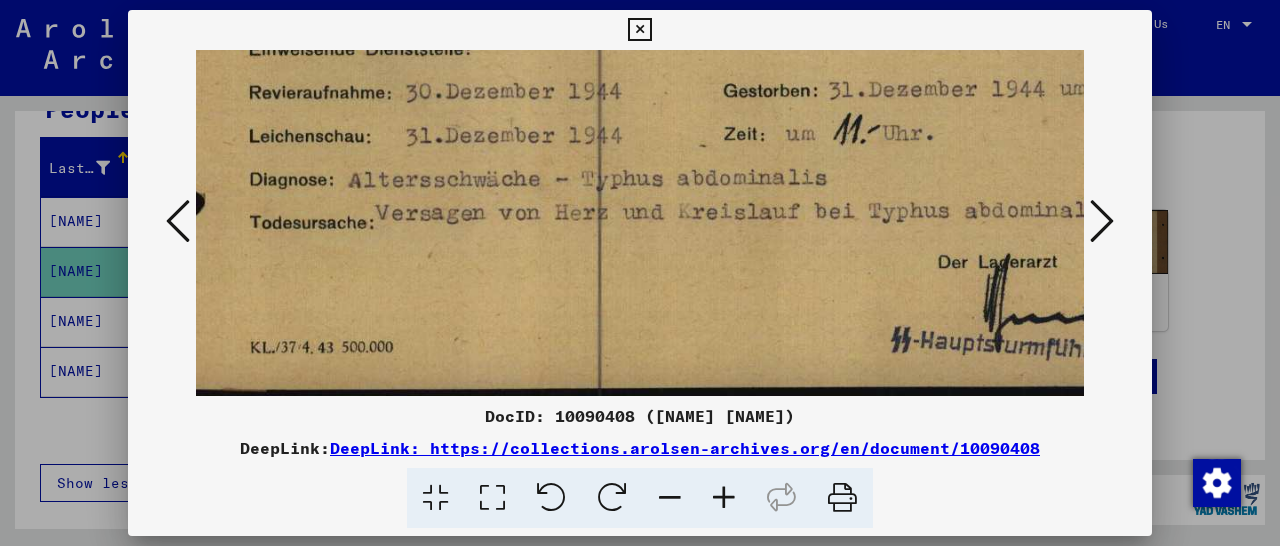 drag, startPoint x: 707, startPoint y: 273, endPoint x: 617, endPoint y: -10, distance: 296.96634 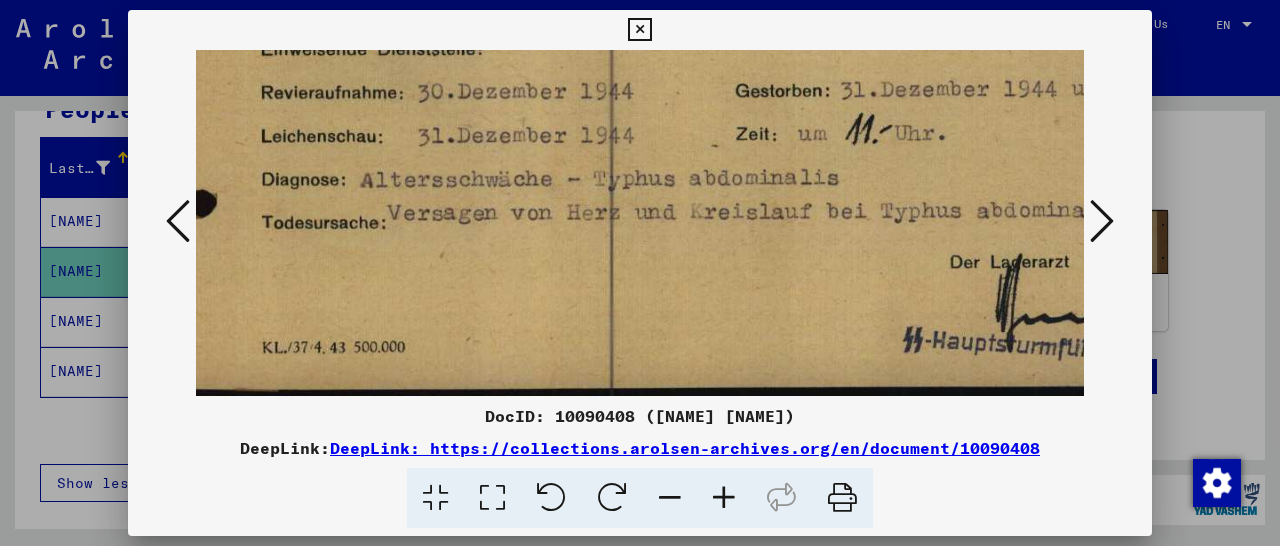 click at bounding box center [639, 30] 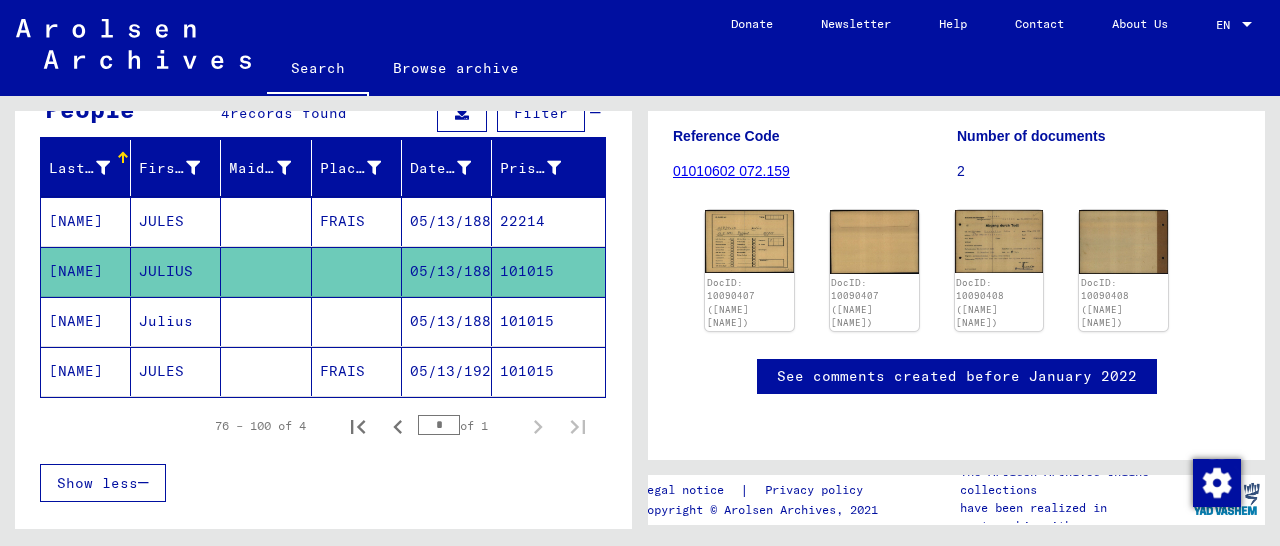 click on "101015" at bounding box center (548, 371) 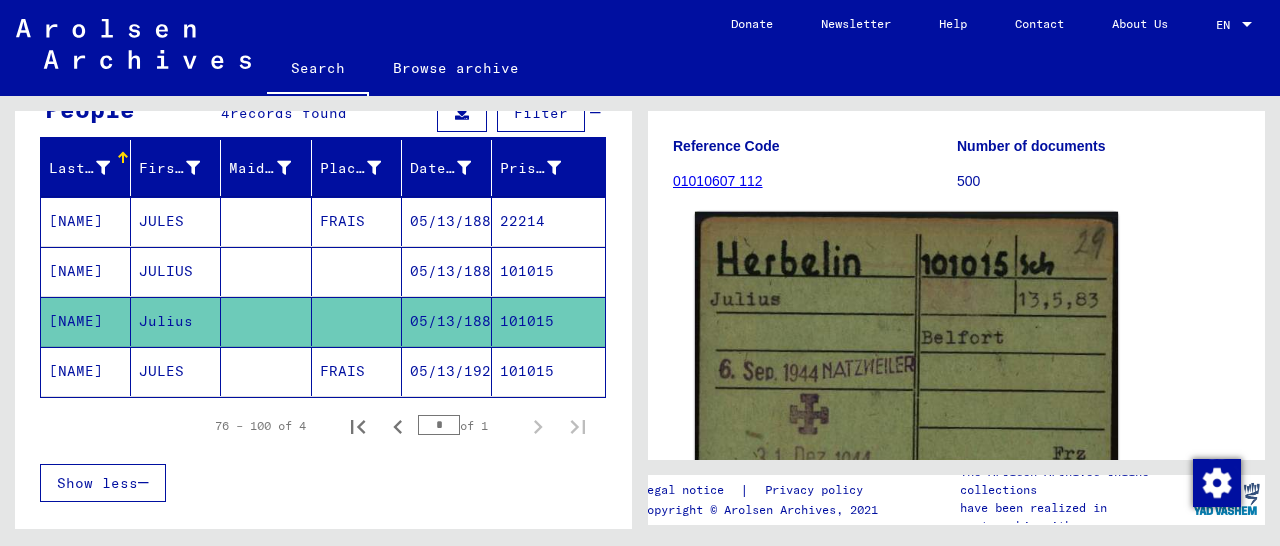 scroll, scrollTop: 312, scrollLeft: 0, axis: vertical 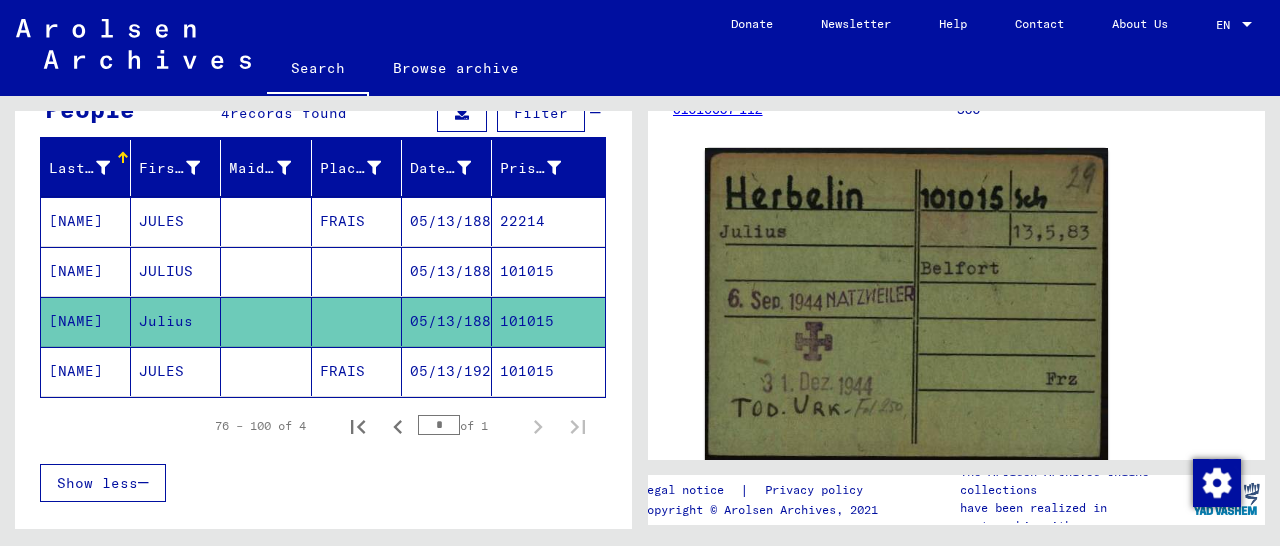 click on "101015" 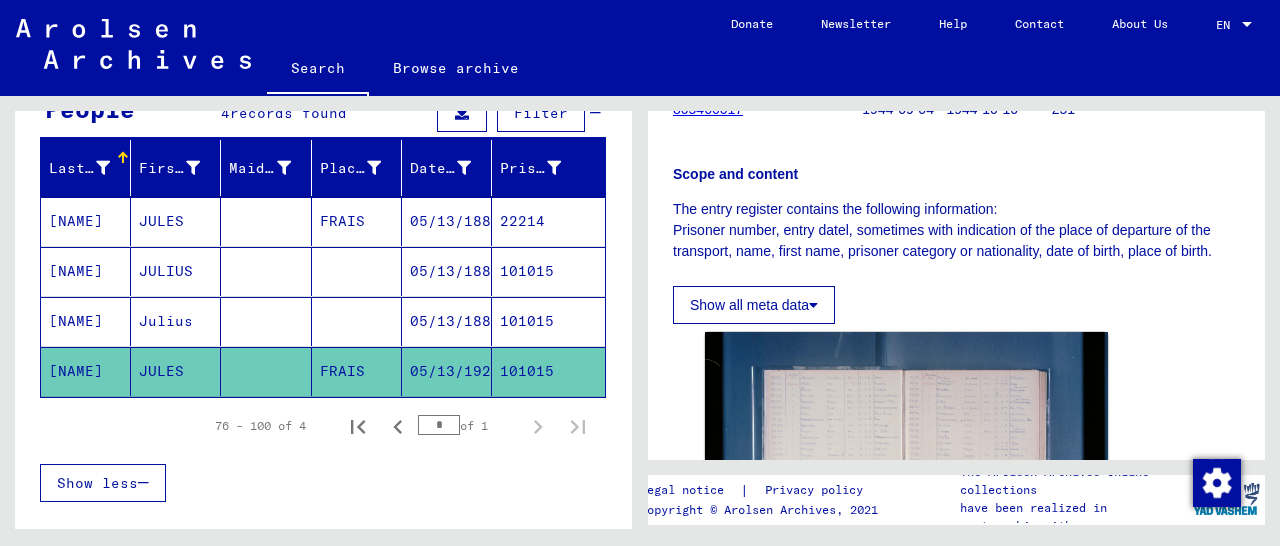 scroll, scrollTop: 208, scrollLeft: 0, axis: vertical 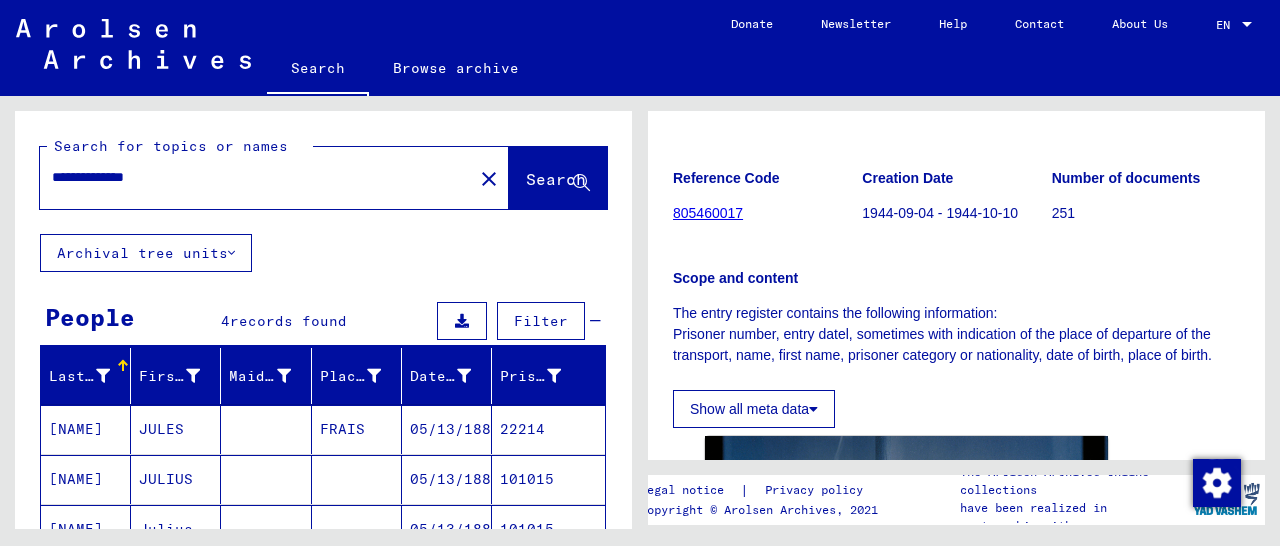 drag, startPoint x: 180, startPoint y: 181, endPoint x: 66, endPoint y: 183, distance: 114.01754 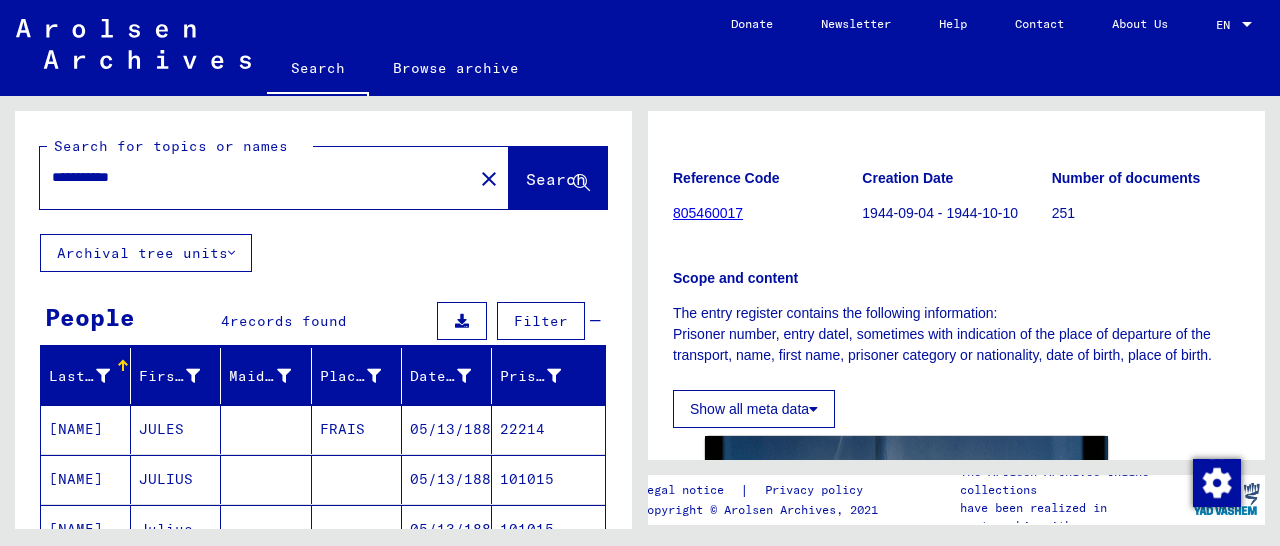 type on "**********" 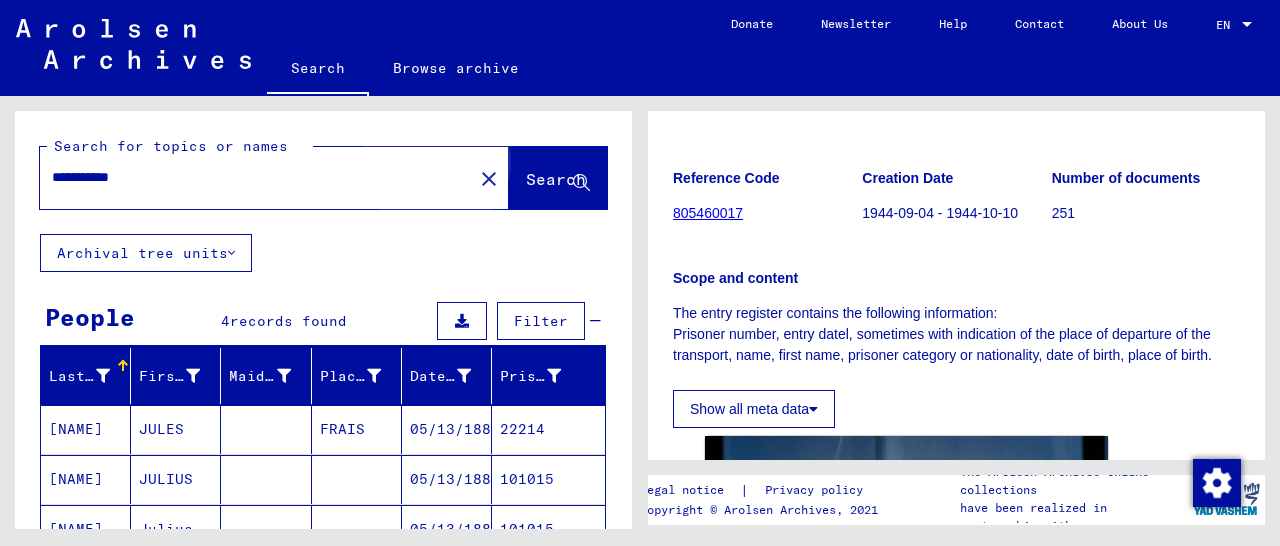 click on "Search" 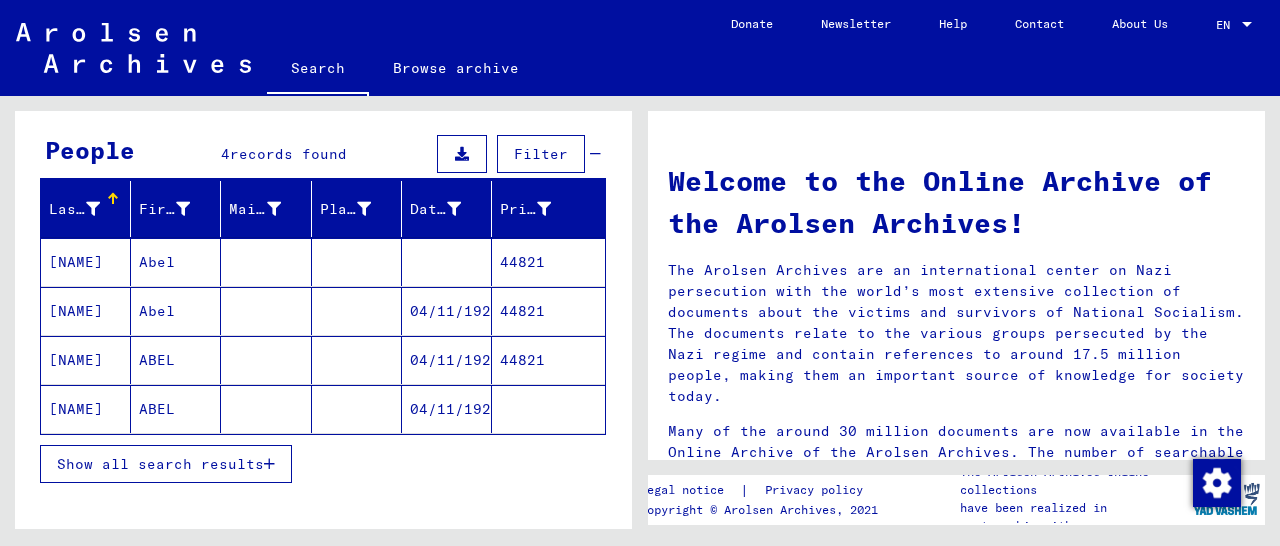 scroll, scrollTop: 208, scrollLeft: 0, axis: vertical 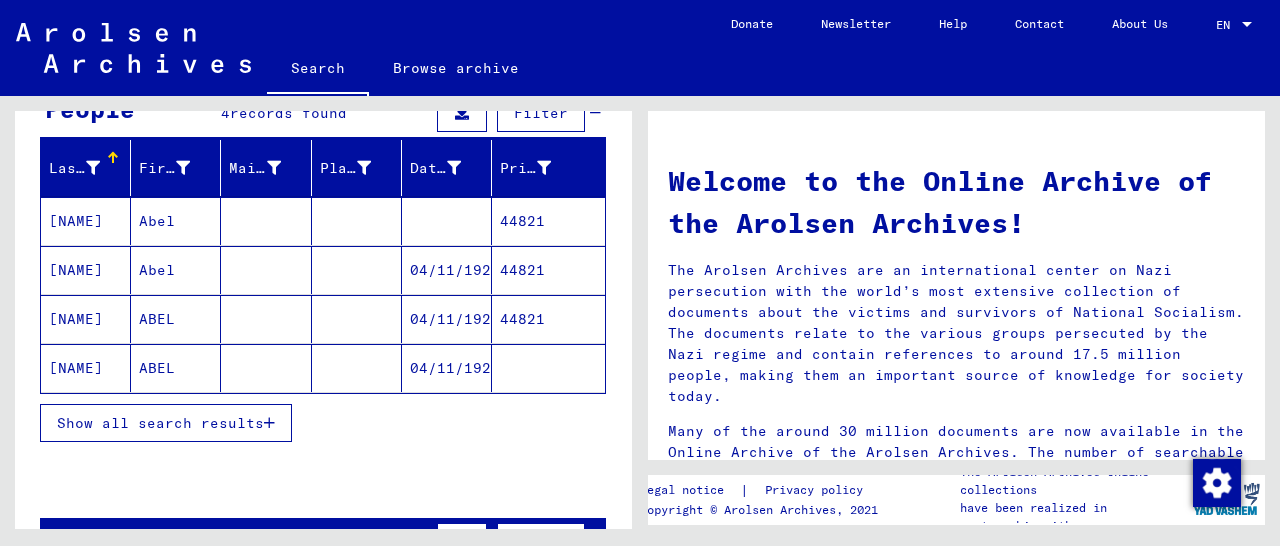 click on "44821" at bounding box center [548, 368] 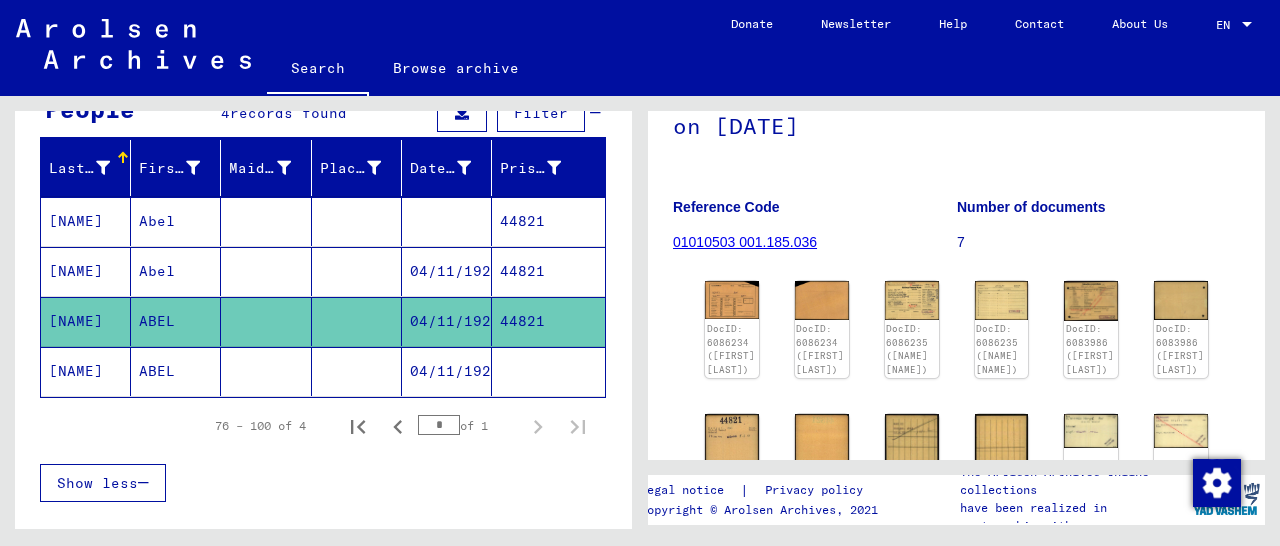 scroll, scrollTop: 312, scrollLeft: 0, axis: vertical 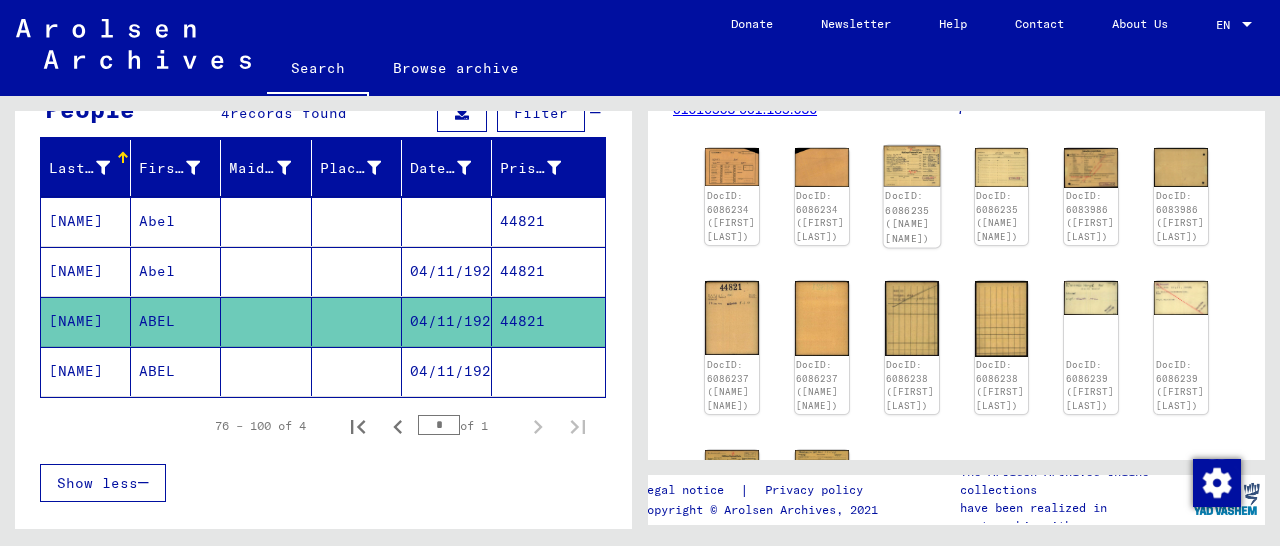 click 